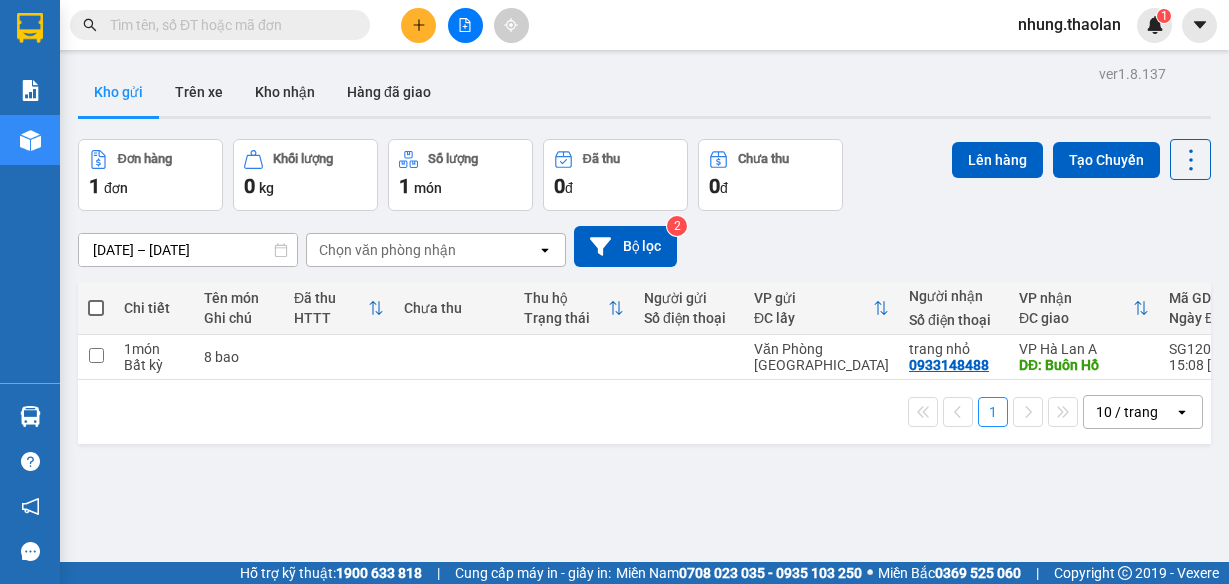 scroll, scrollTop: 0, scrollLeft: 0, axis: both 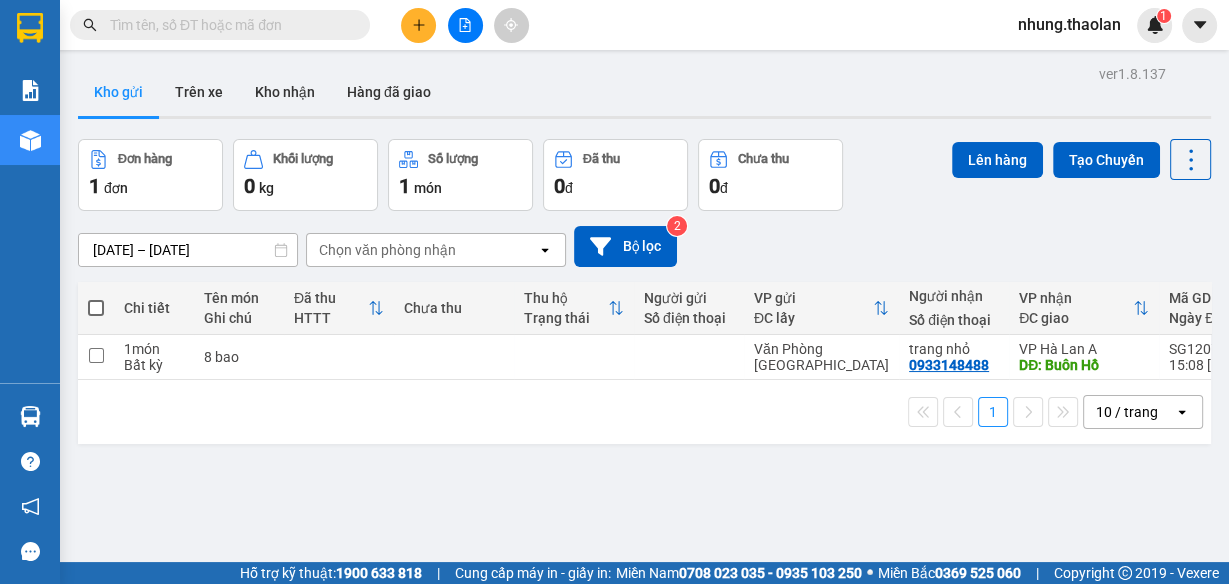 click at bounding box center [228, 25] 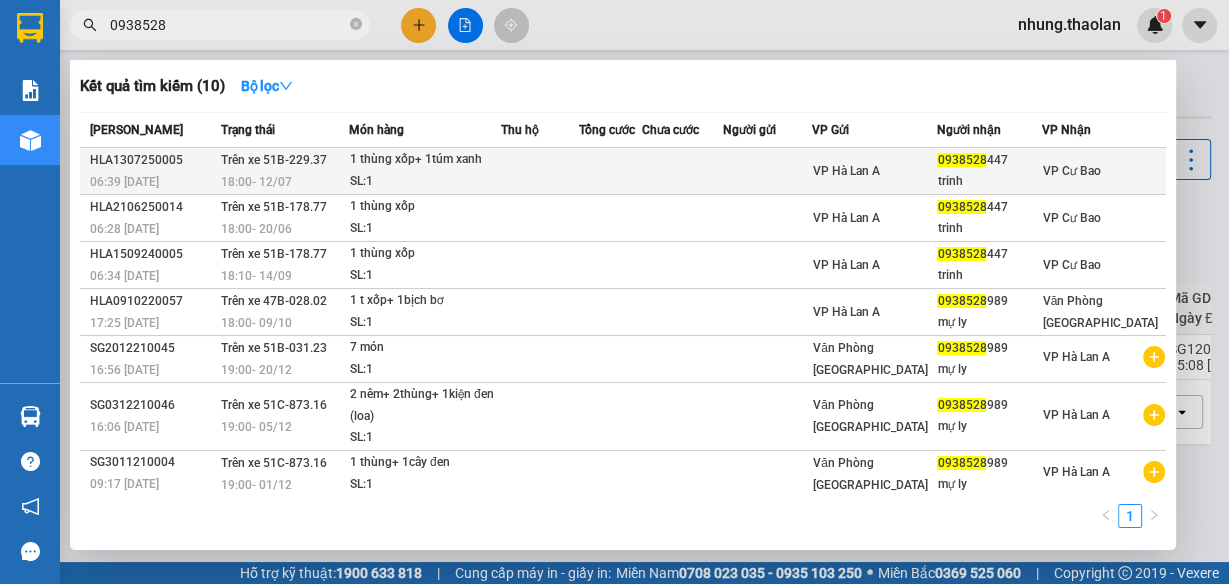 type on "0938528" 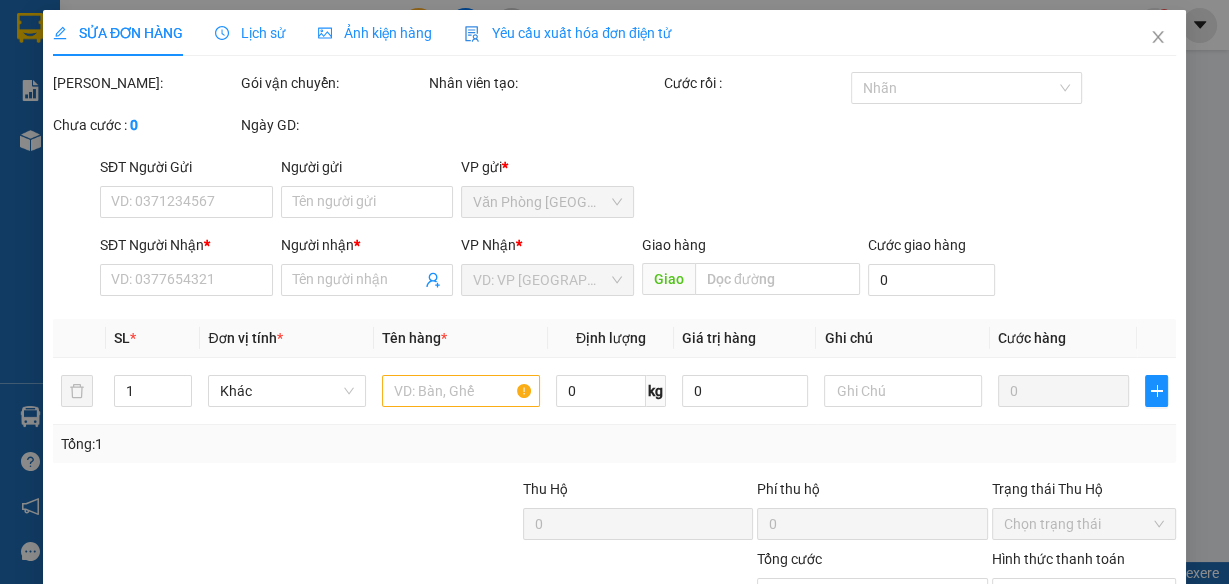 type on "0938528447" 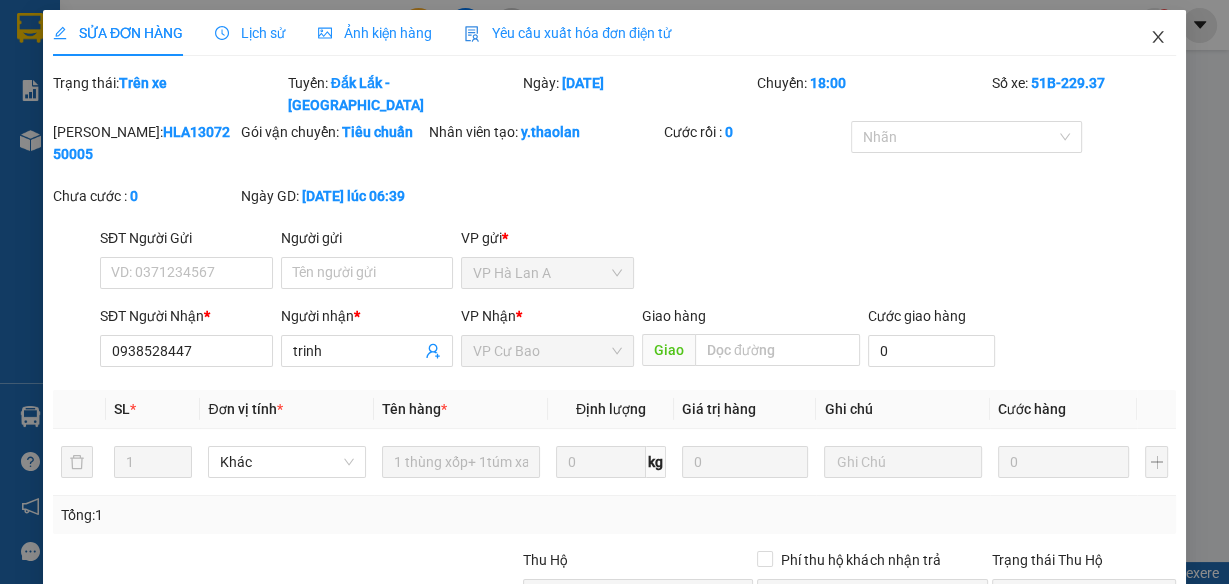 click 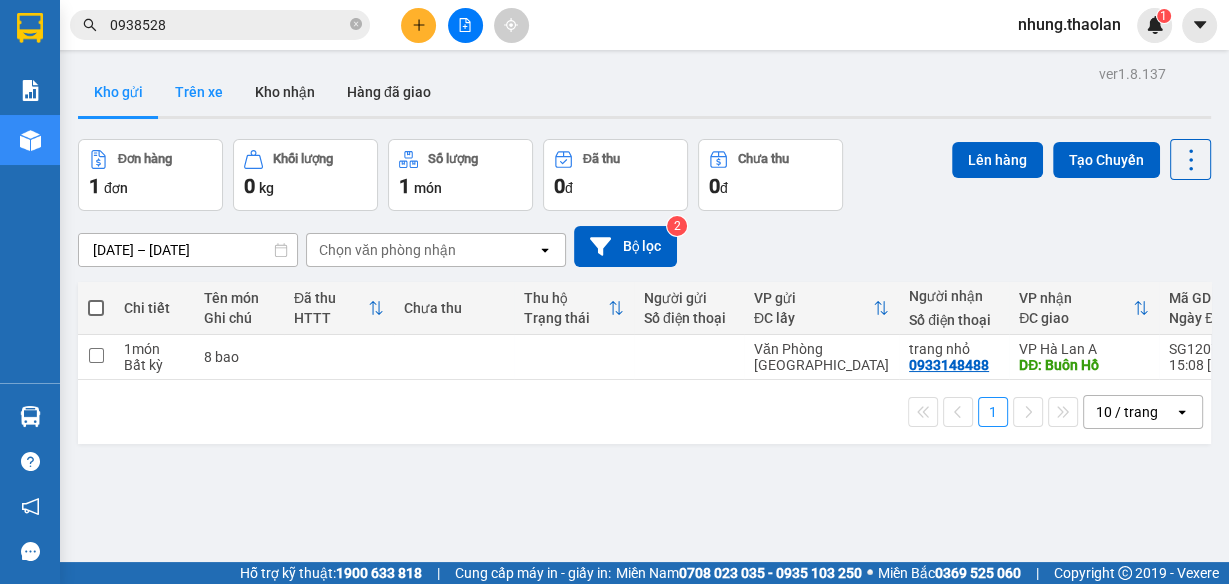 click on "Trên xe" at bounding box center (199, 92) 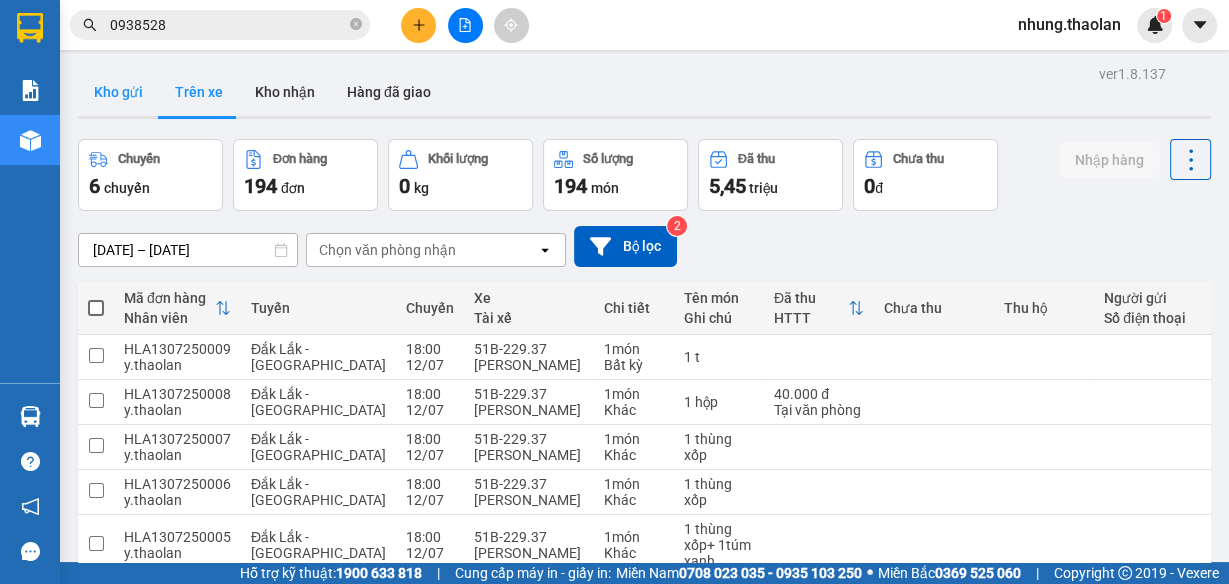 click on "Kho gửi" at bounding box center (118, 92) 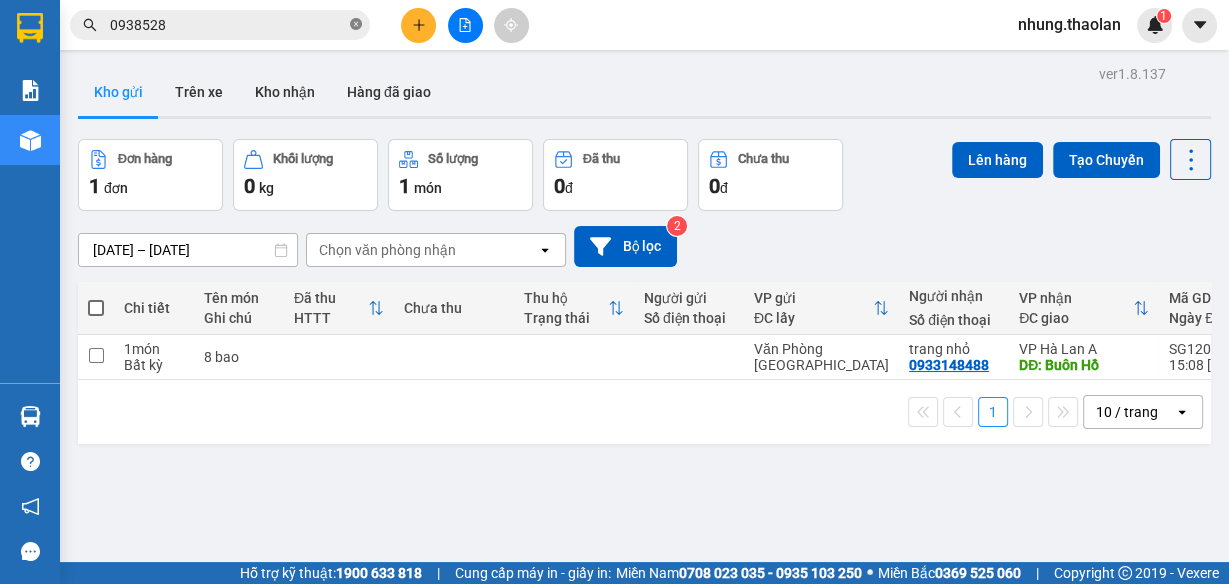click 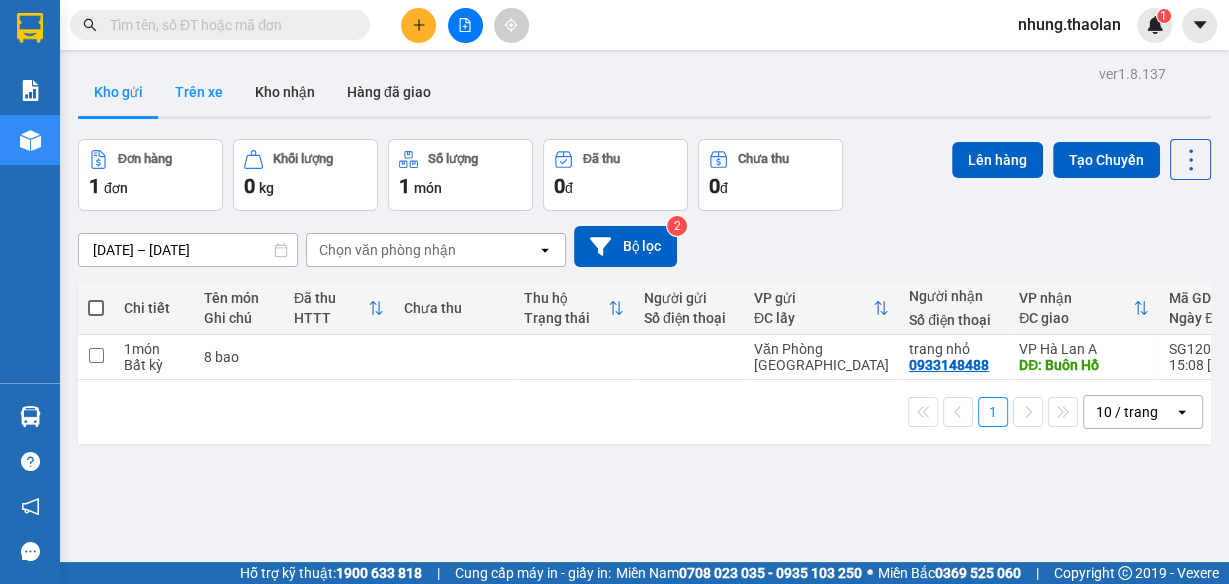 click on "Trên xe" at bounding box center (199, 92) 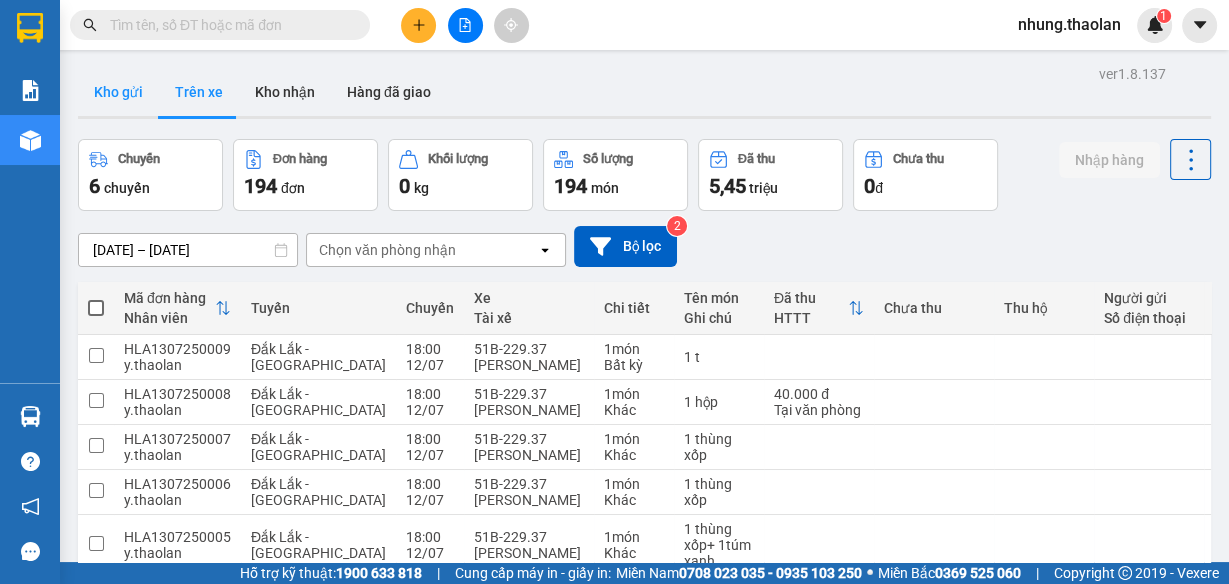 click on "Kho gửi" at bounding box center (118, 92) 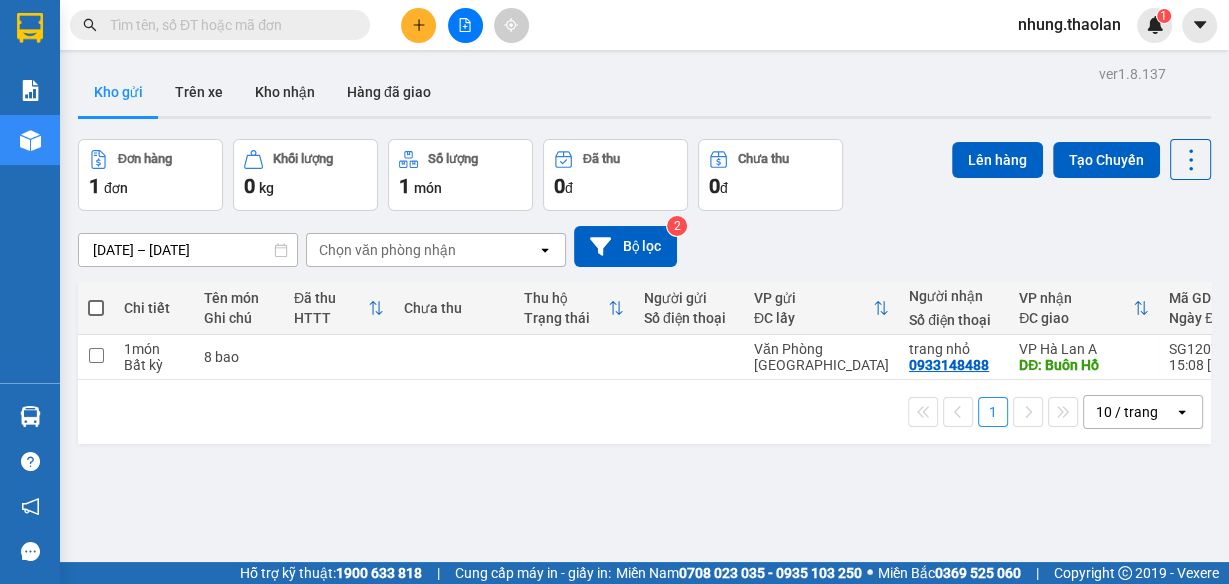 click at bounding box center [228, 25] 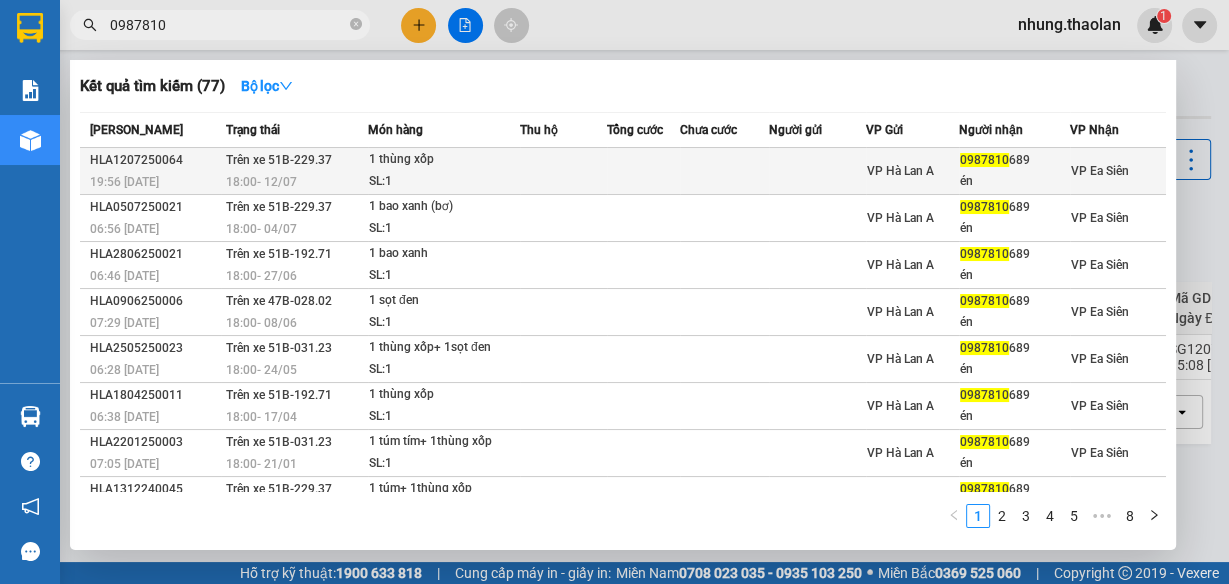 type on "0987810" 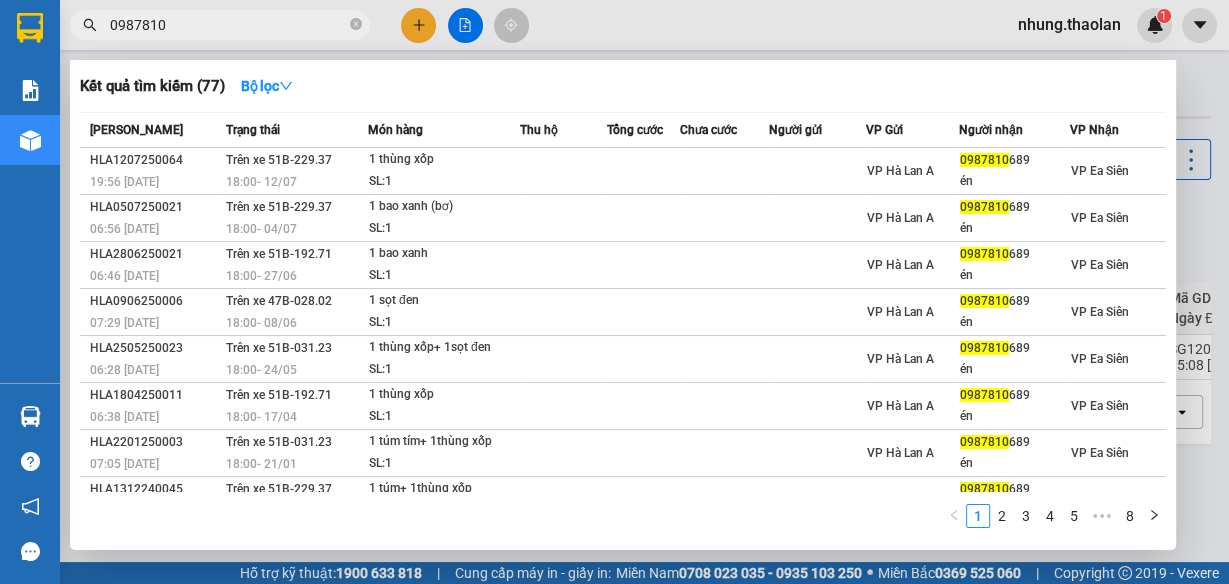click at bounding box center [614, 292] 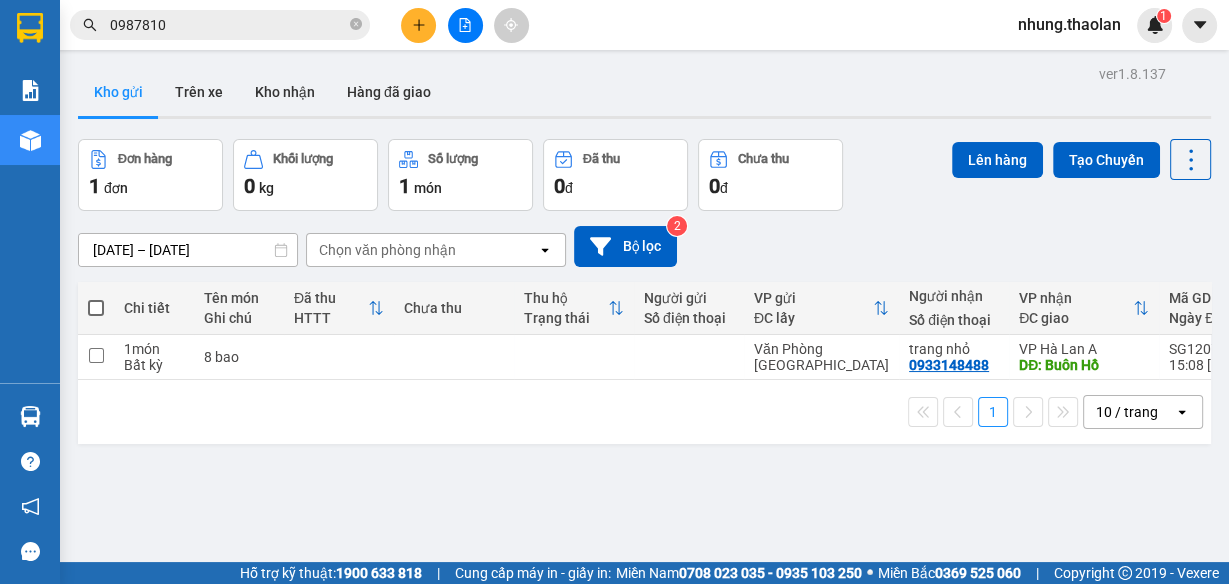 click 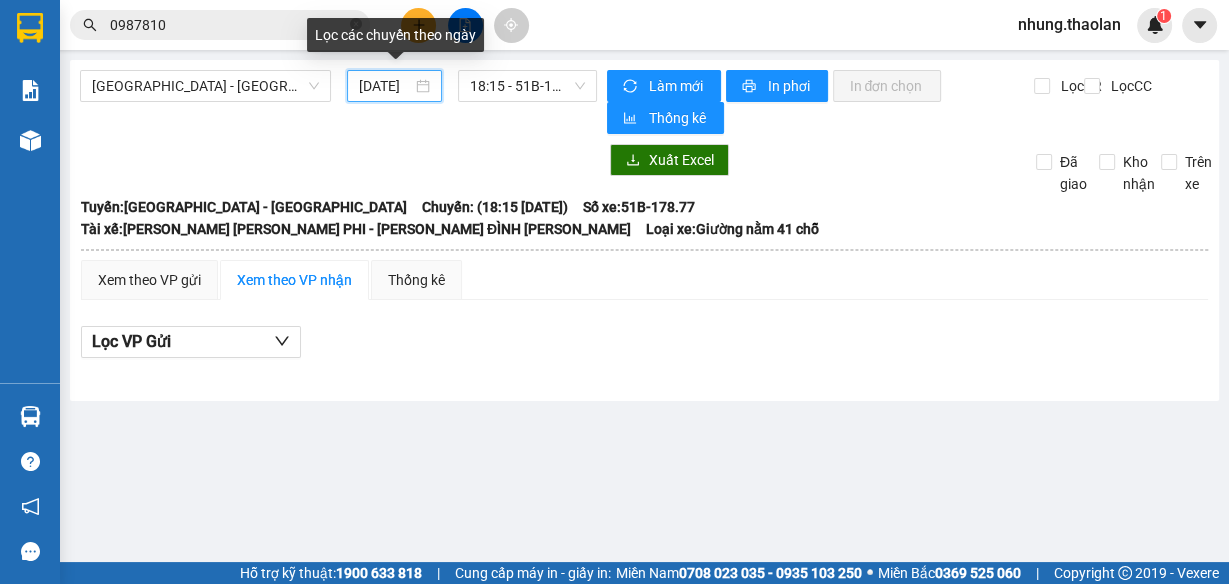 click on "[DATE]" at bounding box center [385, 86] 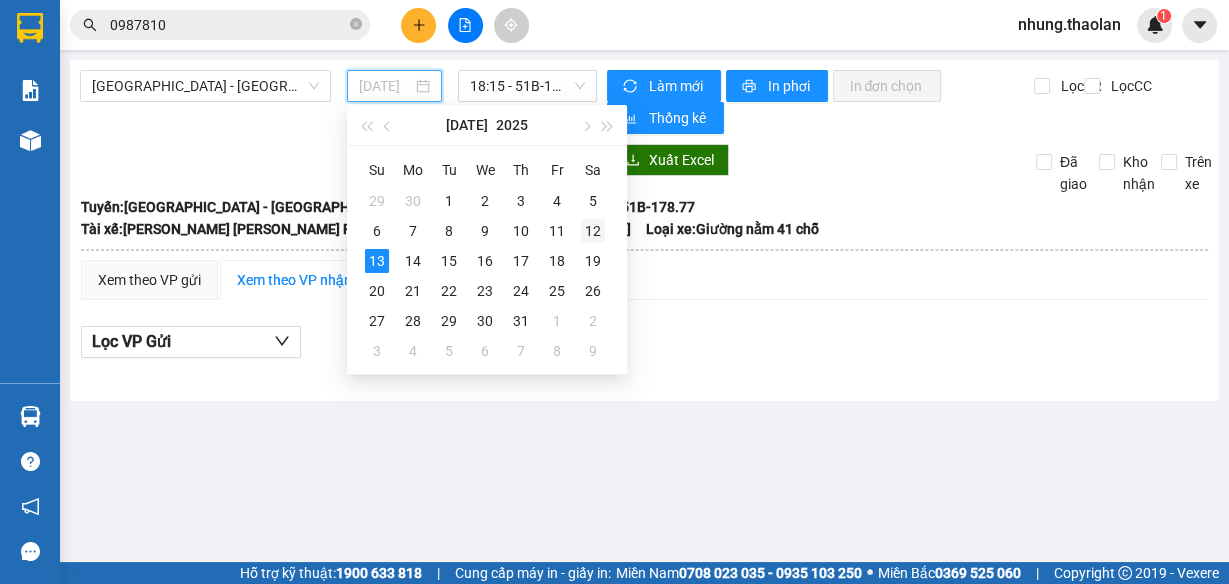 click on "12" at bounding box center [593, 231] 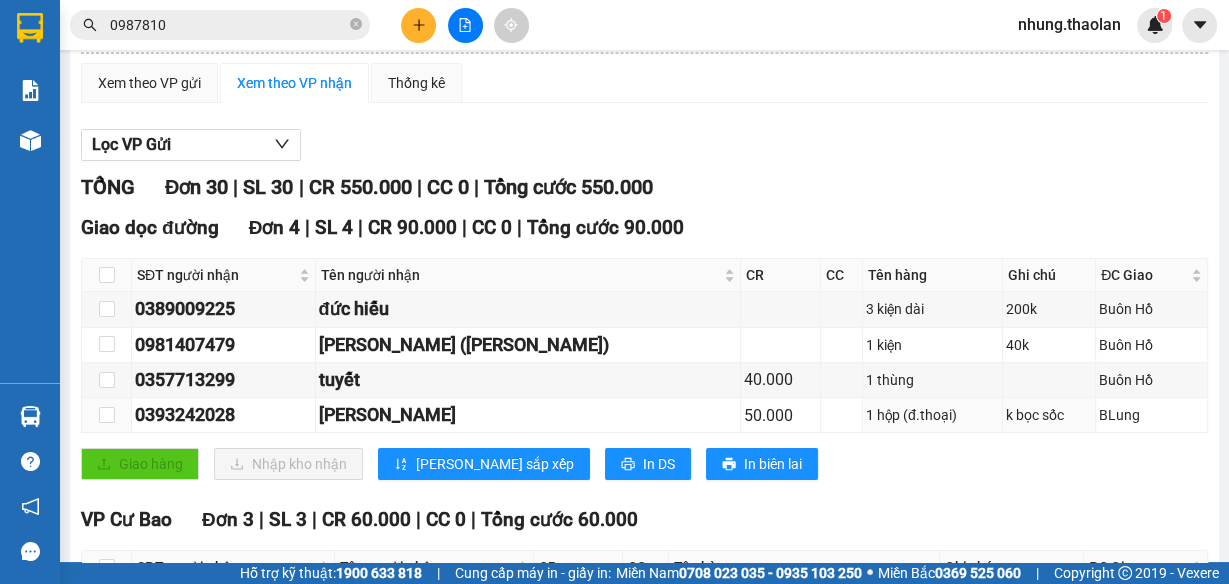 scroll, scrollTop: 0, scrollLeft: 0, axis: both 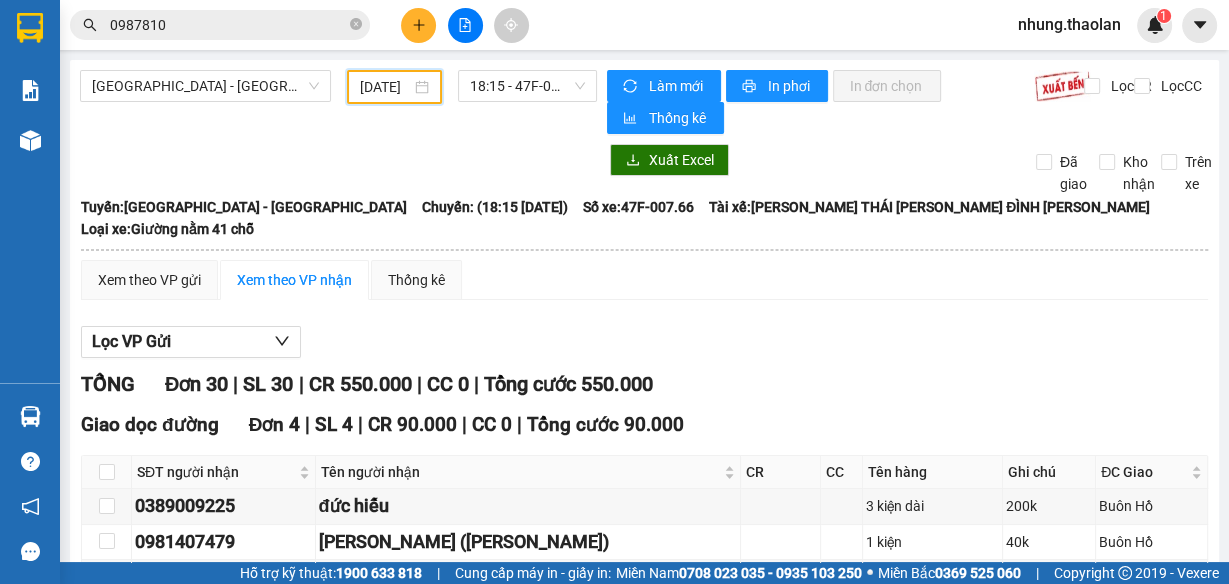 click on "[DATE]" at bounding box center (385, 87) 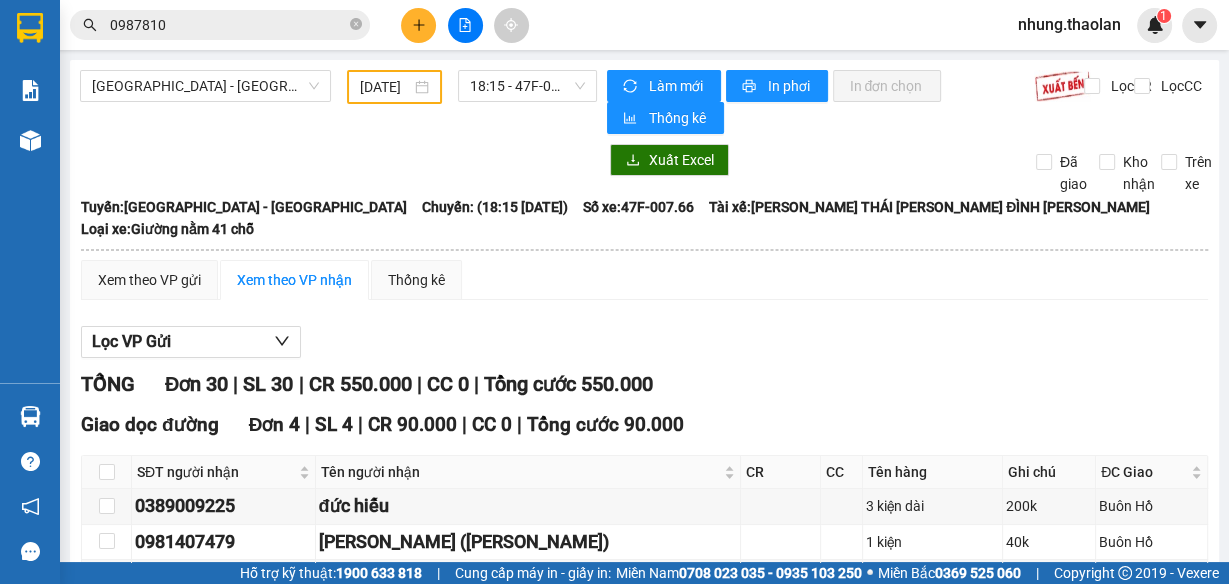 click on "Lọc VP Gửi [PERSON_NAME]   30 | SL   30 | CR   550.000 | CC   0 | [PERSON_NAME]   550.000 Giao dọc đường Đơn   4 | SL   4 | CR   90.000 | CC   0 | [PERSON_NAME]   90.000 SĐT người [PERSON_NAME] Tên người [PERSON_NAME] CC Tên hàng Ghi chú ĐC Giao [PERSON_NAME]                   0389009225 đức [PERSON_NAME] 3 [PERSON_NAME] 200k Buôn Hồ 0981407479 [PERSON_NAME] ([PERSON_NAME]) 1 [PERSON_NAME] 40k [GEOGRAPHIC_DATA] 0357713299 [PERSON_NAME] 40.000 1 thùng  [GEOGRAPHIC_DATA] h-jin 50.000 1 hộp (đ.thoại) k bọc sốc BLung Giao hàng Nhập kho [PERSON_NAME] sắp xếp In DS In biên [PERSON_NAME] Lan    02838 498 498   103/30 [PERSON_NAME], [PERSON_NAME][GEOGRAPHIC_DATA][PERSON_NAME], Q [GEOGRAPHIC_DATA][PERSON_NAME] HÀNG Văn Phòng [GEOGRAPHIC_DATA]  -  07:41 [DATE] [PERSON_NAME]:  [GEOGRAPHIC_DATA] - [GEOGRAPHIC_DATA]:   (18:15 [DATE]) Tài xế:  [PERSON_NAME] THÁI [PERSON_NAME] ĐÌNH [PERSON_NAME]   Số xe:  47F-007.66   [PERSON_NAME] xe:  Giường nằm 41 chỗ SĐT người [PERSON_NAME] Tên người [PERSON_NAME] CC Tên hàng Ghi chú ĐC Giao Ký [PERSON_NAME] dọc đường" at bounding box center (644, 1269) 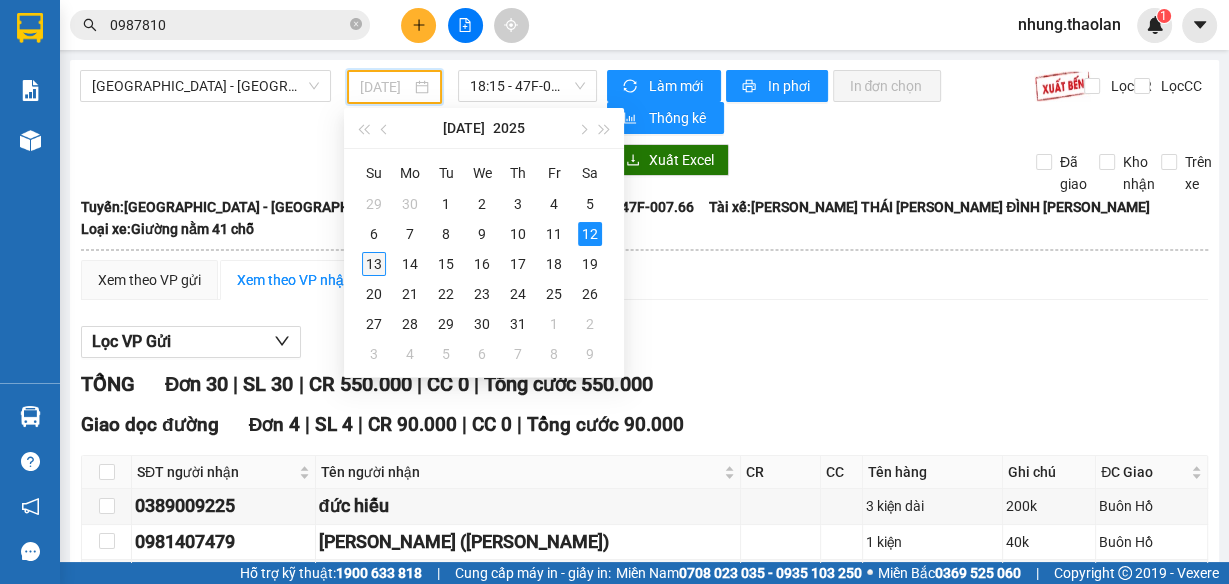click on "13" at bounding box center (374, 264) 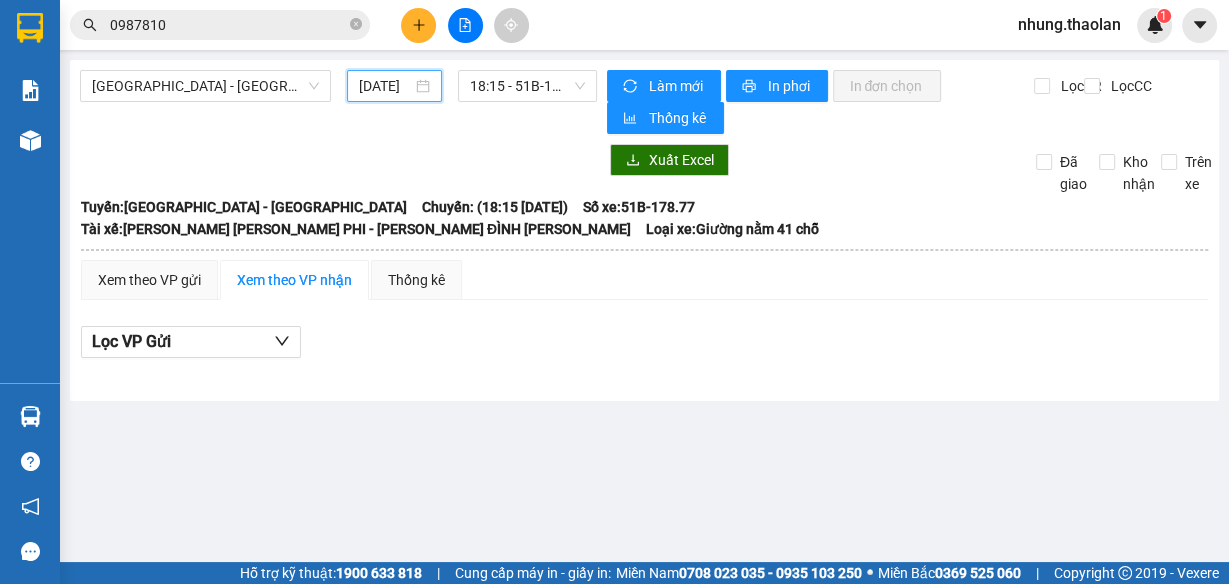 click on "[DATE]" at bounding box center [385, 86] 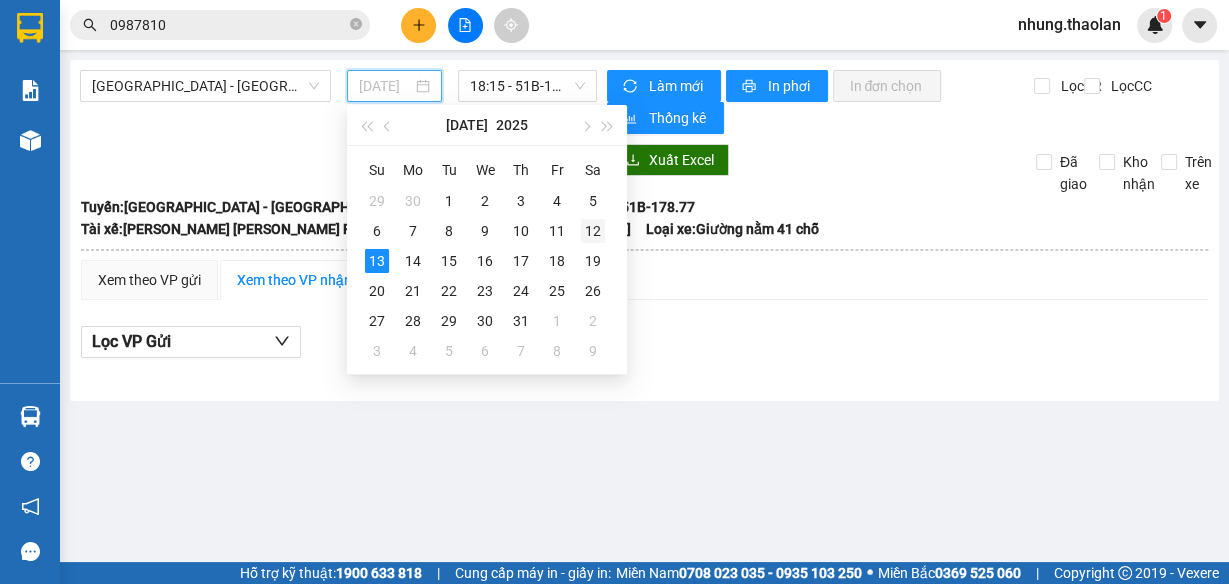 click on "12" at bounding box center (593, 231) 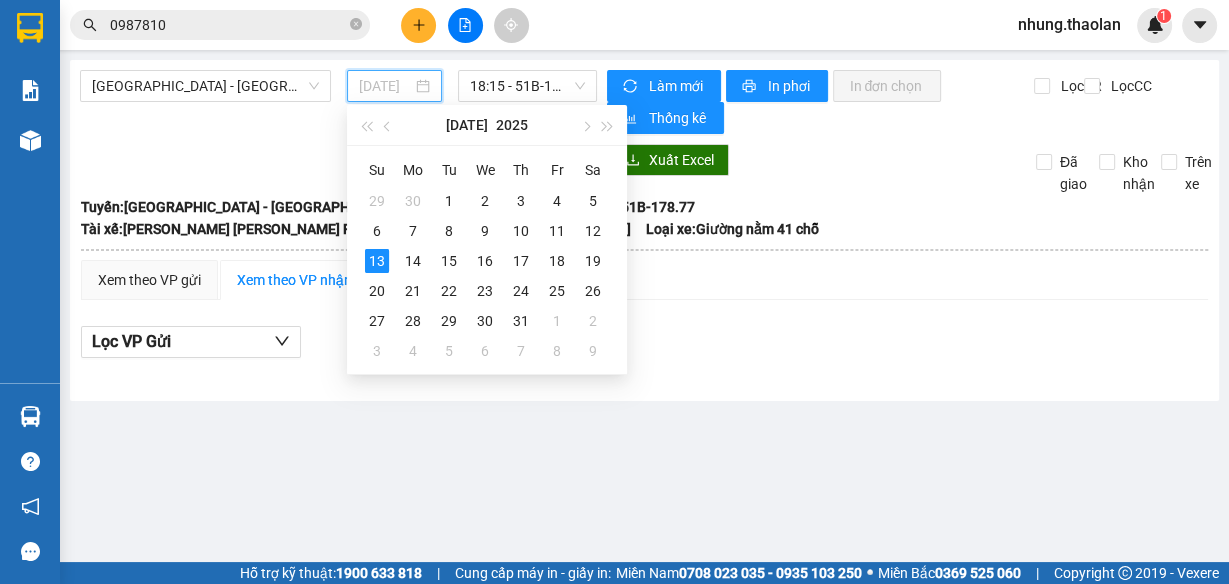 type on "[DATE]" 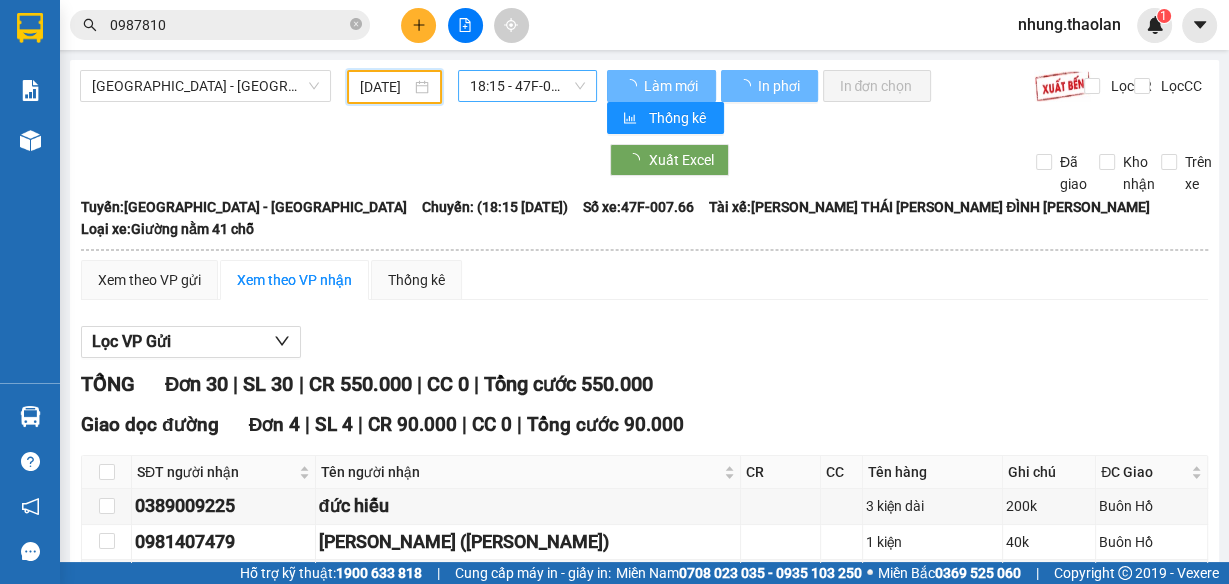 click on "18:15     - 47F-007.66" at bounding box center [528, 86] 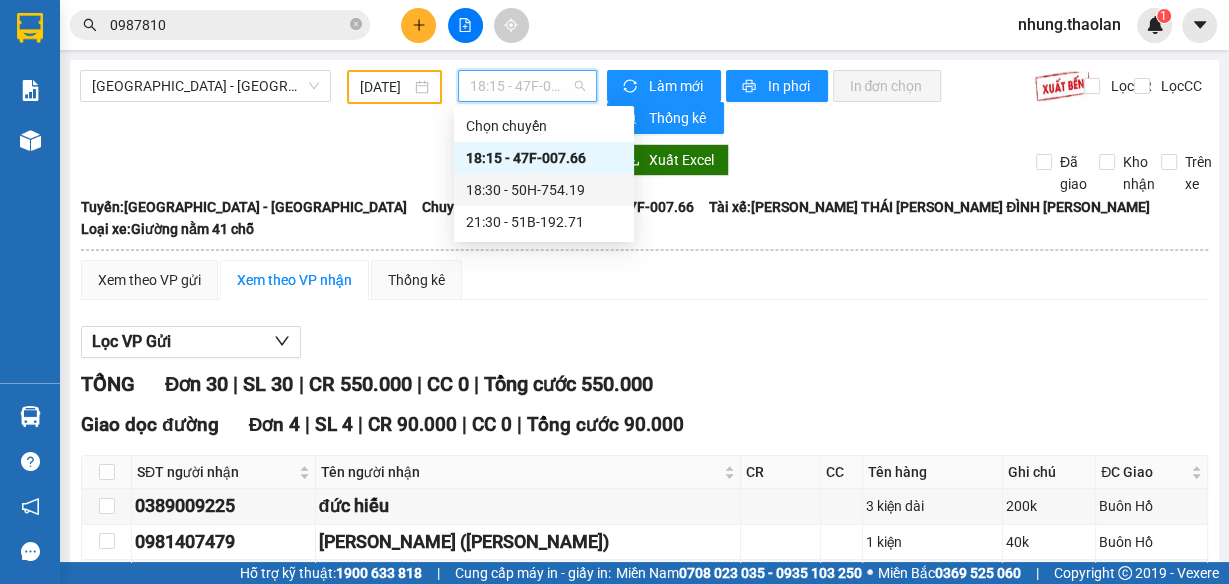 click on "18:30     - 50H-754.19" at bounding box center (544, 190) 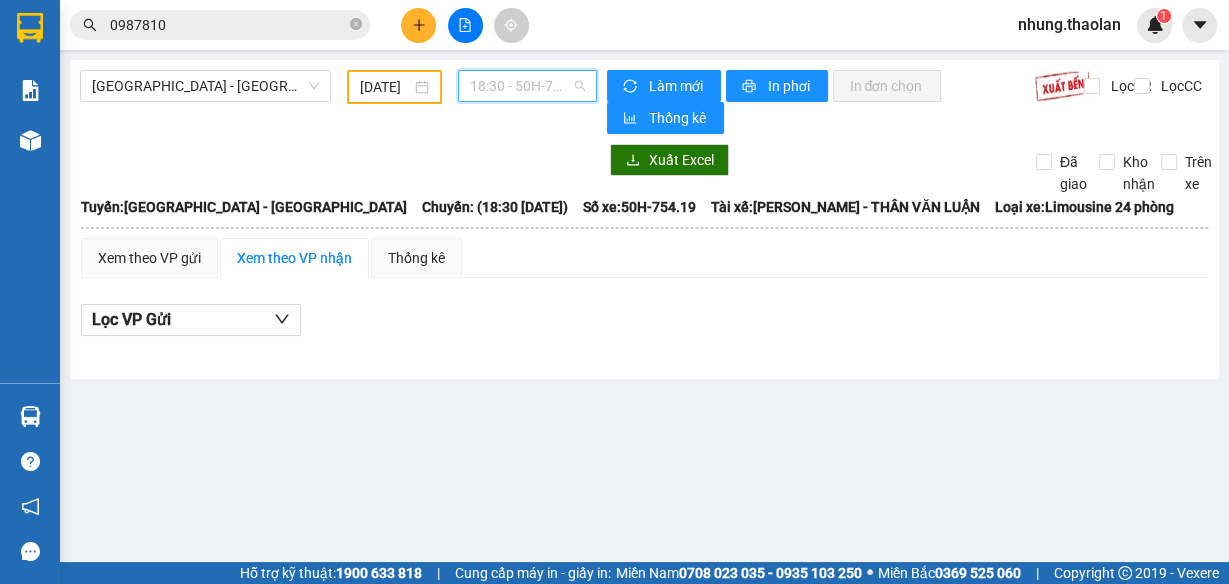 click on "18:30     - 50H-754.19" at bounding box center (528, 86) 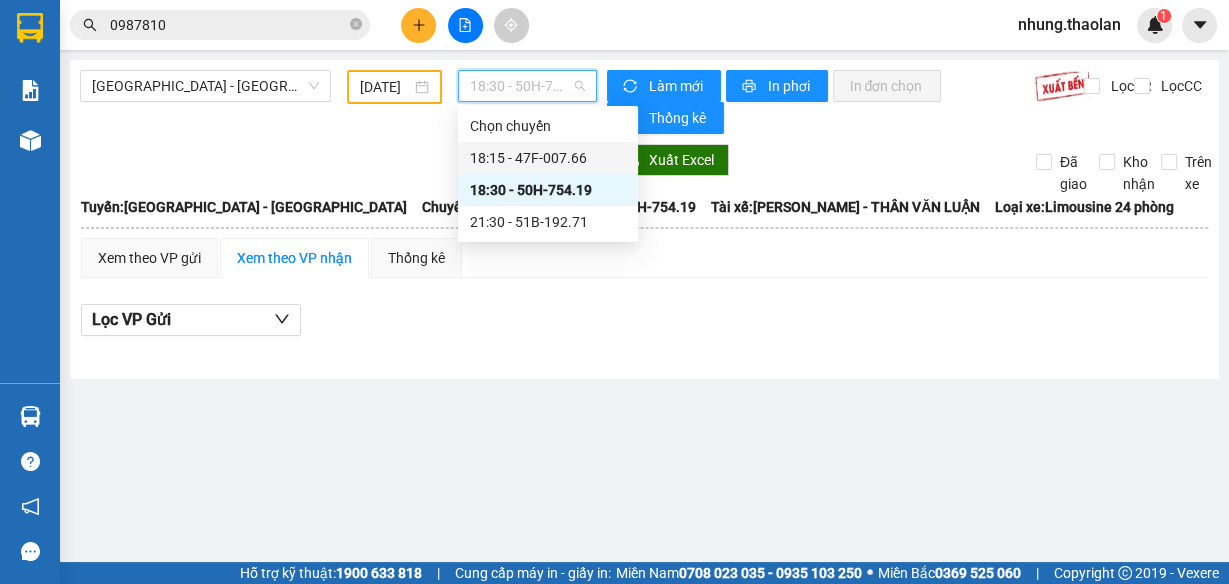 click on "18:15     - 47F-007.66" at bounding box center [548, 158] 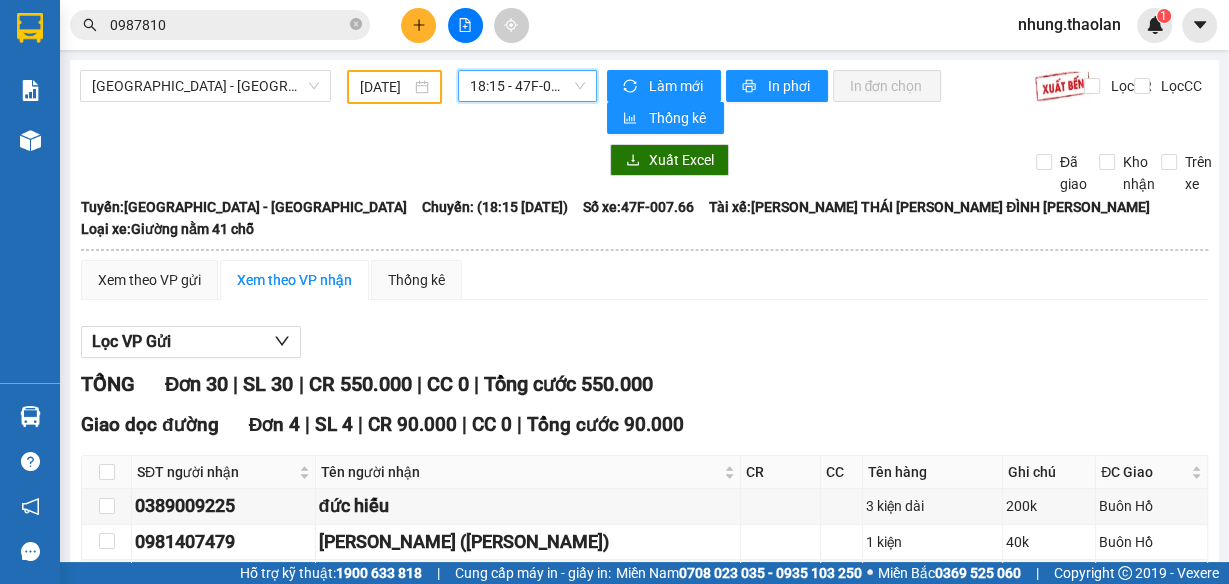click on "18:15     - 47F-007.66" at bounding box center (528, 86) 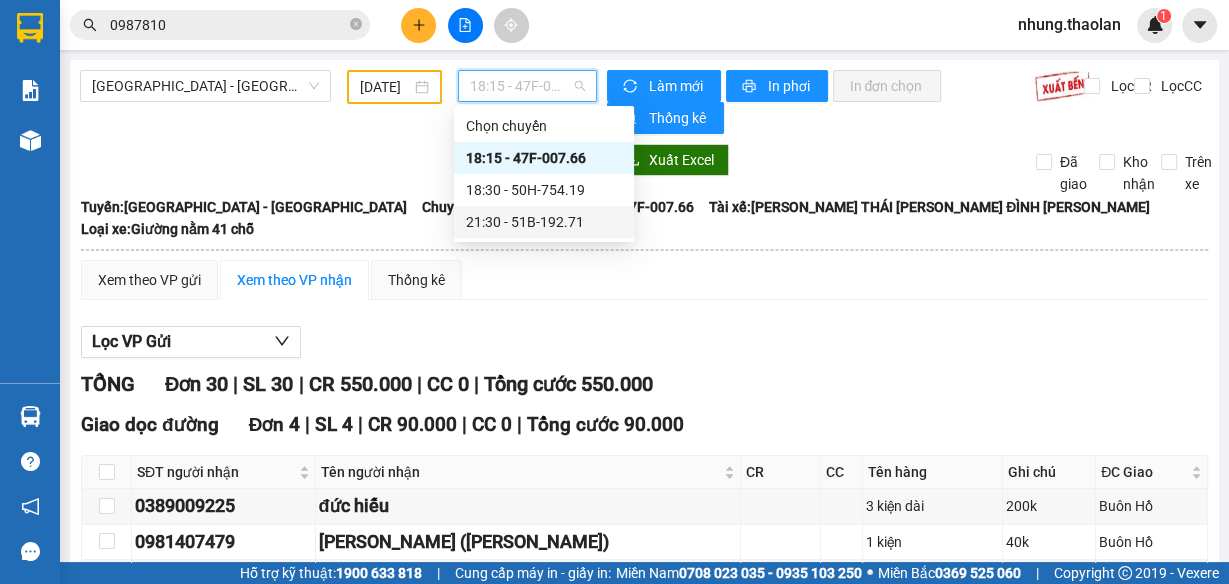 click on "21:30     - 51B-192.71" at bounding box center [544, 222] 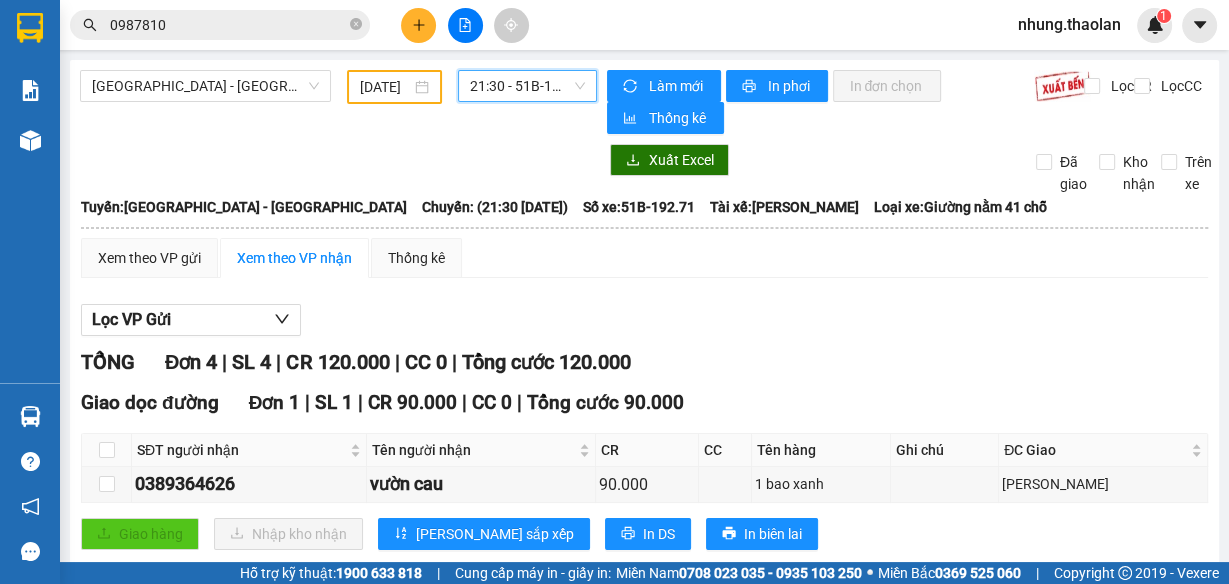 click on "21:30     - 51B-192.71" at bounding box center [528, 86] 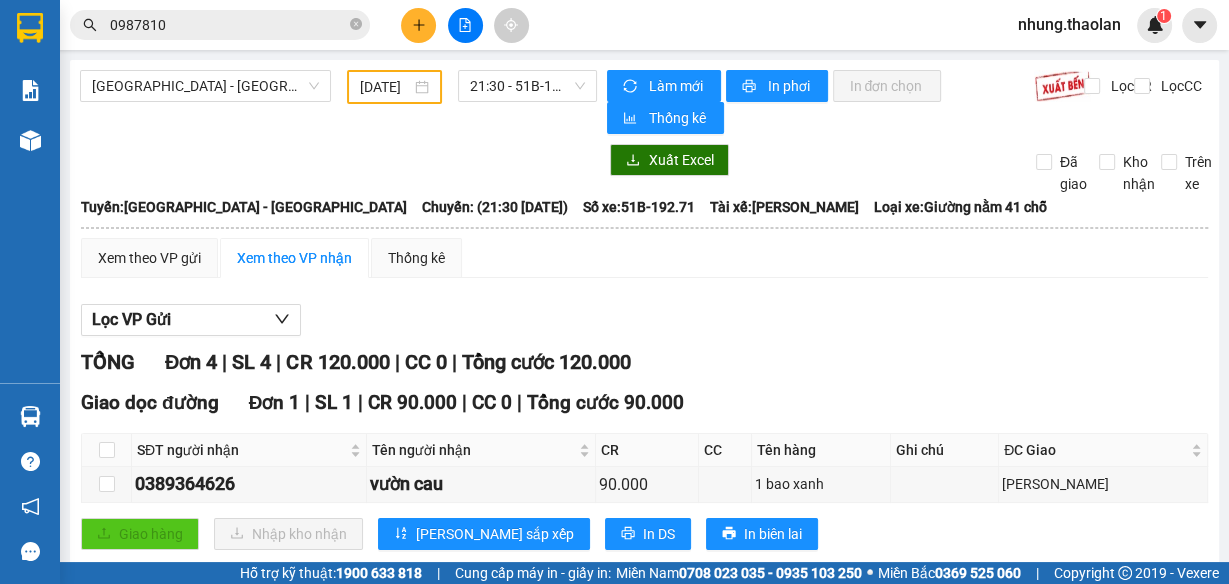click on "Lọc VP Gửi" at bounding box center (644, 320) 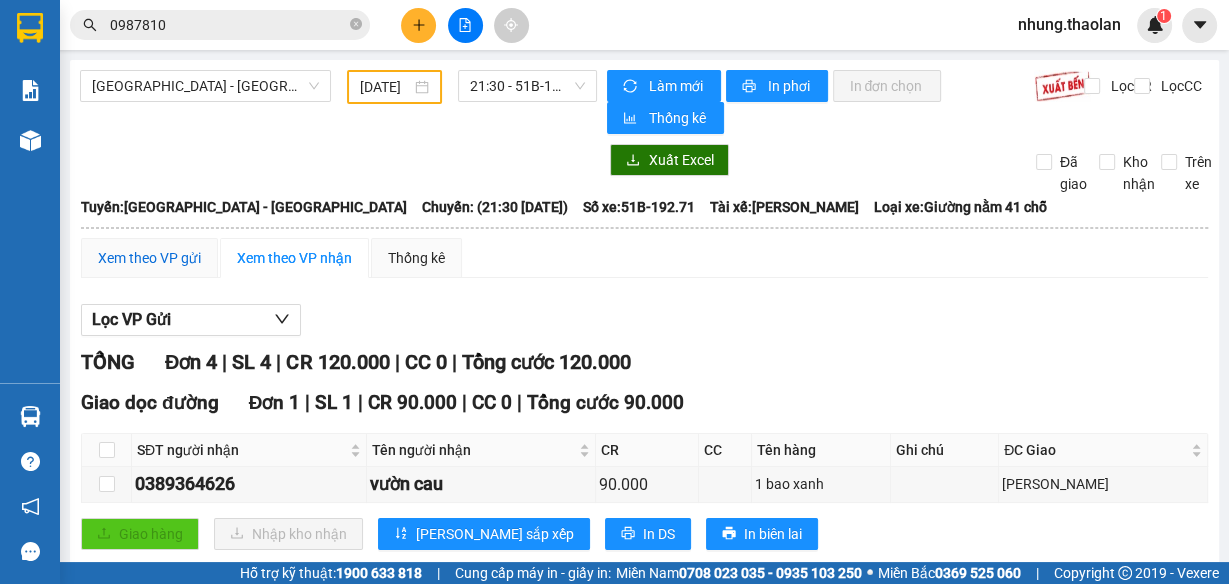 click on "Xem theo VP gửi" at bounding box center [149, 258] 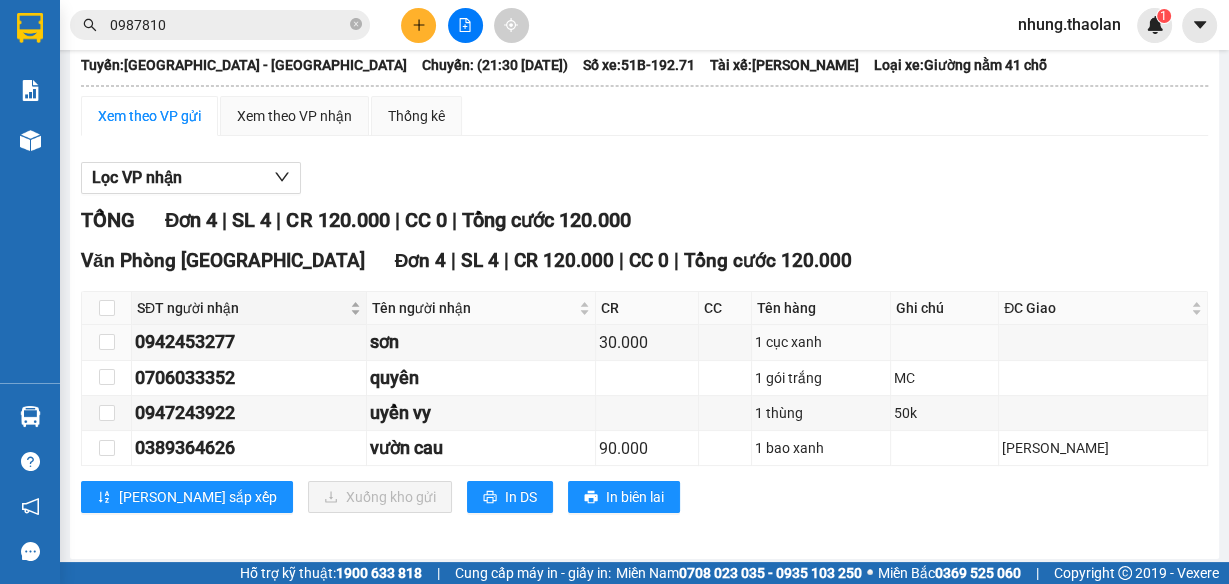 scroll, scrollTop: 145, scrollLeft: 0, axis: vertical 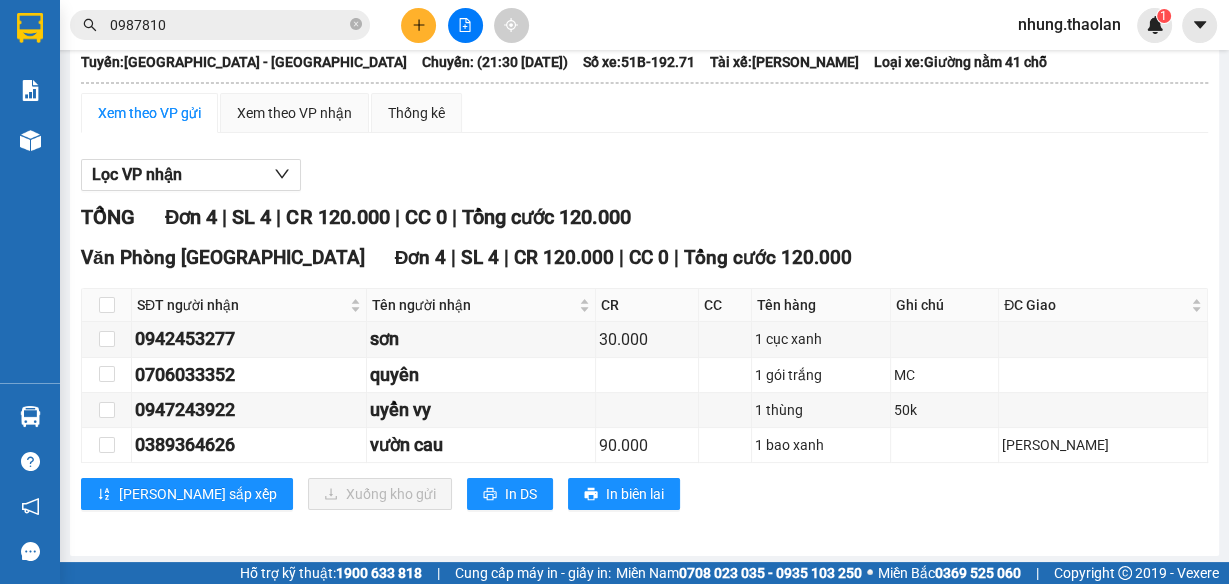 click at bounding box center [107, 305] 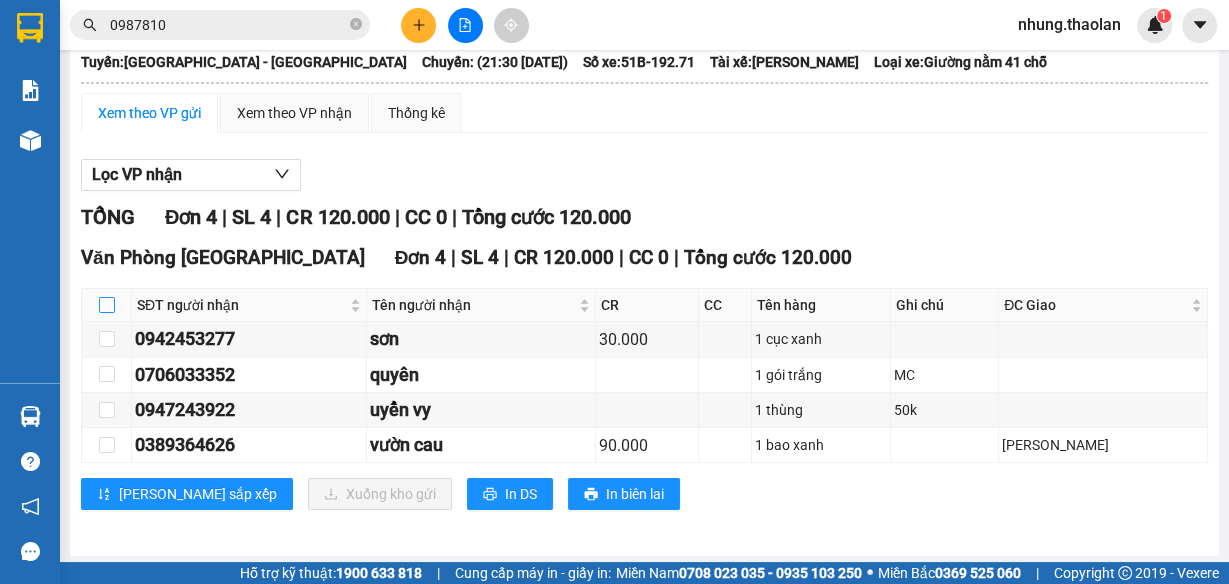 click at bounding box center [107, 305] 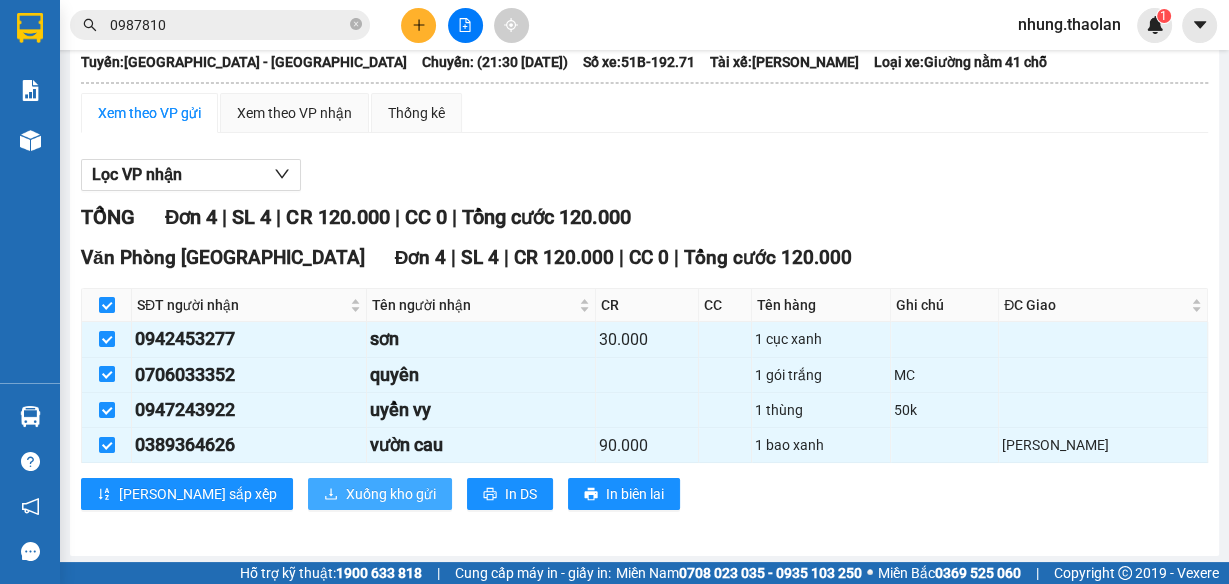 drag, startPoint x: 304, startPoint y: 482, endPoint x: 318, endPoint y: 478, distance: 14.56022 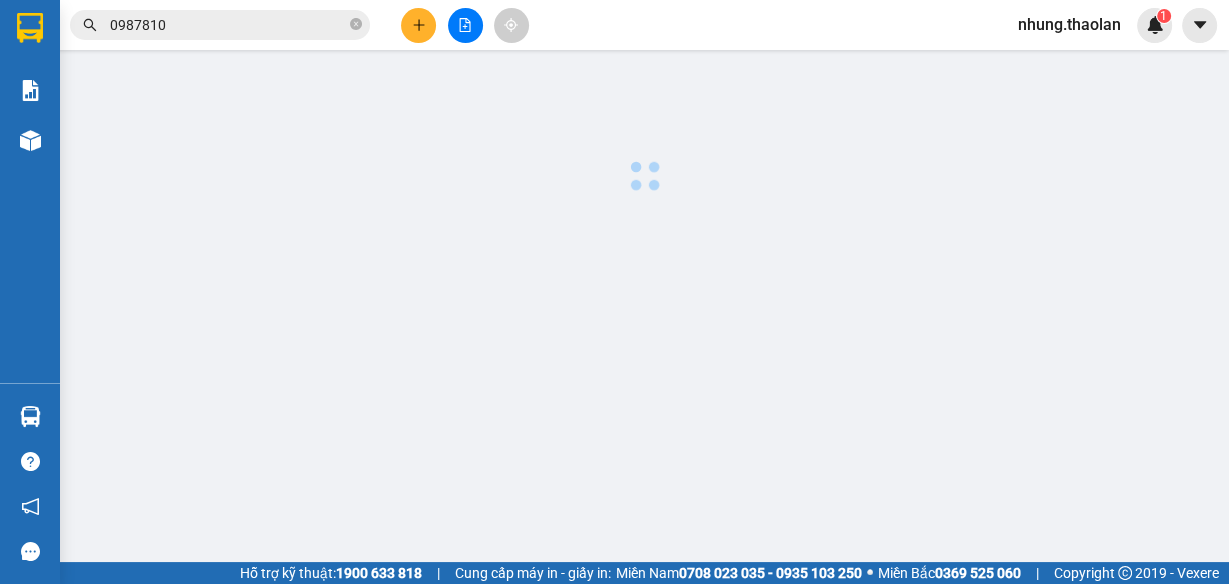 scroll, scrollTop: 0, scrollLeft: 0, axis: both 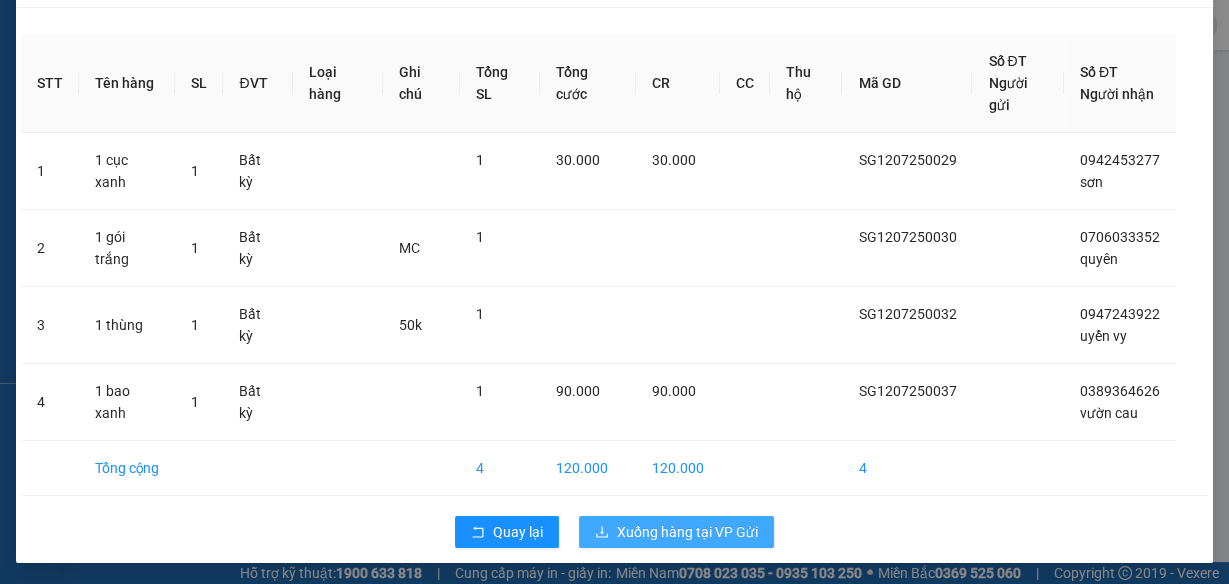 click on "Xuống hàng tại VP Gửi" at bounding box center [687, 532] 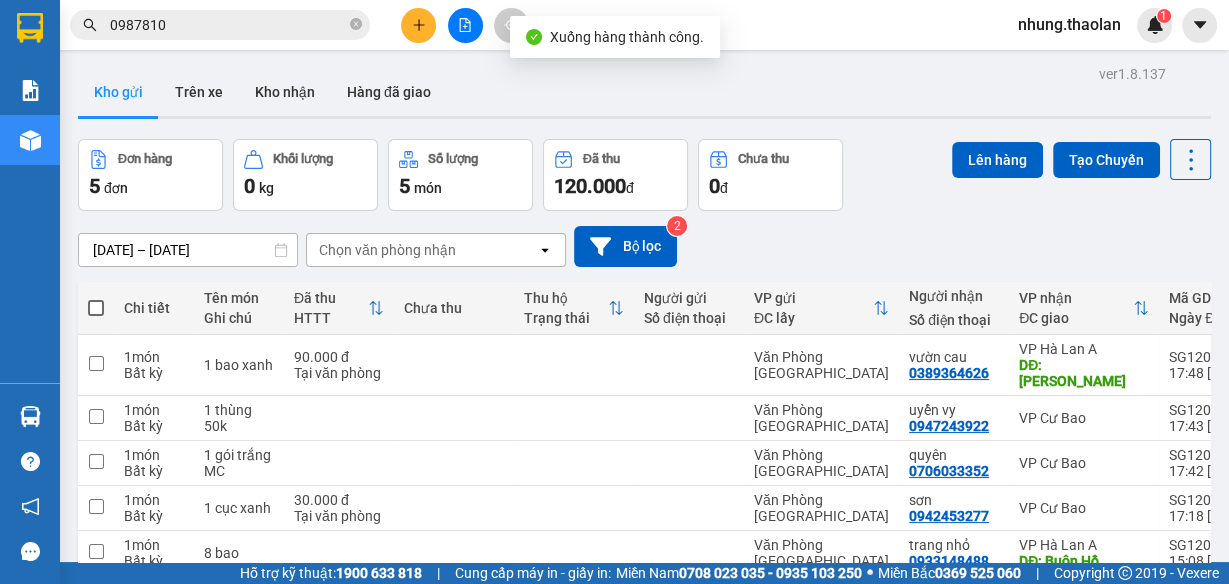 click at bounding box center (96, 308) 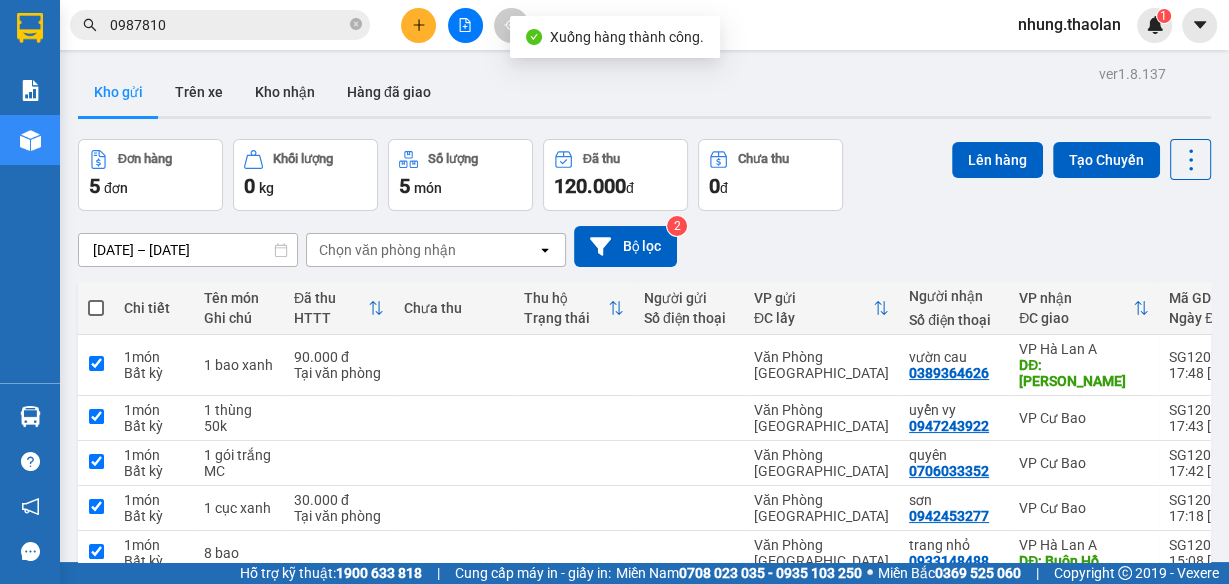 checkbox on "true" 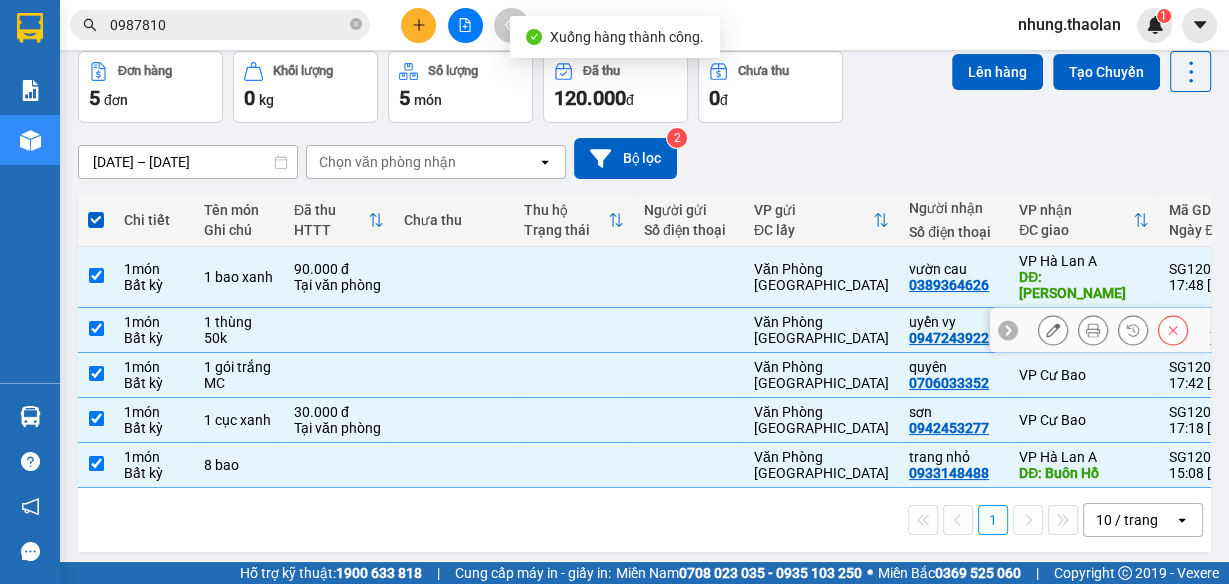 scroll, scrollTop: 91, scrollLeft: 0, axis: vertical 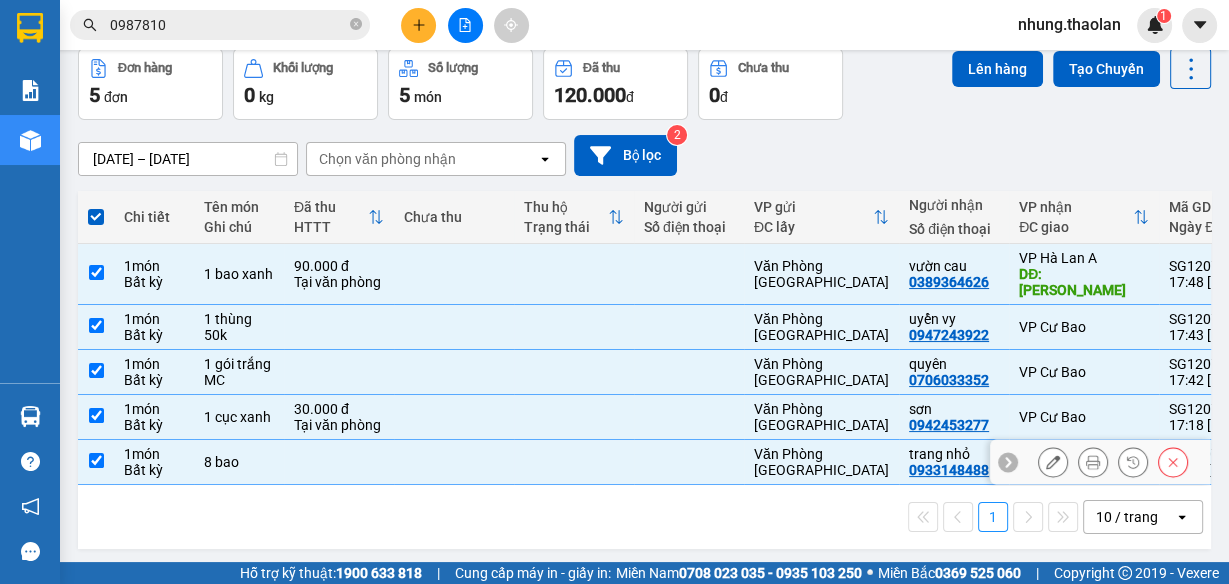 click at bounding box center [339, 462] 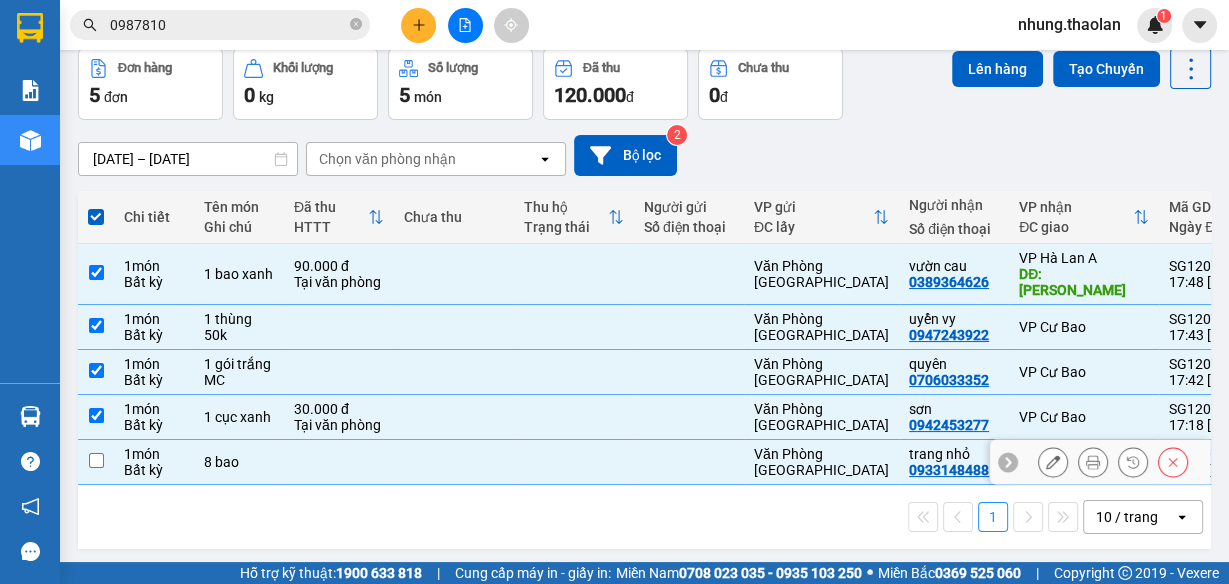 checkbox on "false" 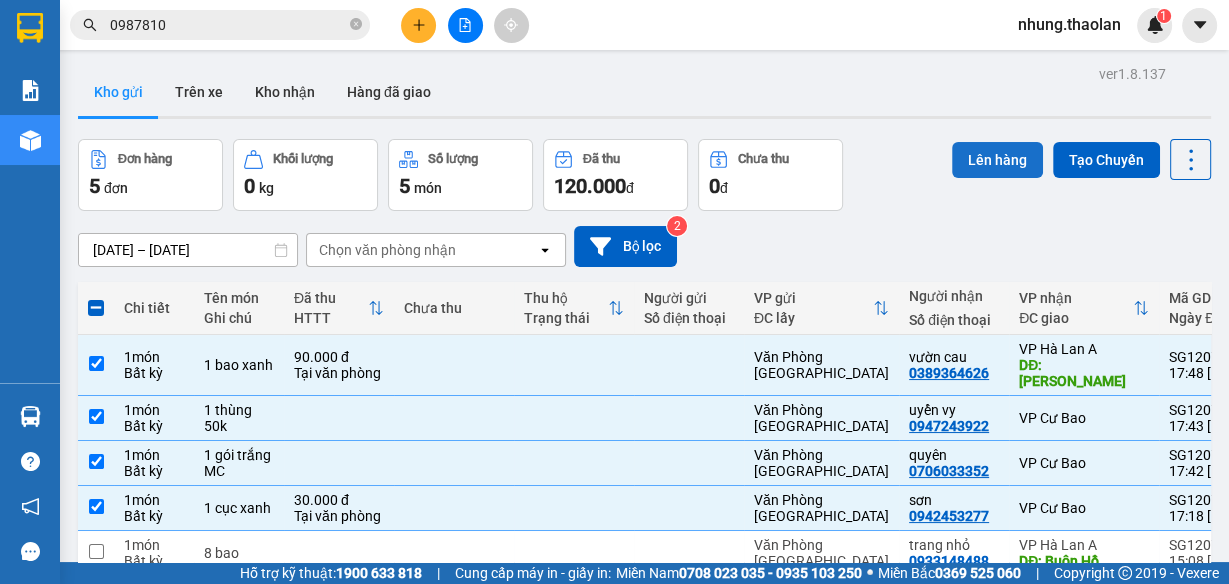 scroll, scrollTop: 0, scrollLeft: 0, axis: both 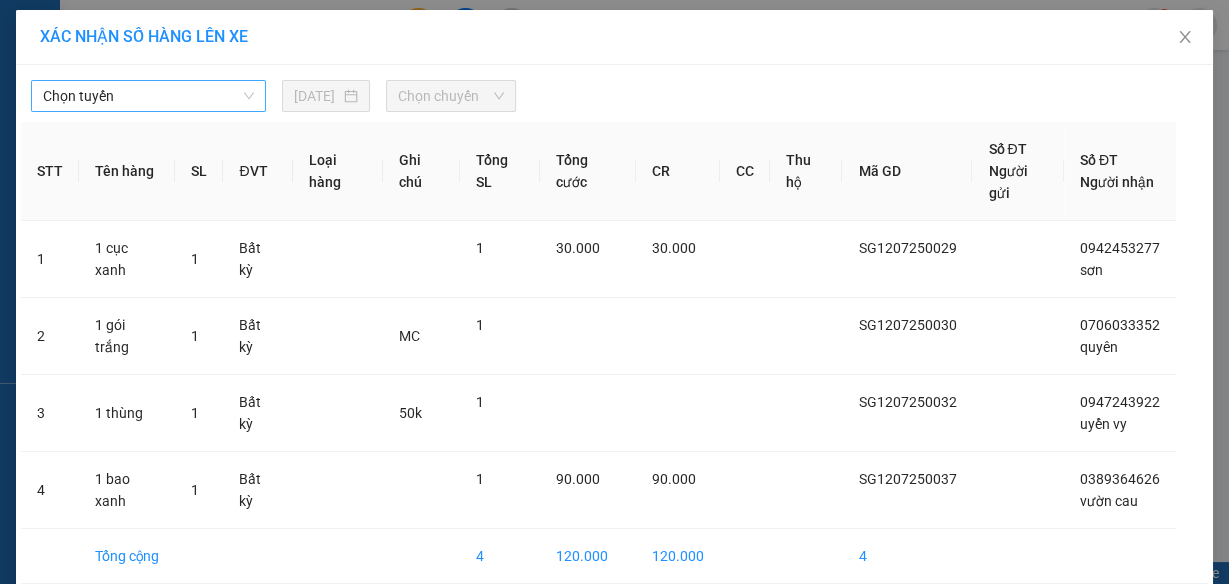 click on "Chọn tuyến" at bounding box center [148, 96] 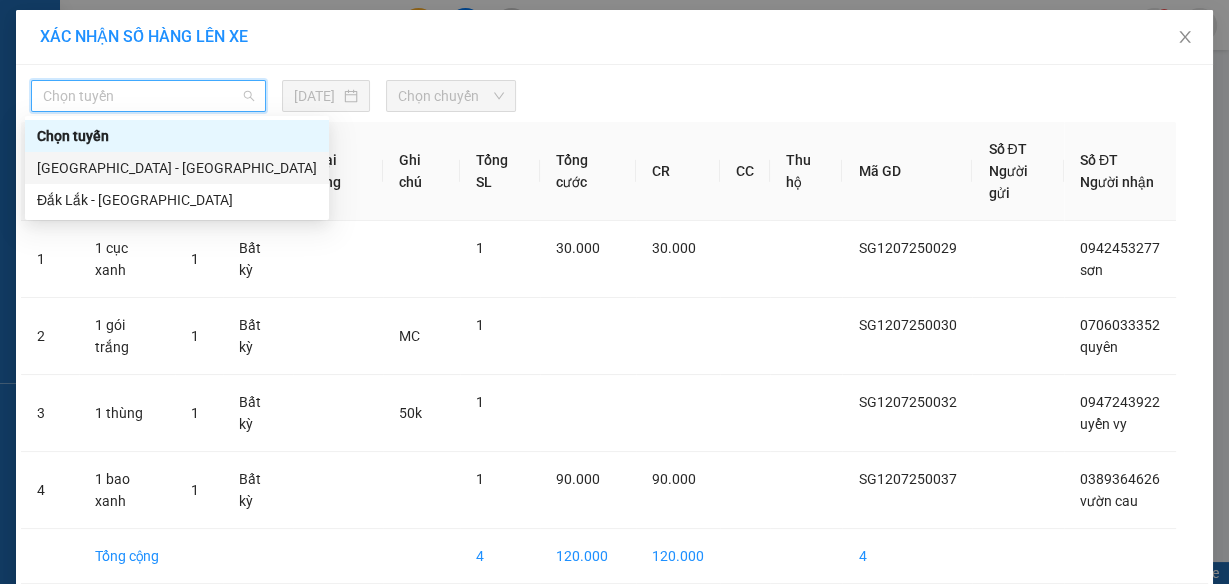 click on "[GEOGRAPHIC_DATA] - [GEOGRAPHIC_DATA]" at bounding box center (177, 168) 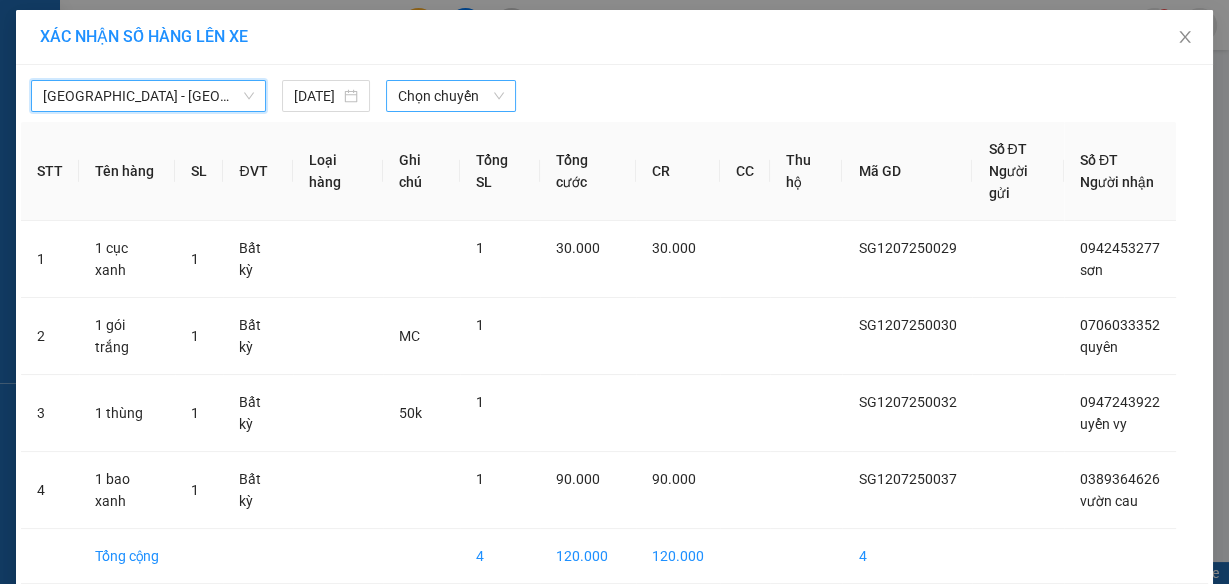click on "Chọn chuyến" at bounding box center (451, 96) 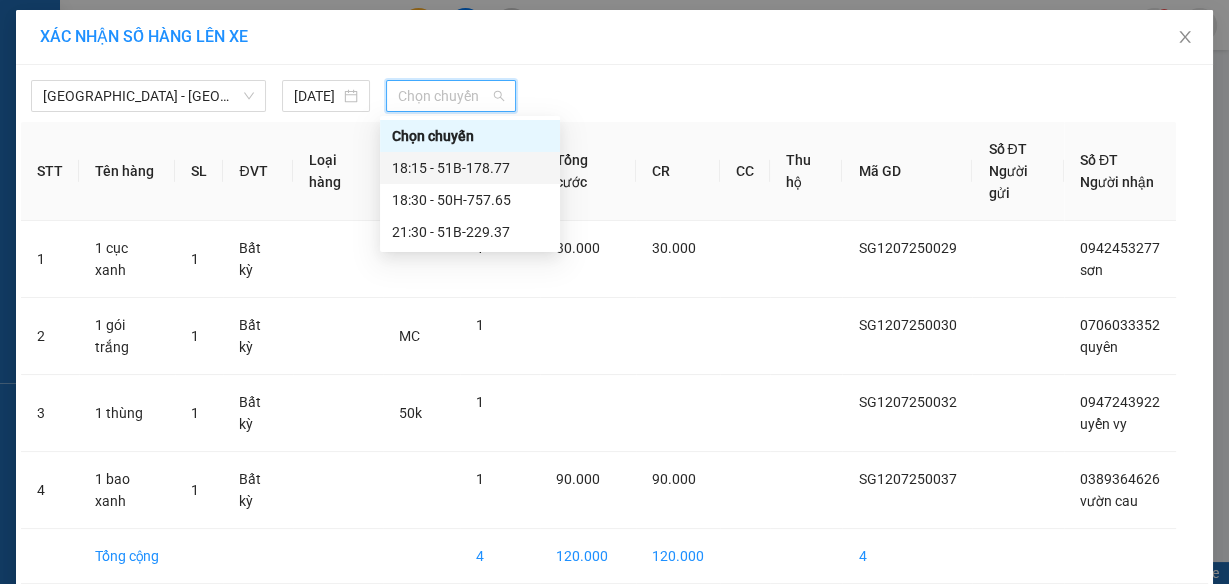 drag, startPoint x: 479, startPoint y: 169, endPoint x: 555, endPoint y: 233, distance: 99.35794 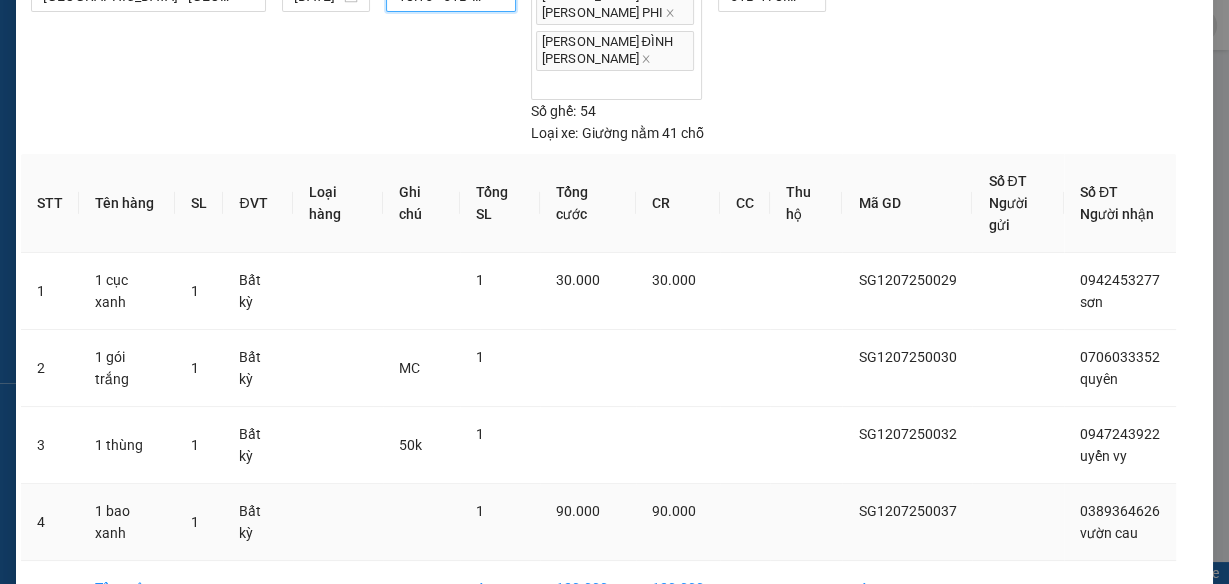 scroll, scrollTop: 201, scrollLeft: 0, axis: vertical 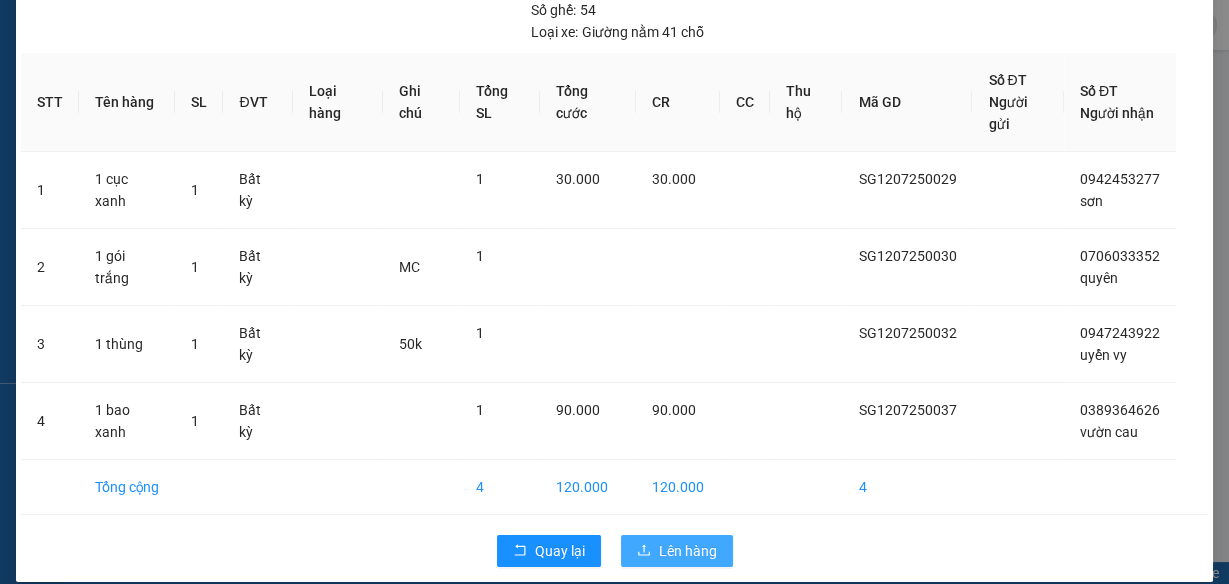 click on "Lên hàng" at bounding box center [688, 551] 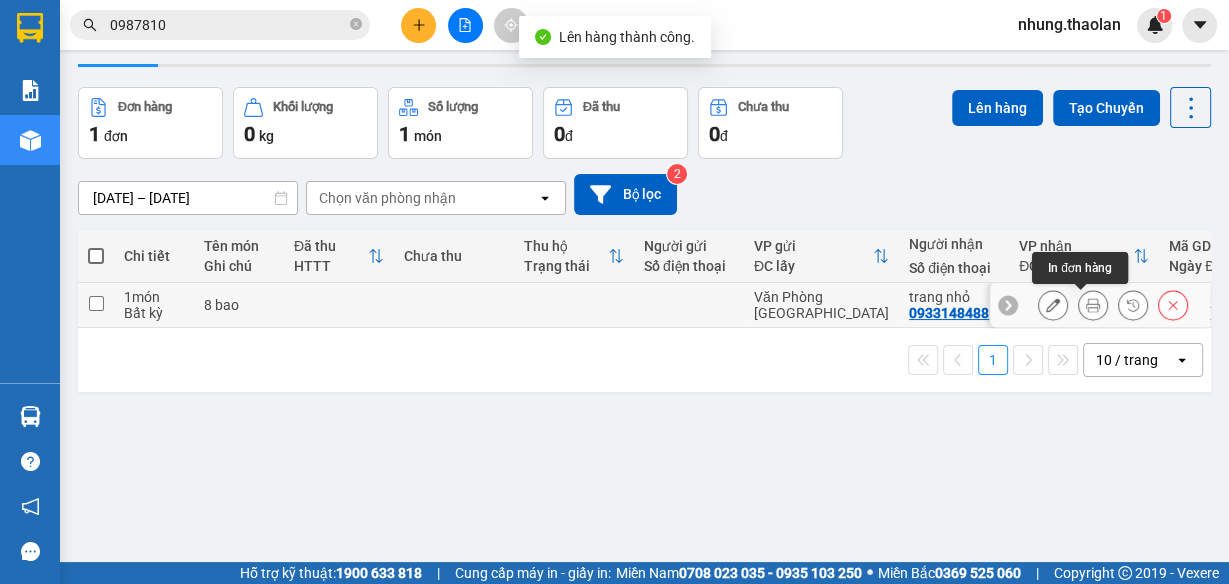 scroll, scrollTop: 80, scrollLeft: 0, axis: vertical 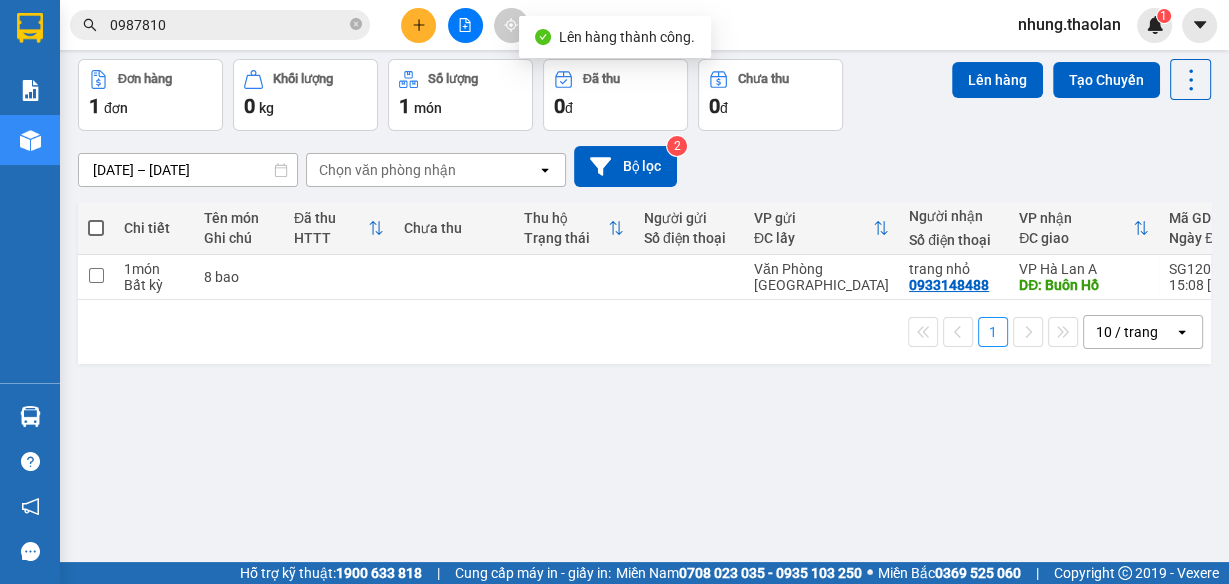 click at bounding box center (465, 25) 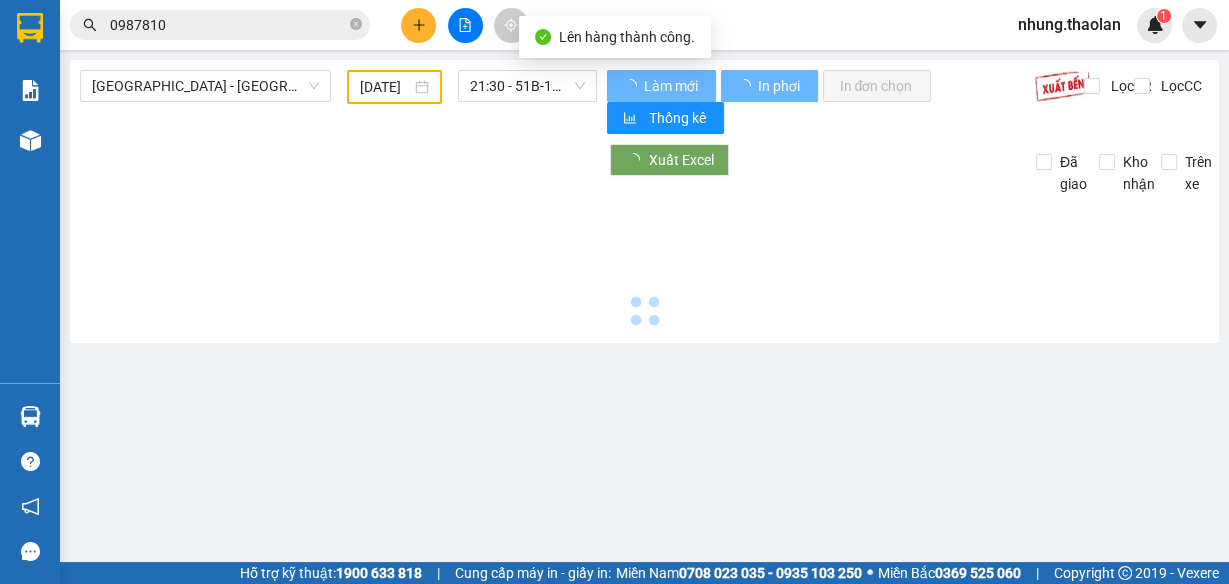 scroll, scrollTop: 0, scrollLeft: 0, axis: both 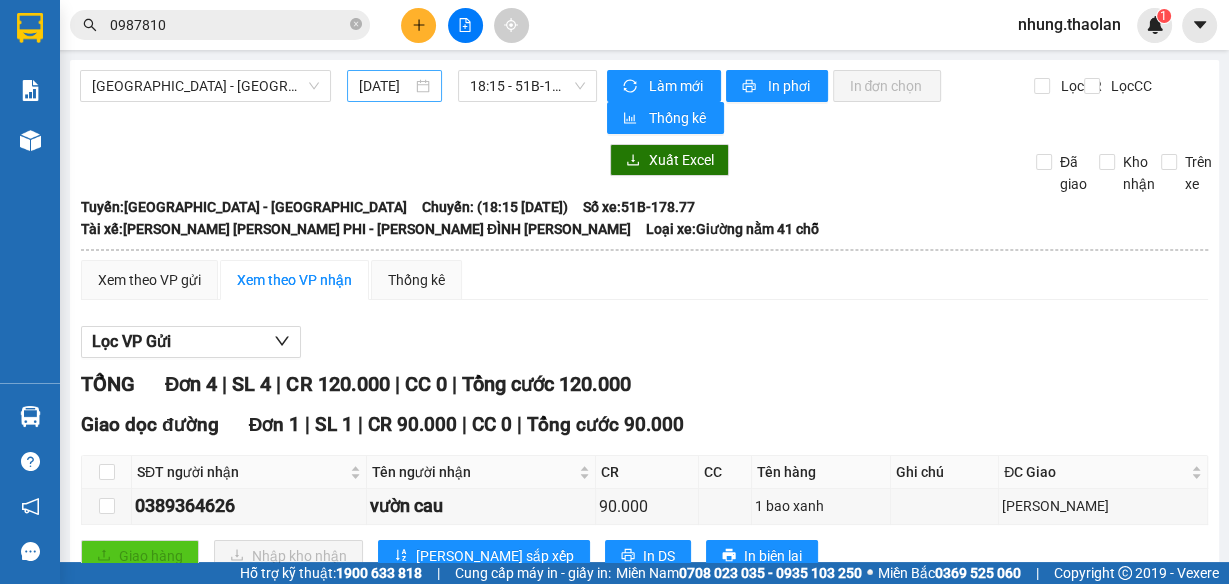 click on "[DATE]" at bounding box center [385, 86] 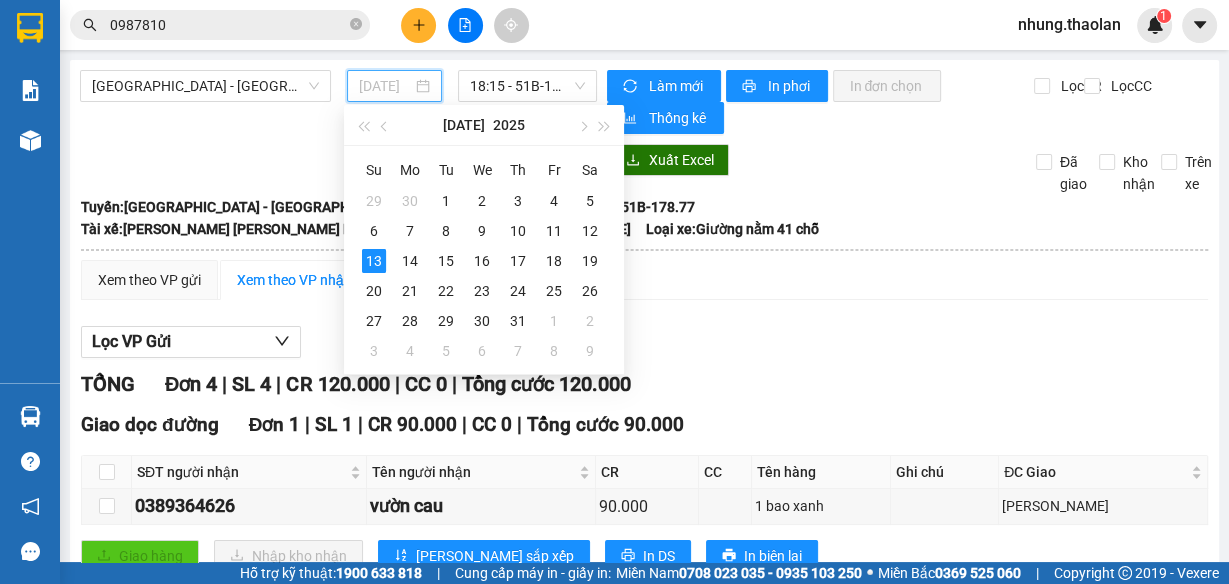 type on "[DATE]" 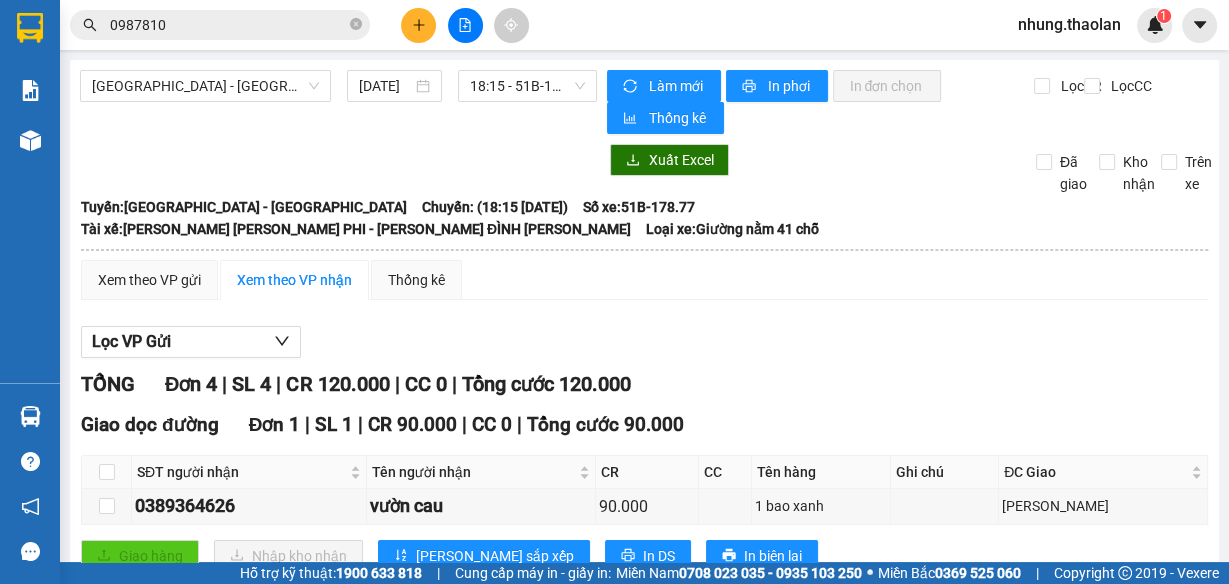 click on "Lọc VP Gửi" at bounding box center (644, 342) 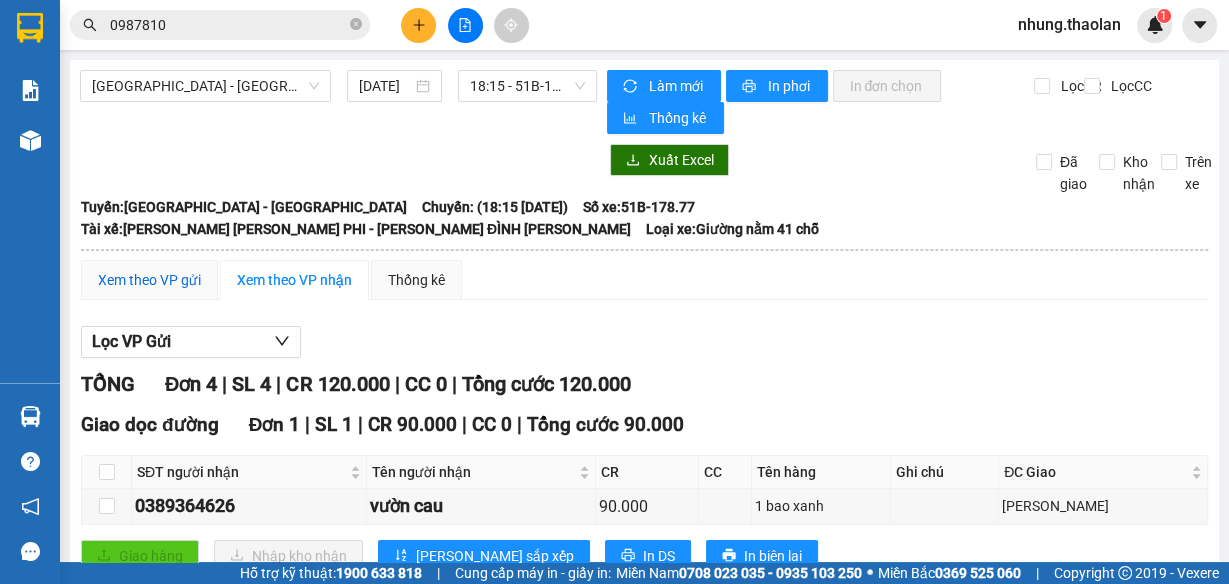 click on "Xem theo VP gửi" at bounding box center (149, 280) 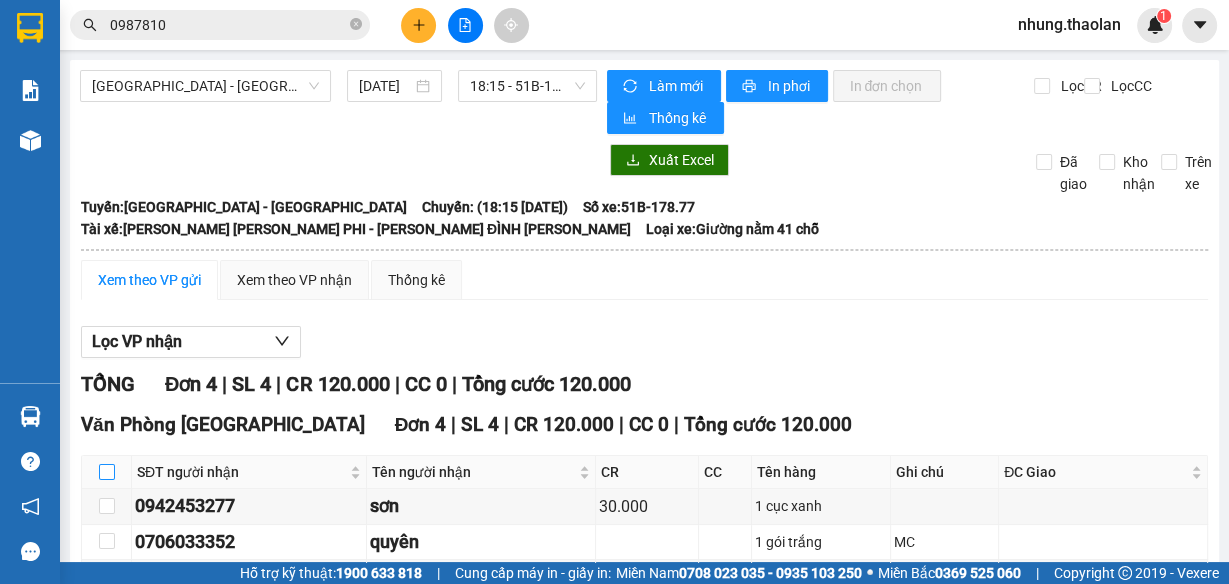 click at bounding box center (107, 472) 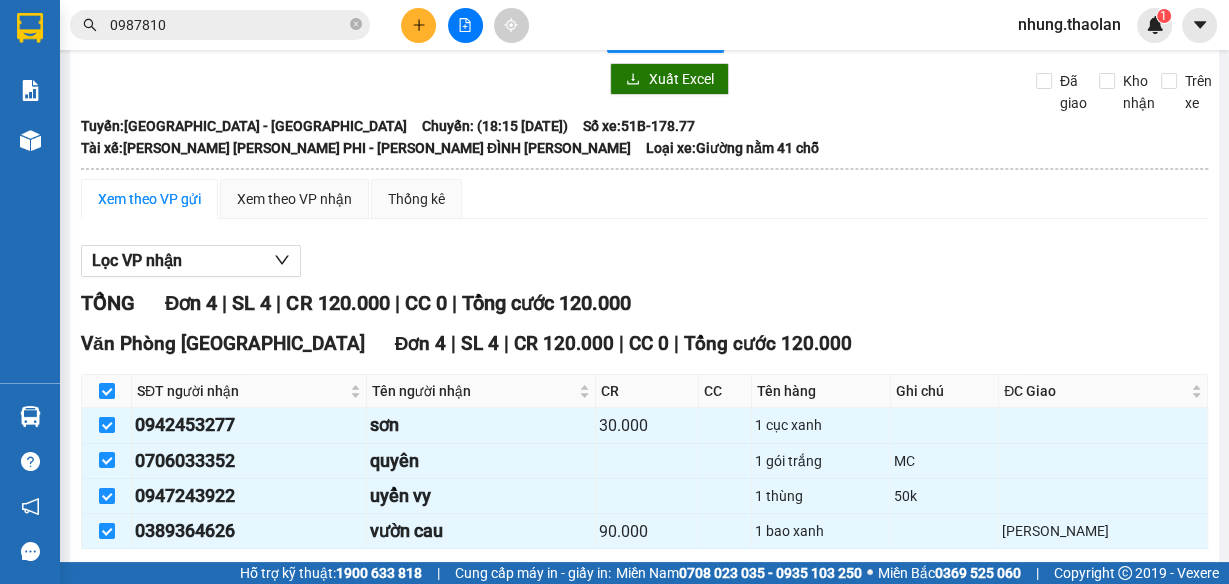 scroll, scrollTop: 145, scrollLeft: 0, axis: vertical 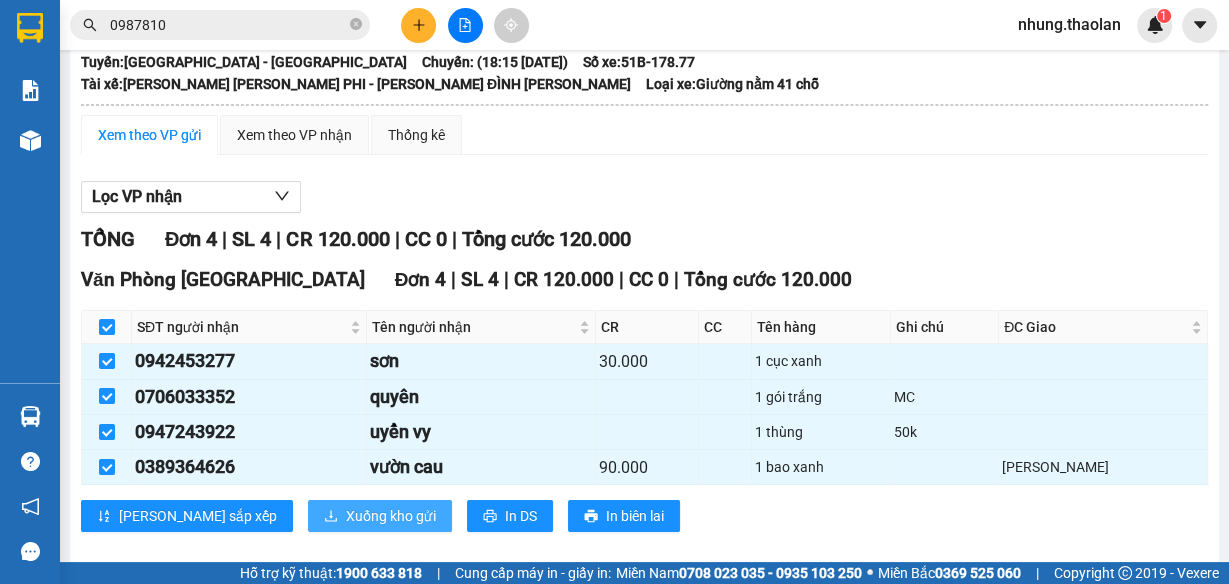 click on "Xuống kho gửi" at bounding box center (391, 516) 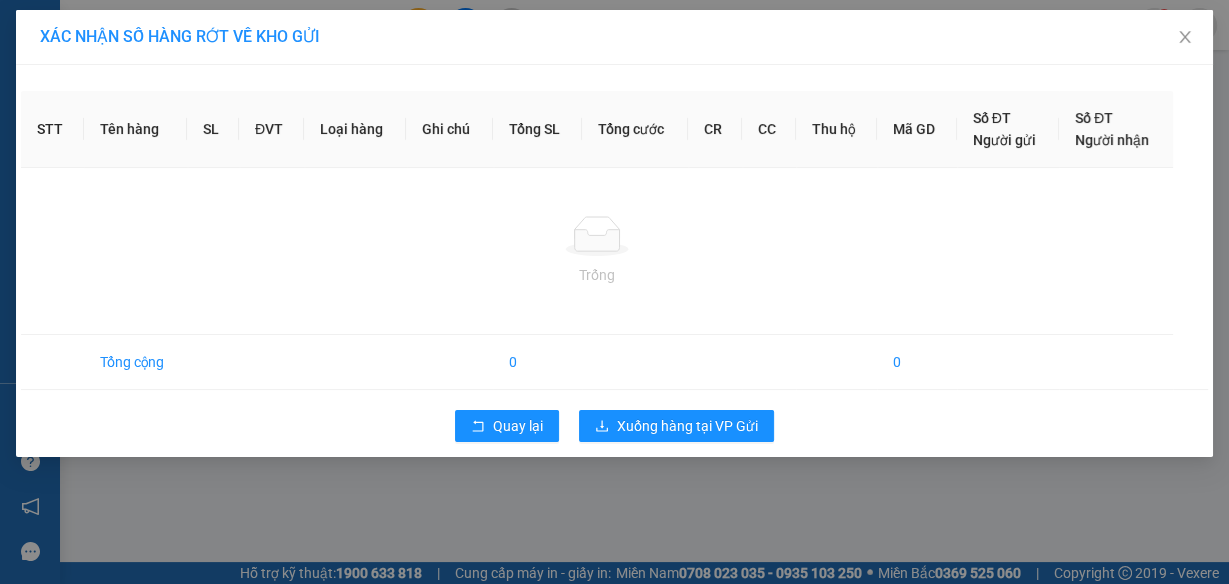 scroll, scrollTop: 0, scrollLeft: 0, axis: both 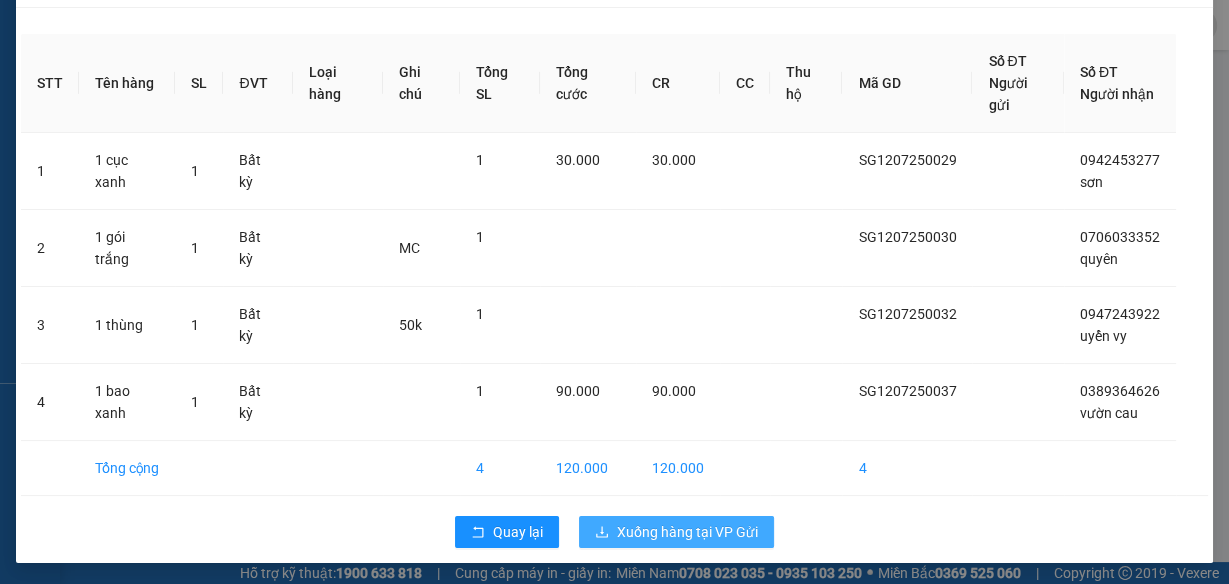 click on "Xuống hàng tại VP Gửi" at bounding box center (687, 532) 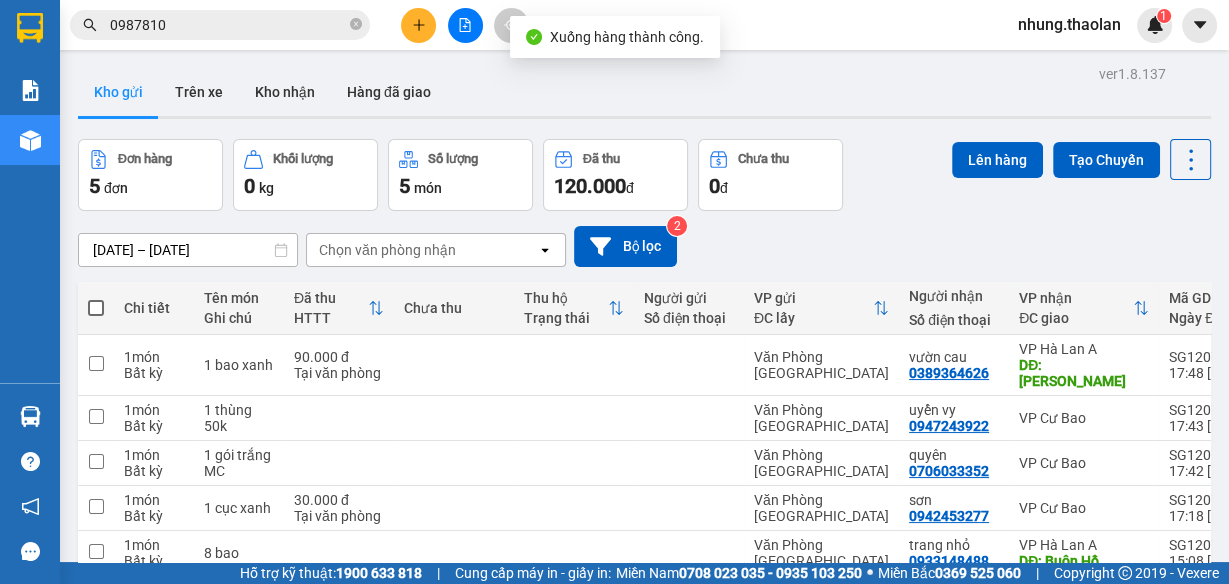 click at bounding box center [96, 308] 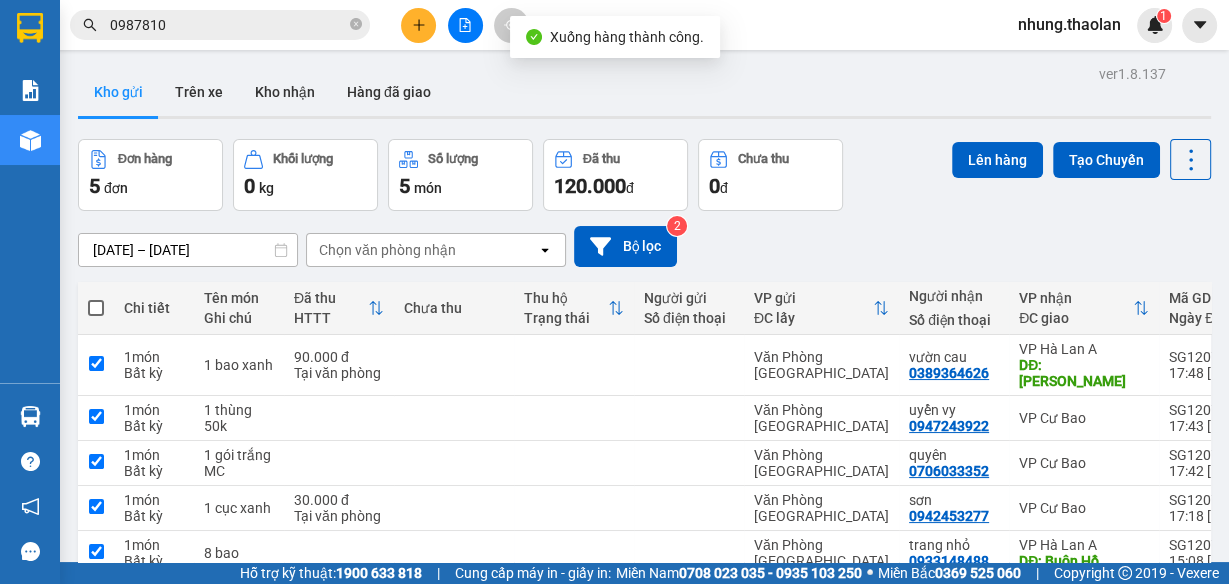 checkbox on "true" 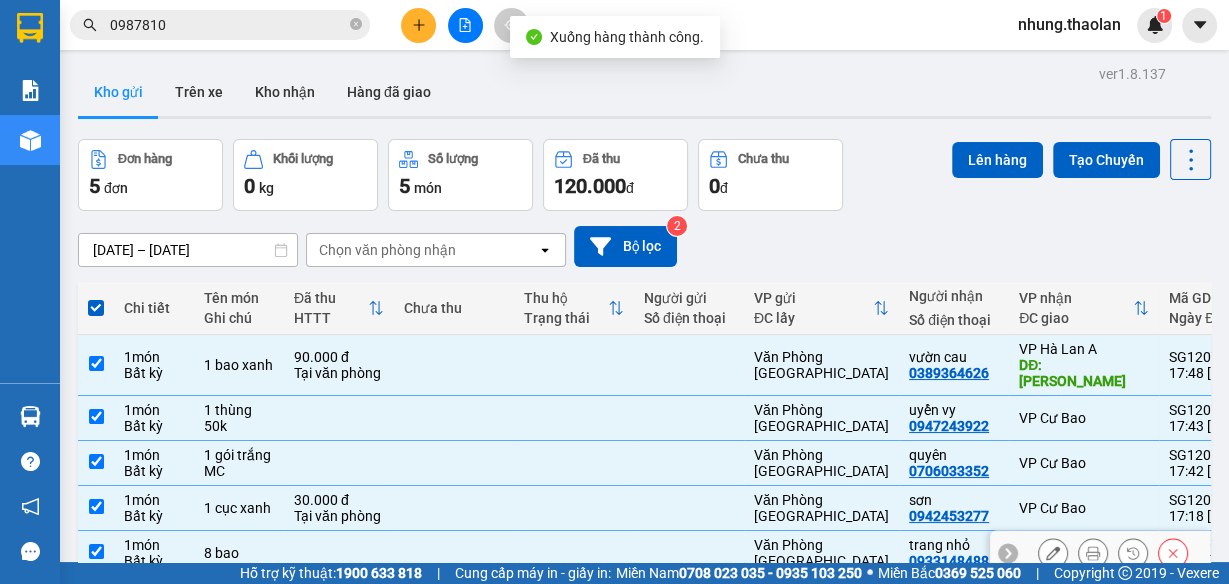 drag, startPoint x: 266, startPoint y: 528, endPoint x: 275, endPoint y: 515, distance: 15.811388 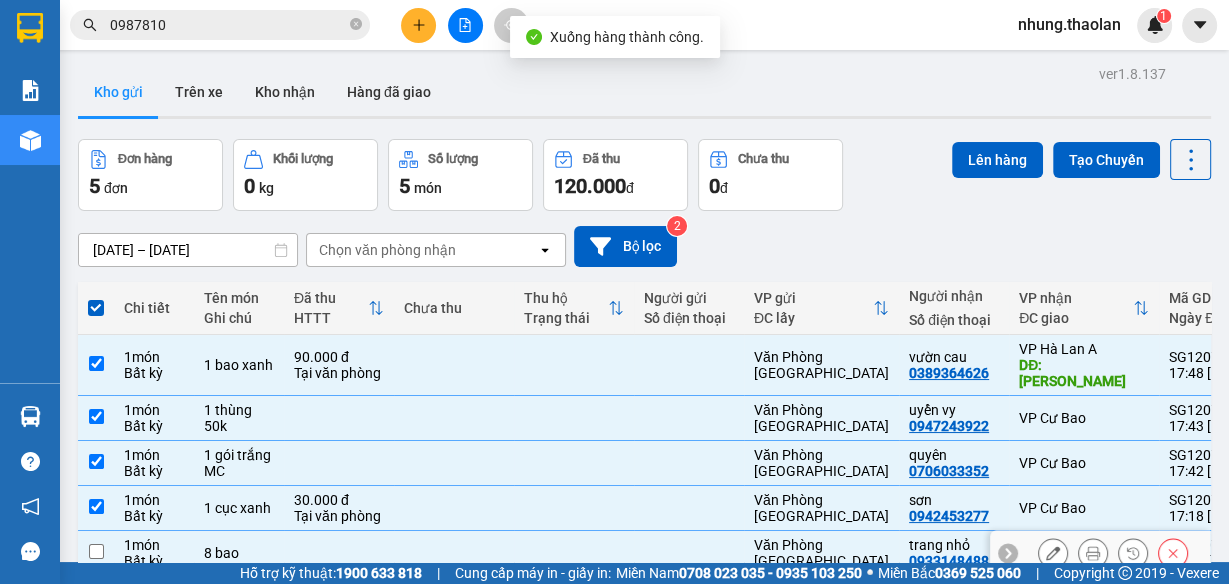 checkbox on "false" 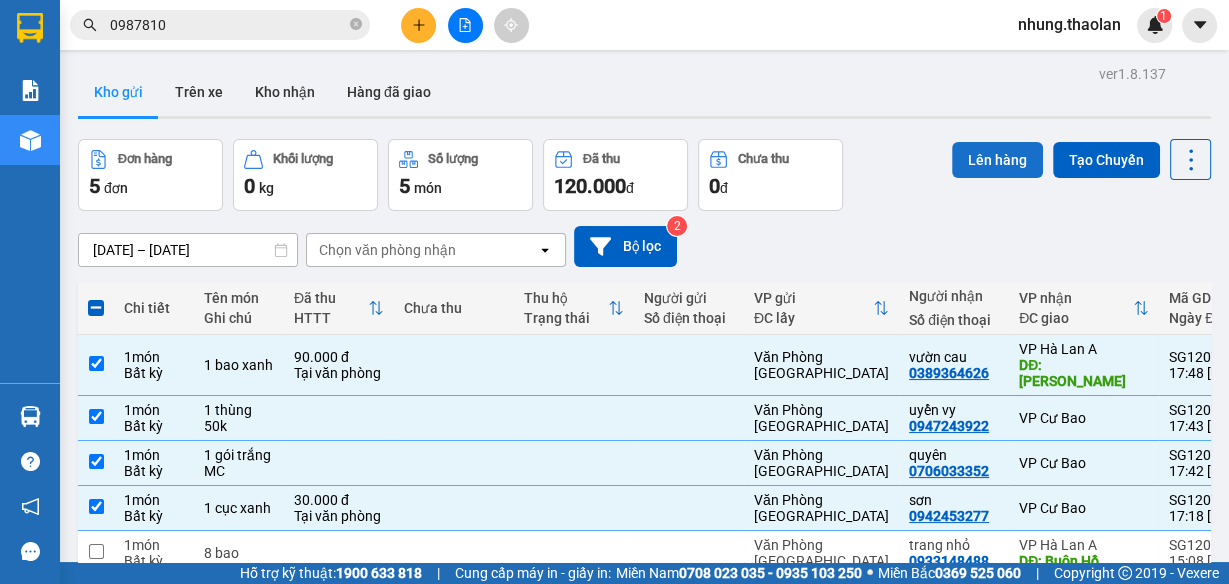 click on "Lên hàng" at bounding box center (997, 160) 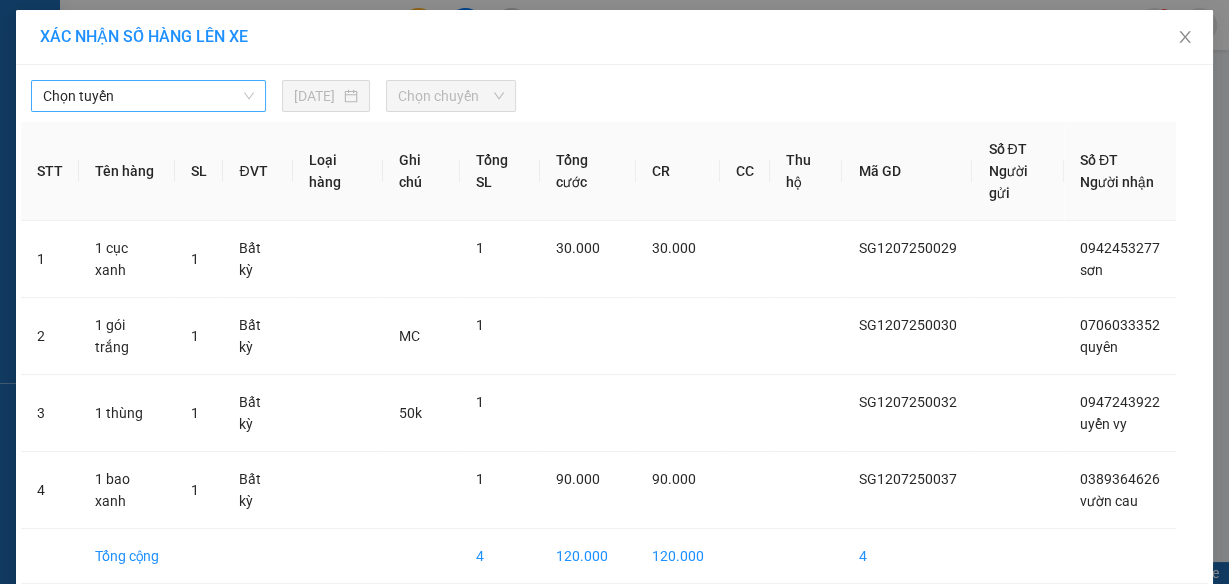 click on "Chọn tuyến" at bounding box center (148, 96) 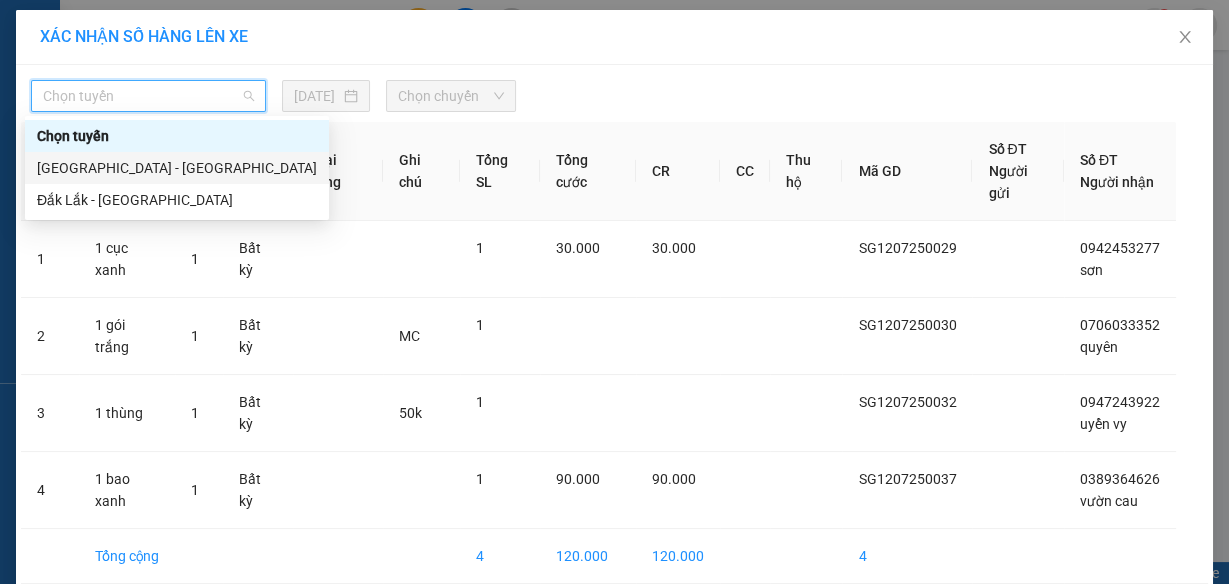 drag, startPoint x: 112, startPoint y: 163, endPoint x: 265, endPoint y: 121, distance: 158.66002 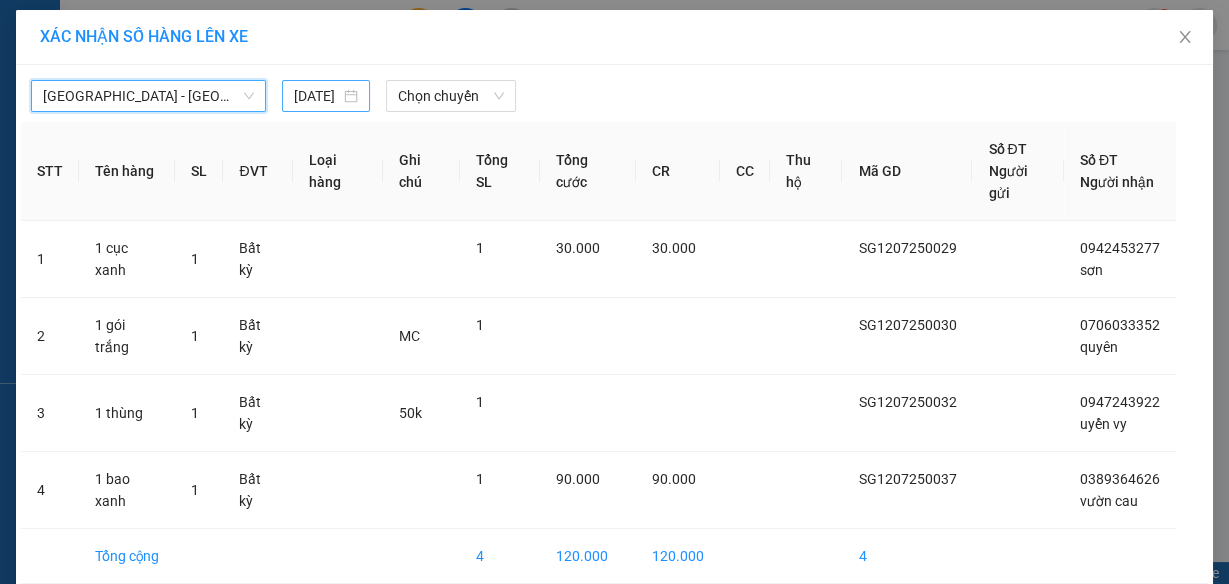 click on "[DATE]" at bounding box center (317, 96) 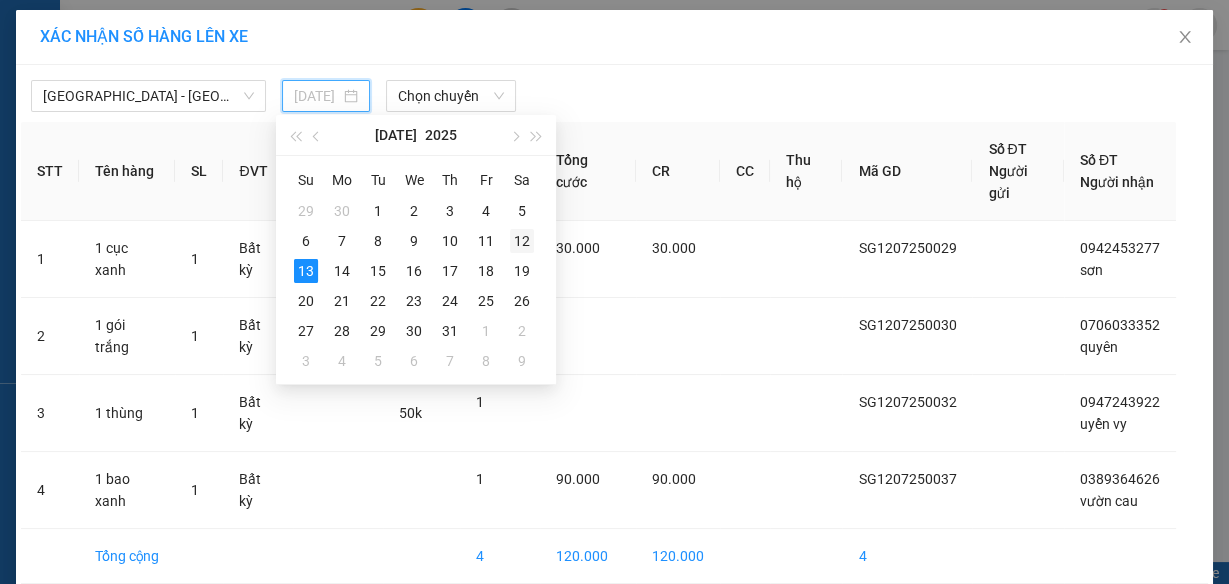 click on "12" at bounding box center (522, 241) 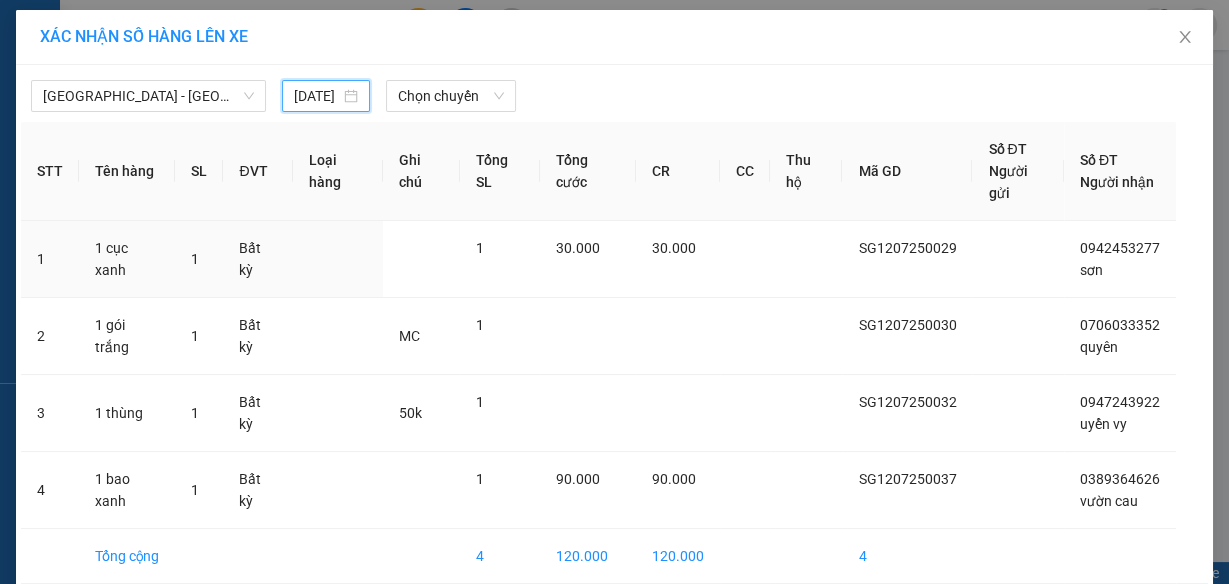 type on "[DATE]" 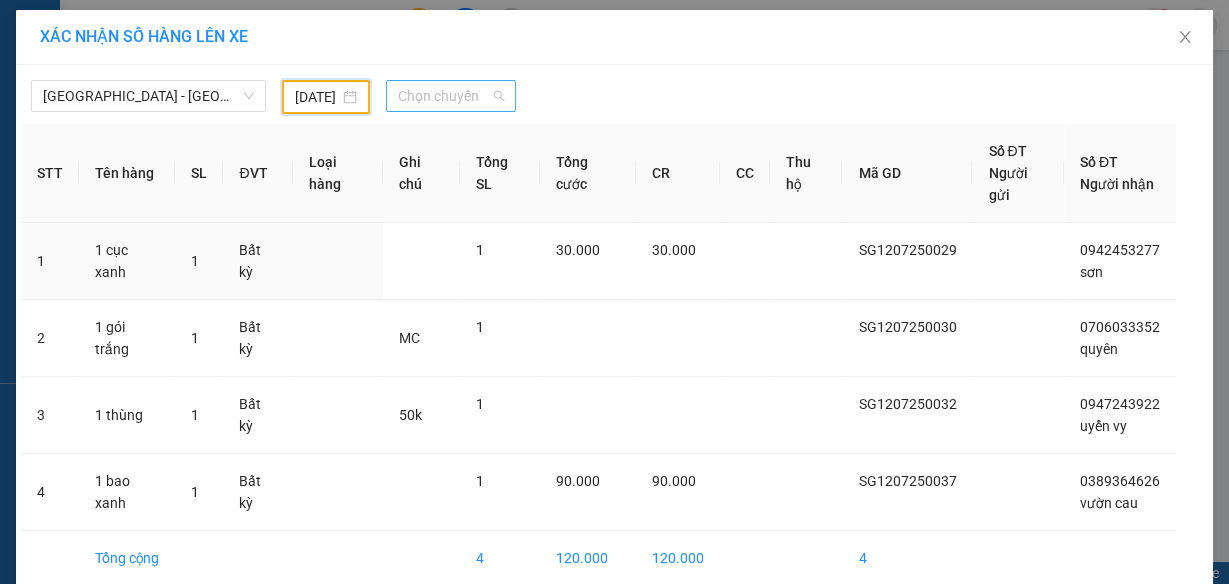 click on "Chọn chuyến" at bounding box center [451, 96] 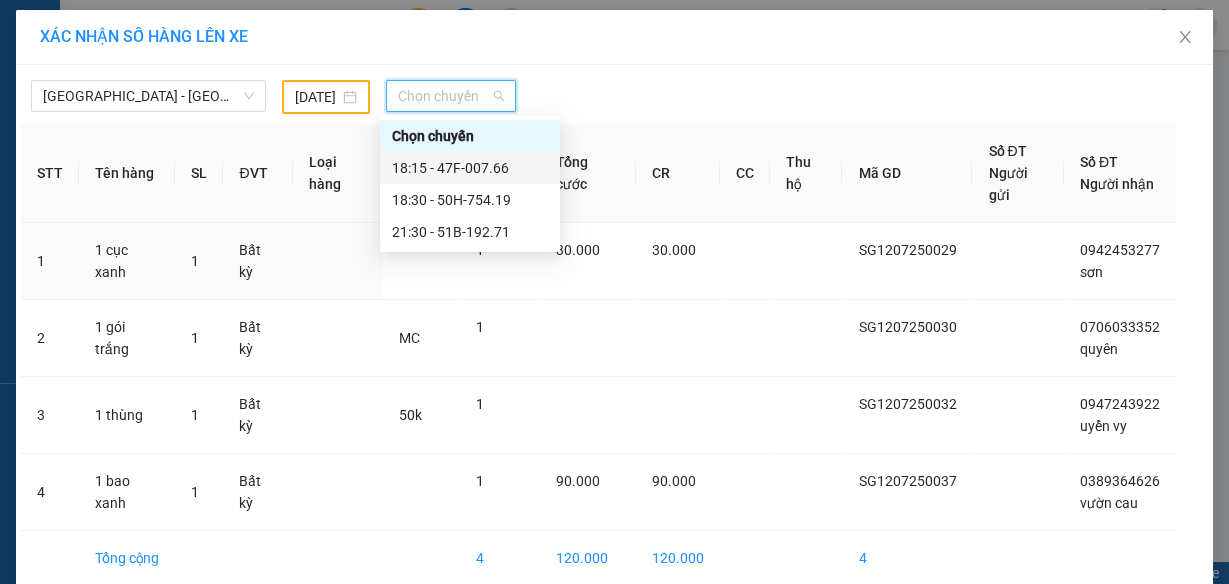 click on "18:15     - 47F-007.66" at bounding box center (470, 168) 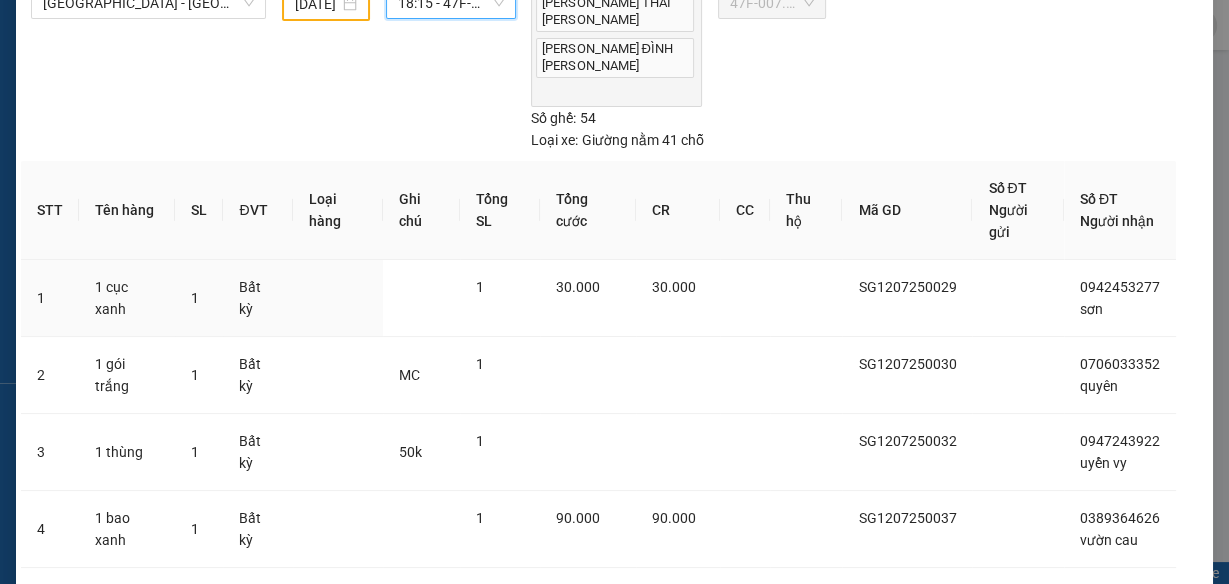 scroll, scrollTop: 160, scrollLeft: 0, axis: vertical 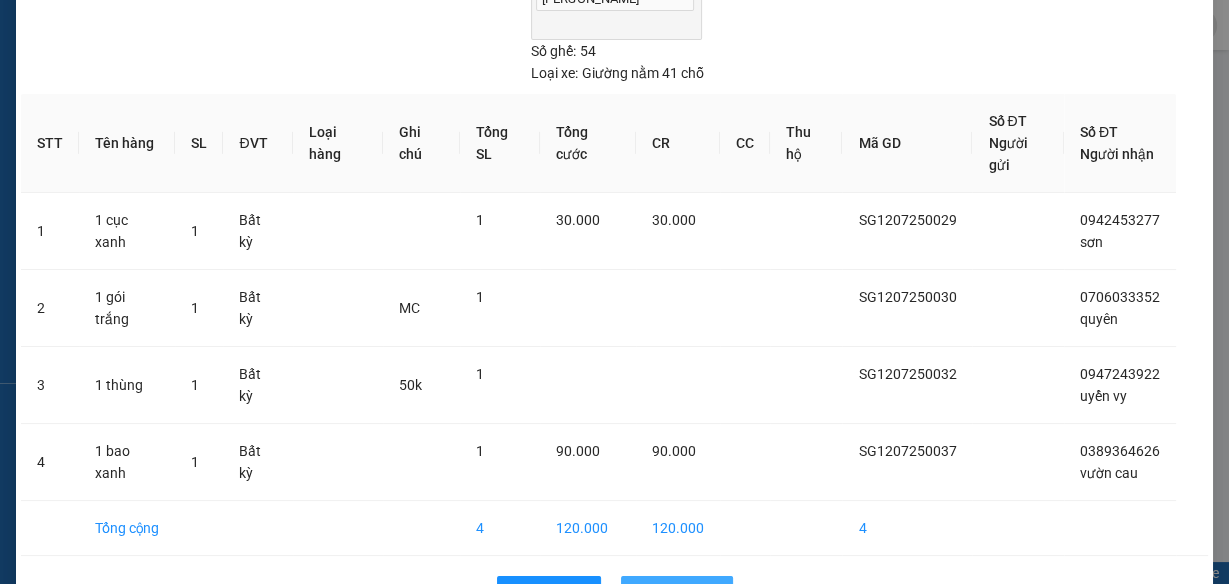 click on "Lên hàng" at bounding box center (688, 592) 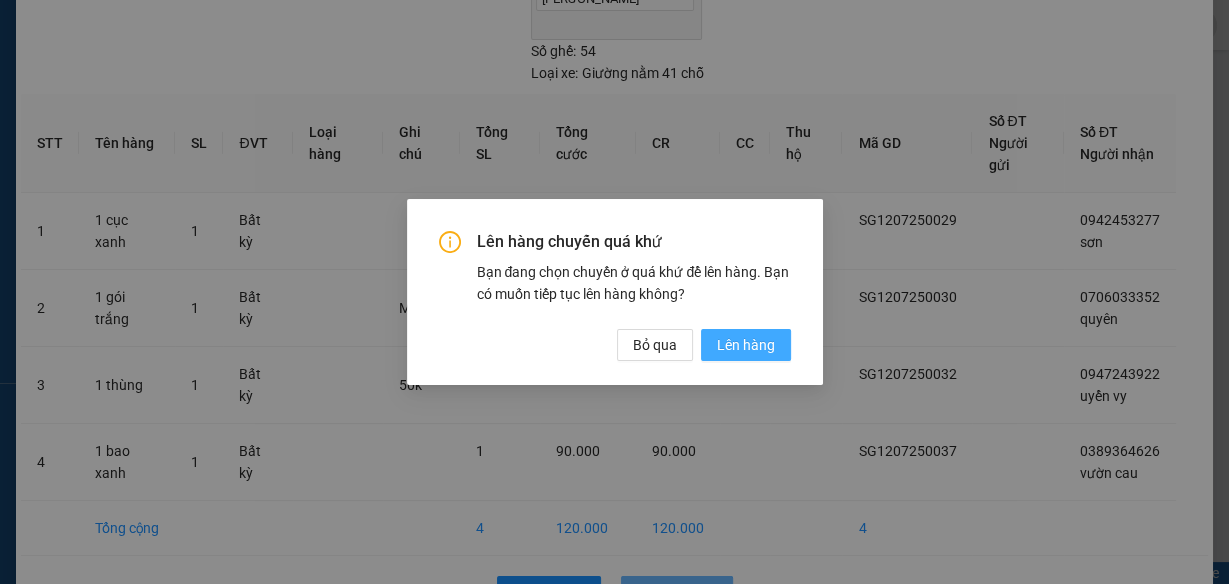 drag, startPoint x: 746, startPoint y: 356, endPoint x: 757, endPoint y: 355, distance: 11.045361 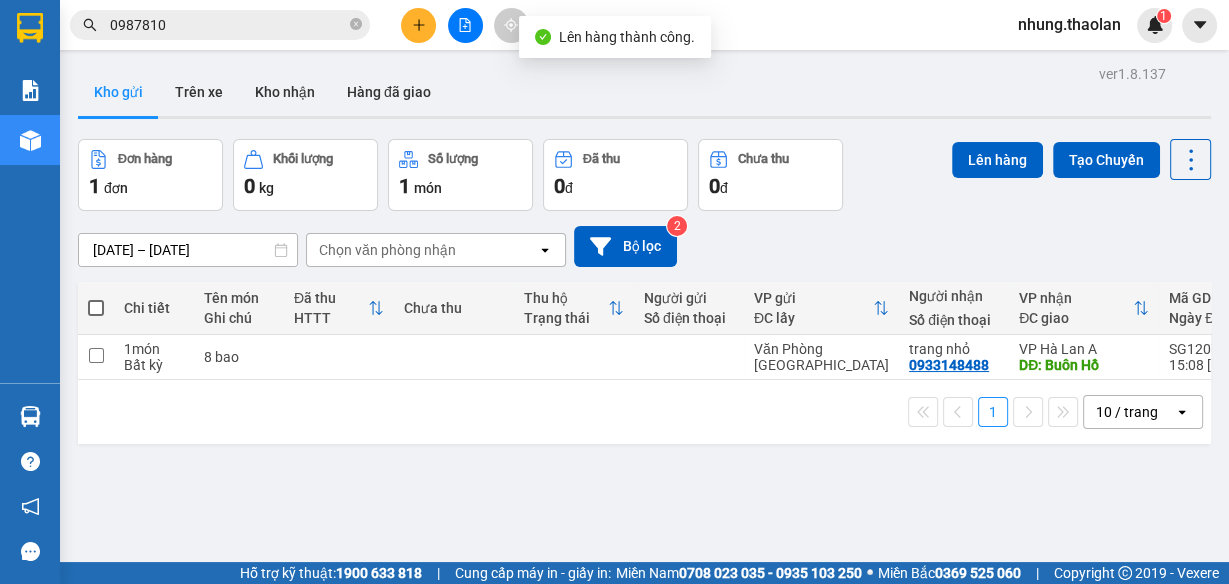 click 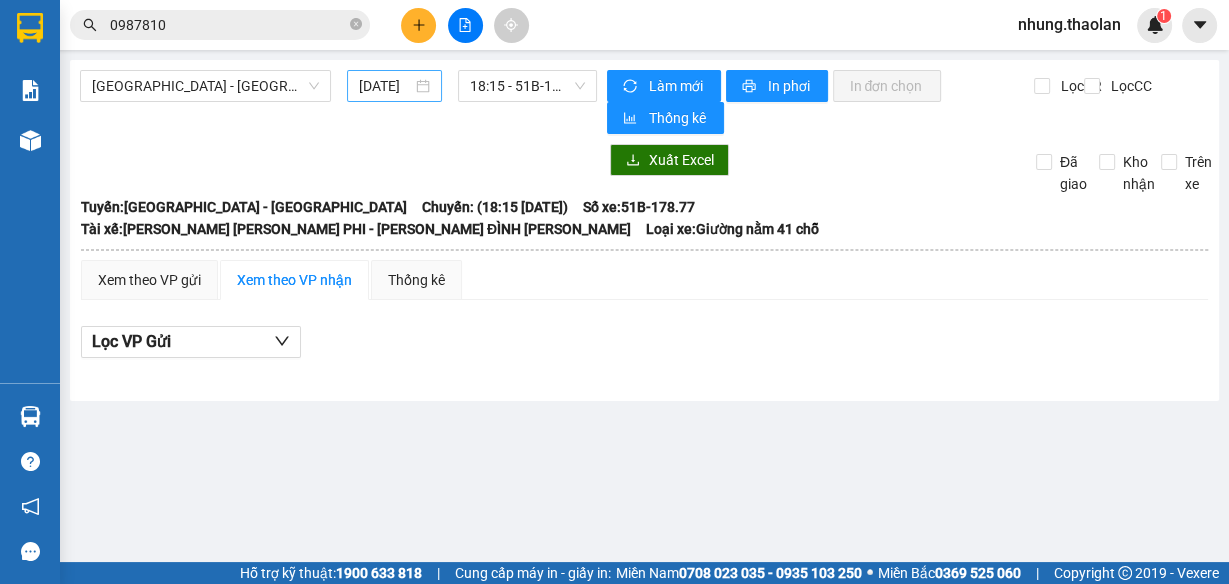 click on "[DATE]" at bounding box center [385, 86] 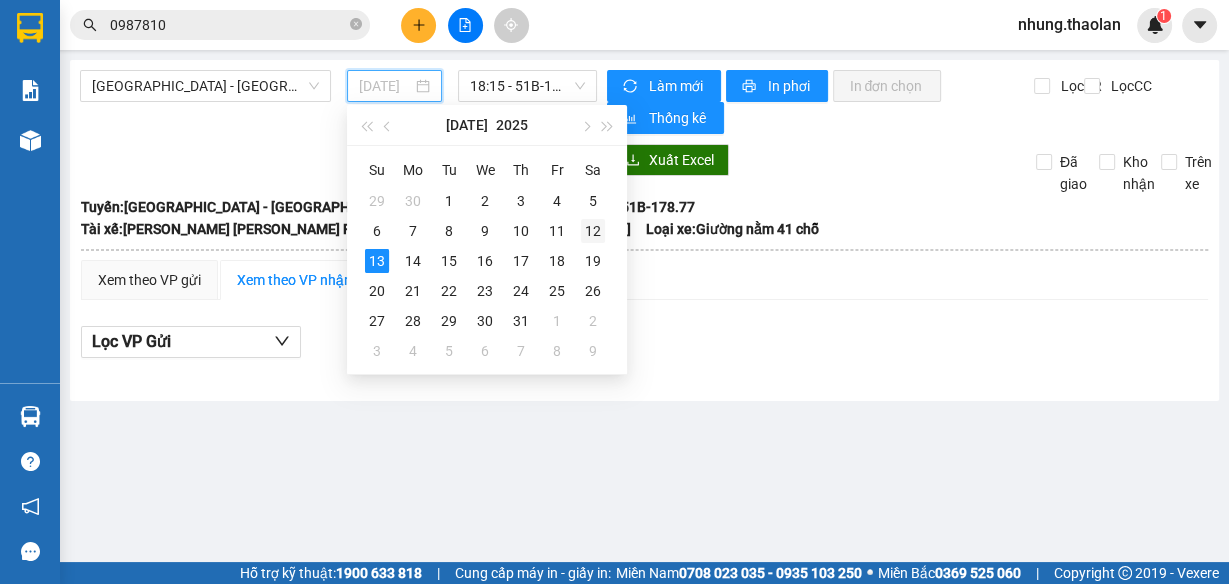 click on "12" at bounding box center (593, 231) 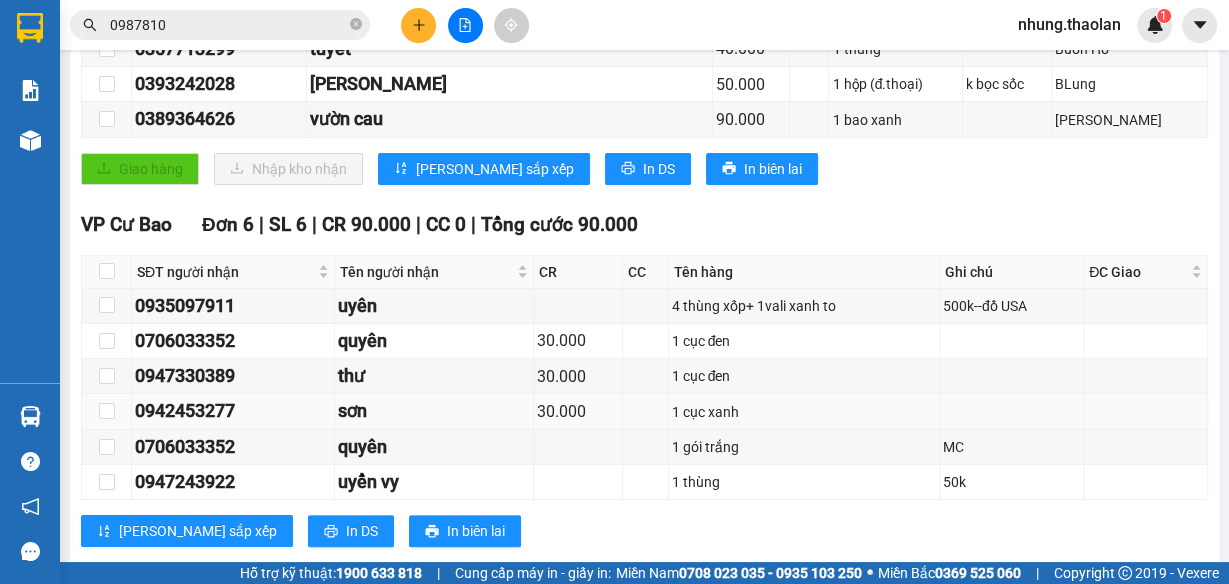 scroll, scrollTop: 640, scrollLeft: 0, axis: vertical 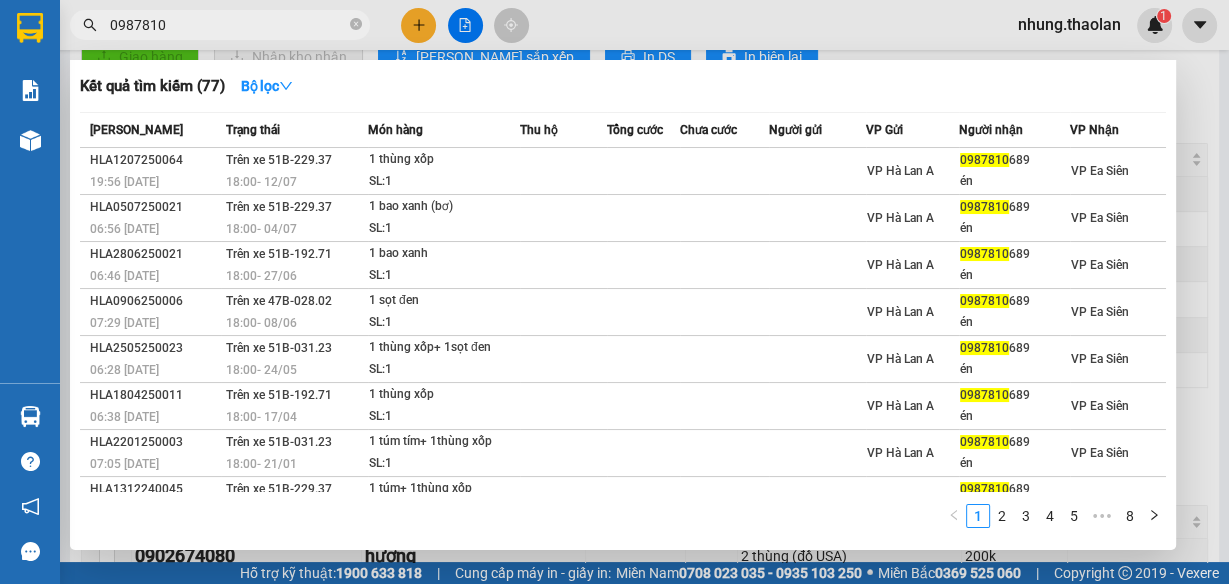 click on "0987810" at bounding box center (228, 25) 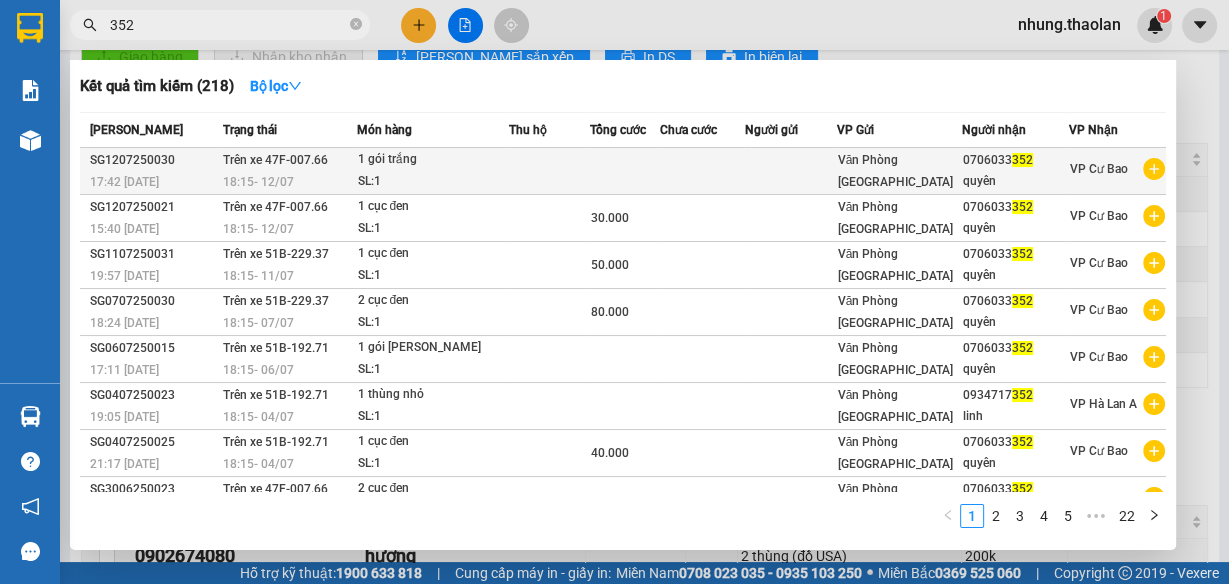 type on "352" 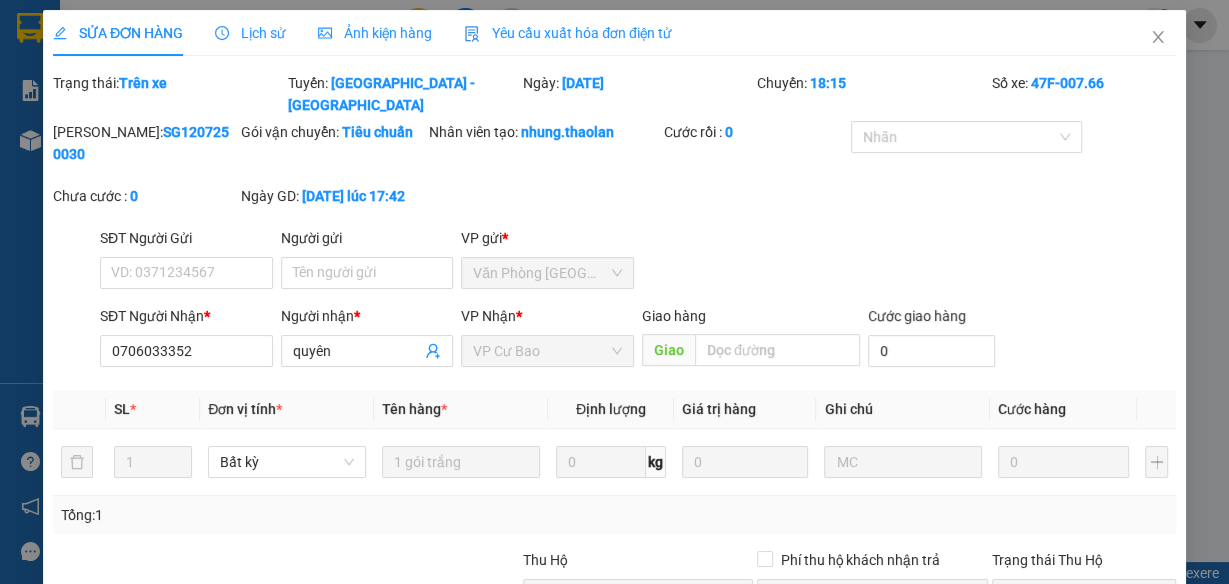 scroll, scrollTop: 0, scrollLeft: 0, axis: both 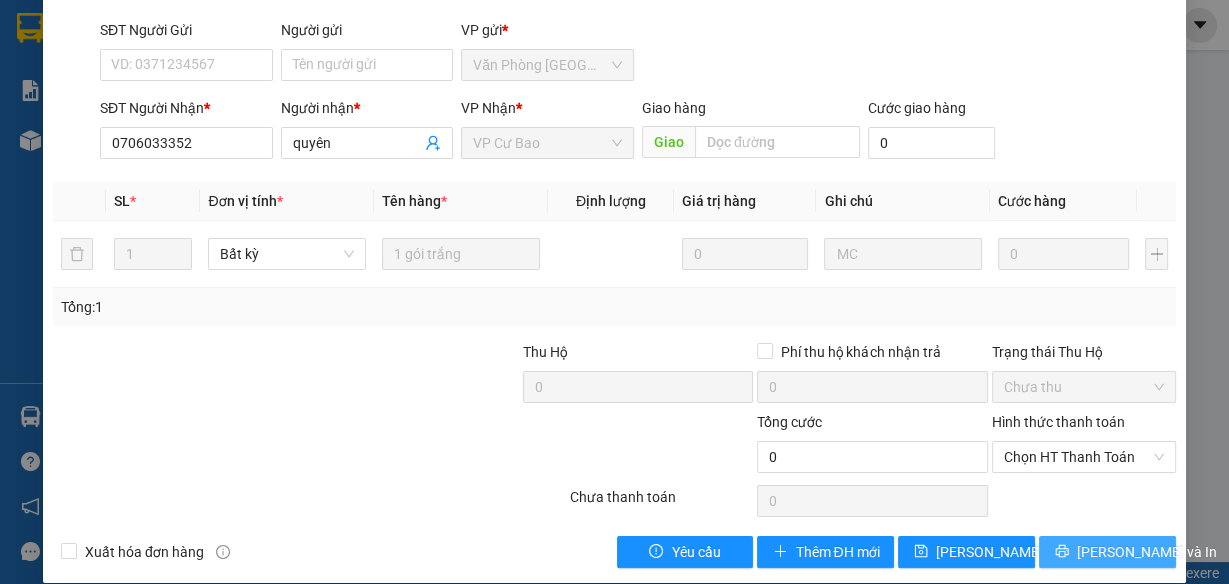 click 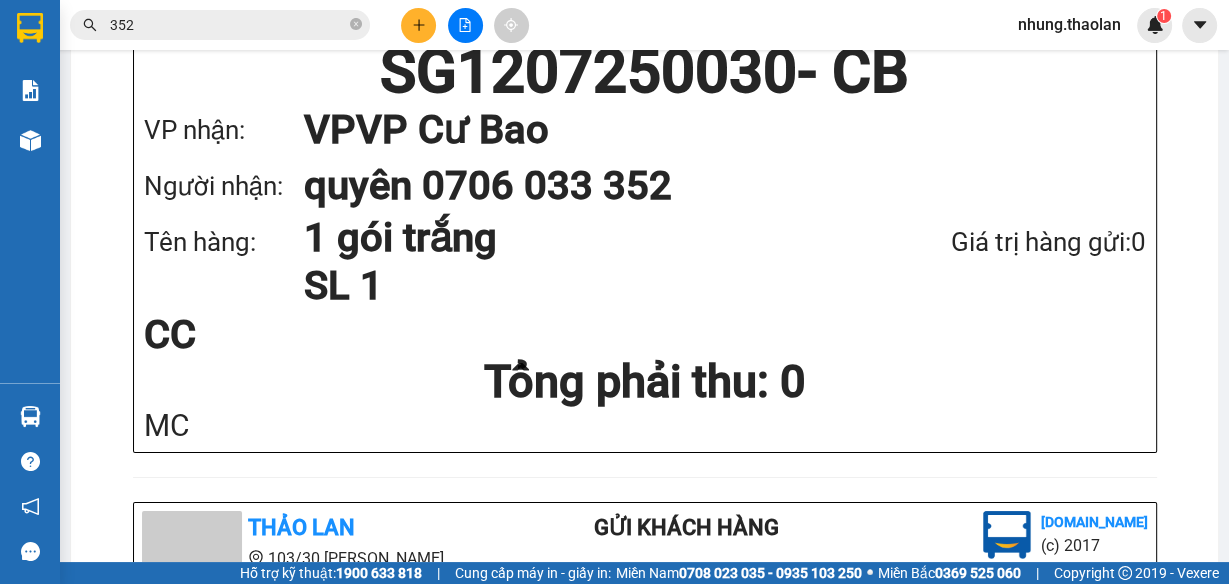 scroll, scrollTop: 400, scrollLeft: 0, axis: vertical 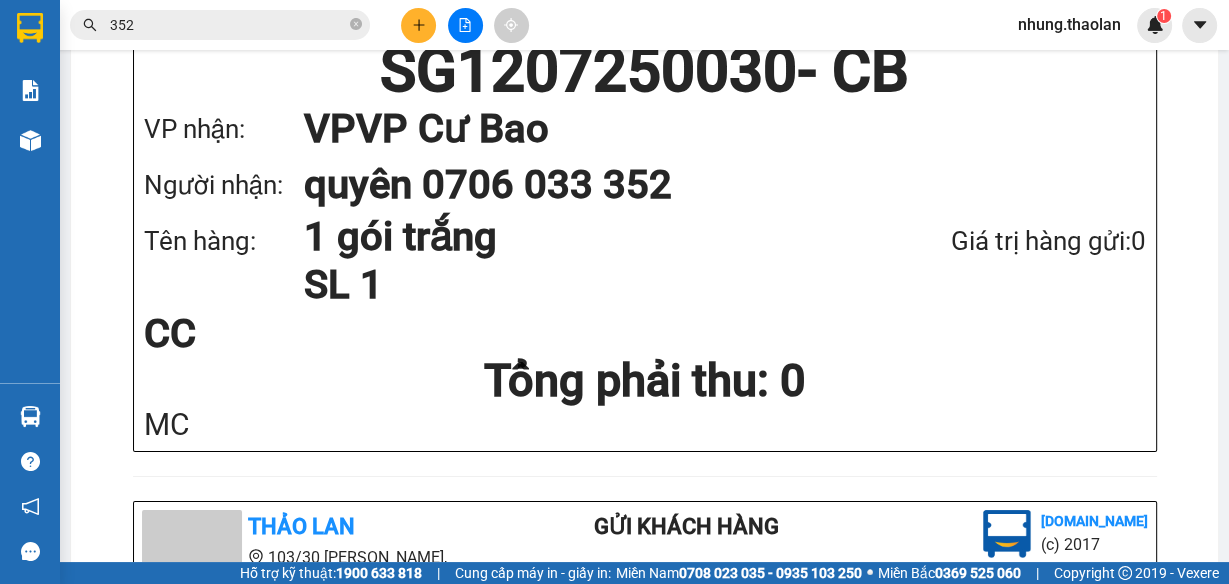 click at bounding box center [465, 25] 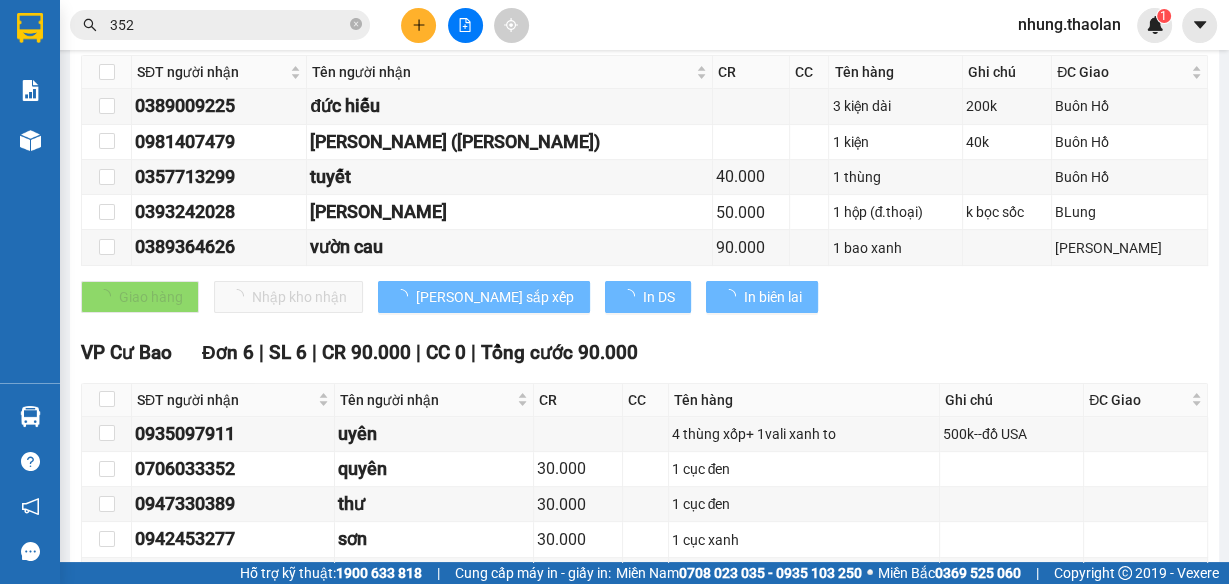 scroll, scrollTop: 0, scrollLeft: 0, axis: both 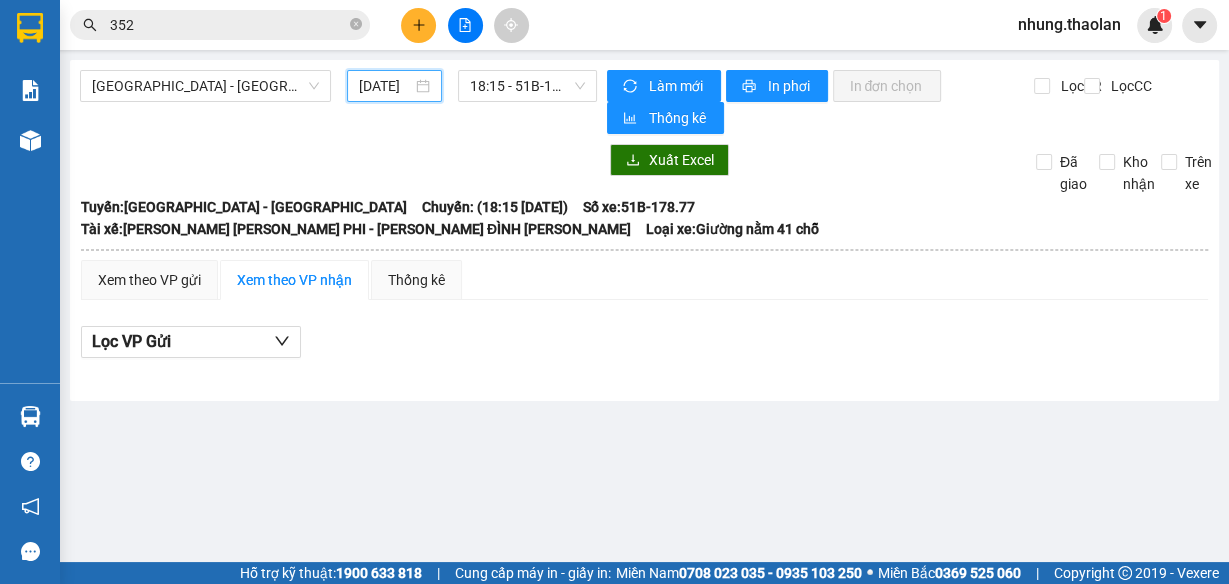 click on "[DATE]" at bounding box center (385, 86) 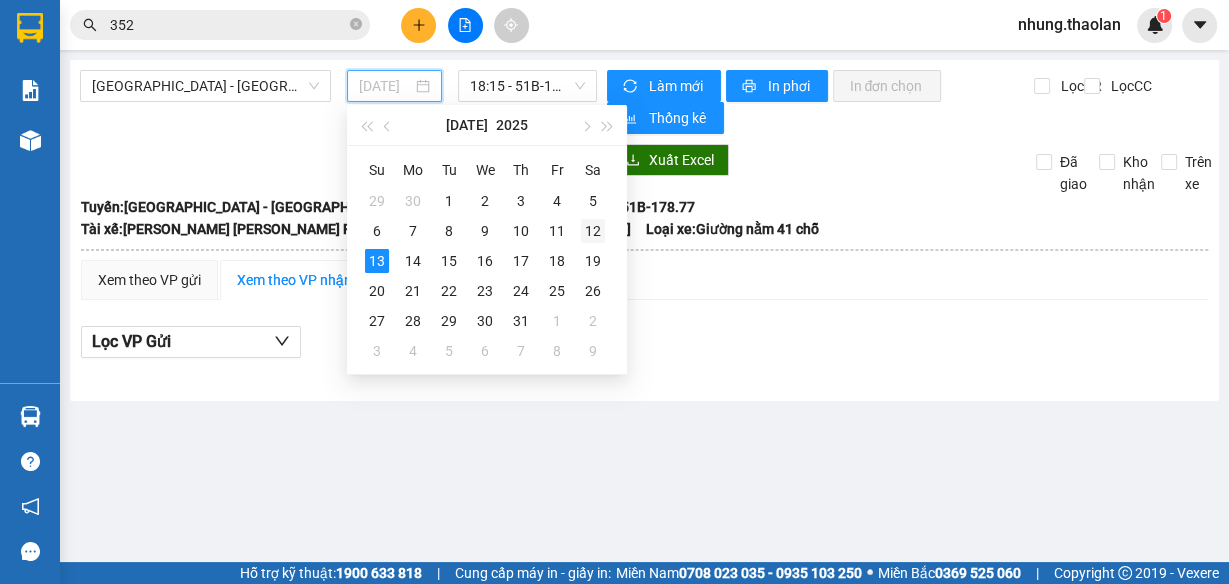 click on "12" at bounding box center [593, 231] 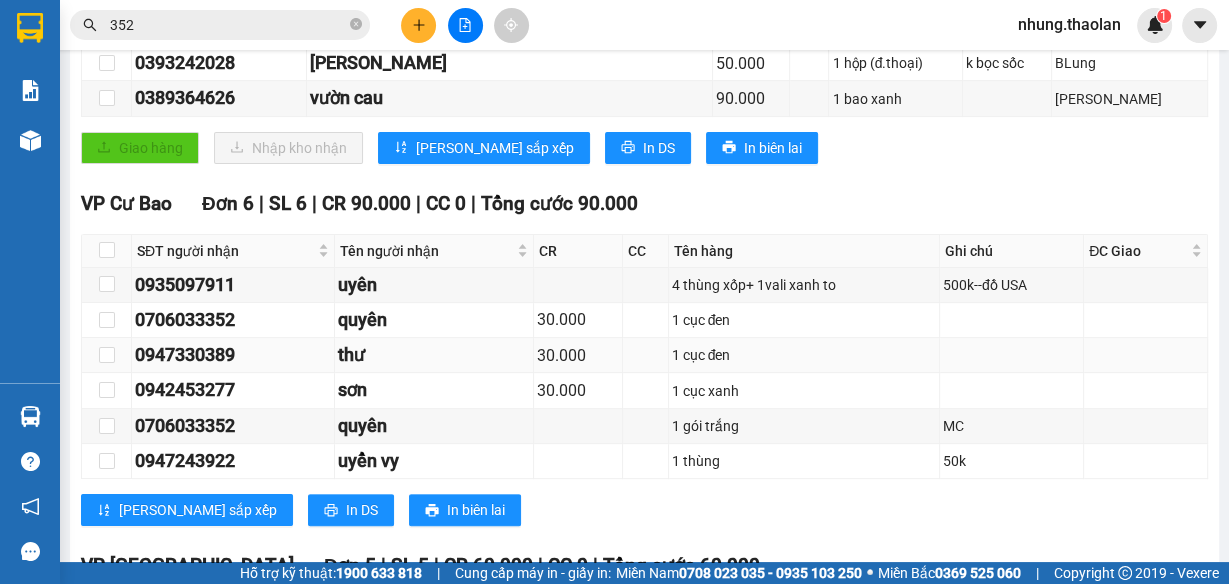 scroll, scrollTop: 640, scrollLeft: 0, axis: vertical 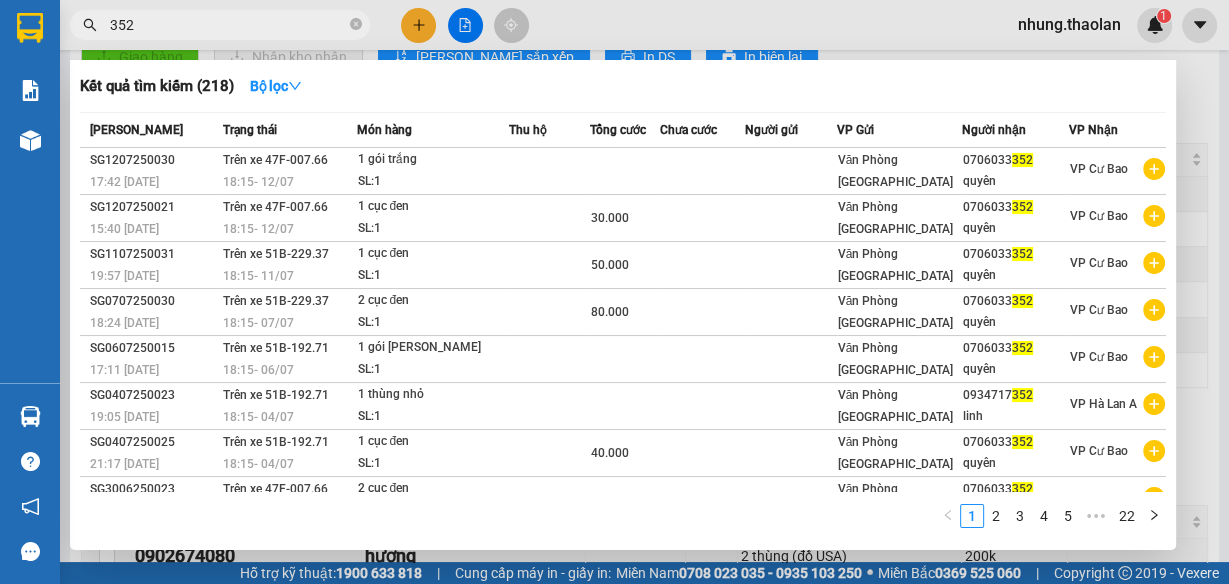 drag, startPoint x: 230, startPoint y: 20, endPoint x: 74, endPoint y: 23, distance: 156.02884 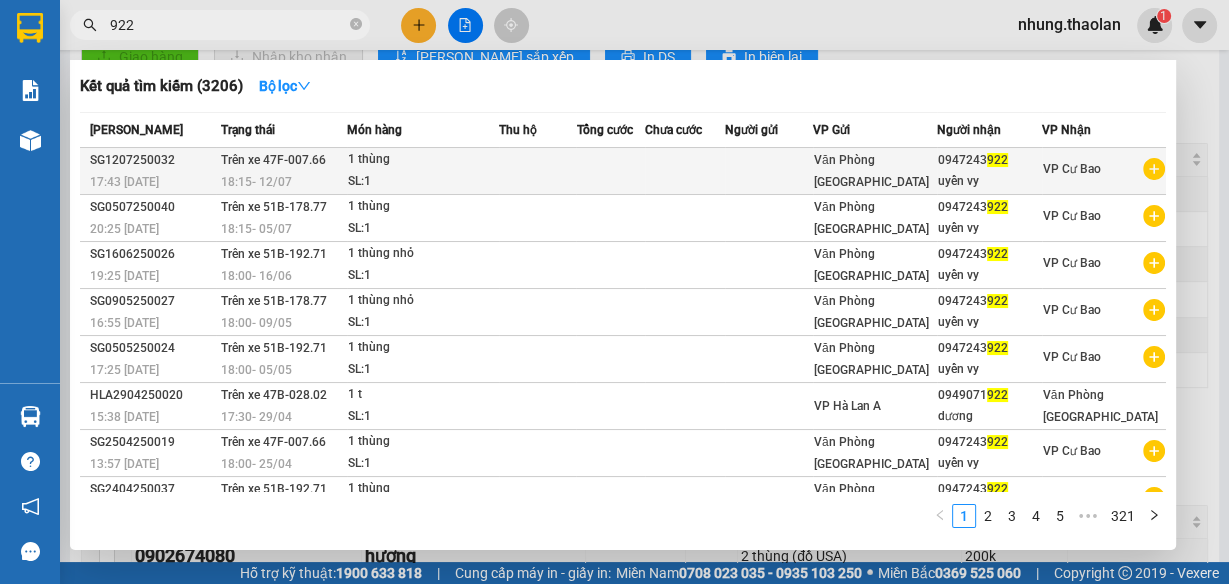 type on "922" 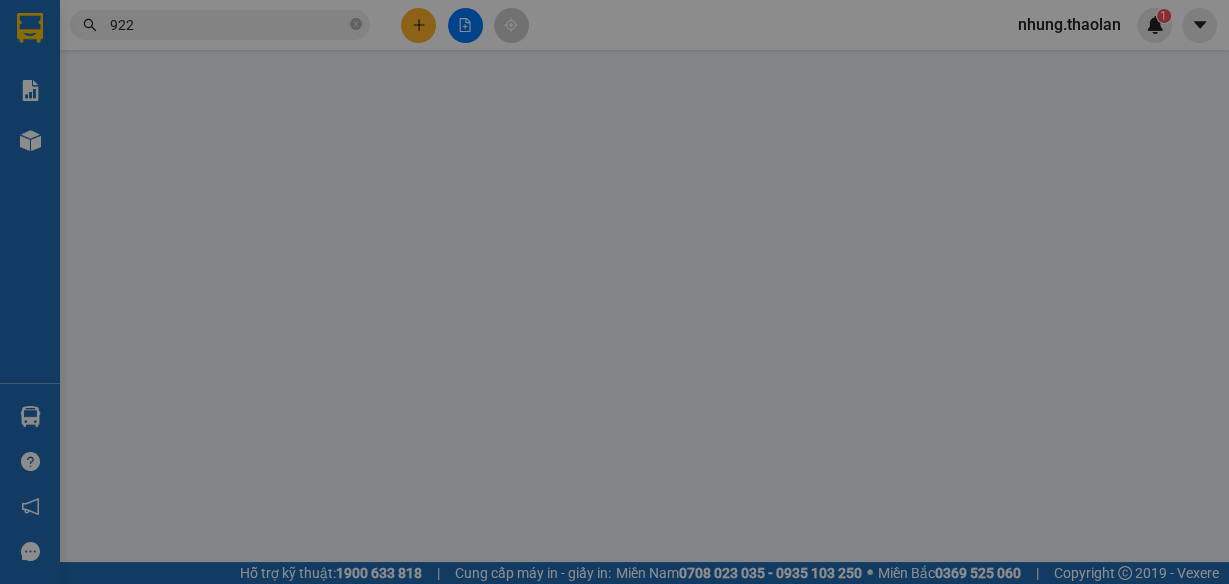 scroll, scrollTop: 0, scrollLeft: 0, axis: both 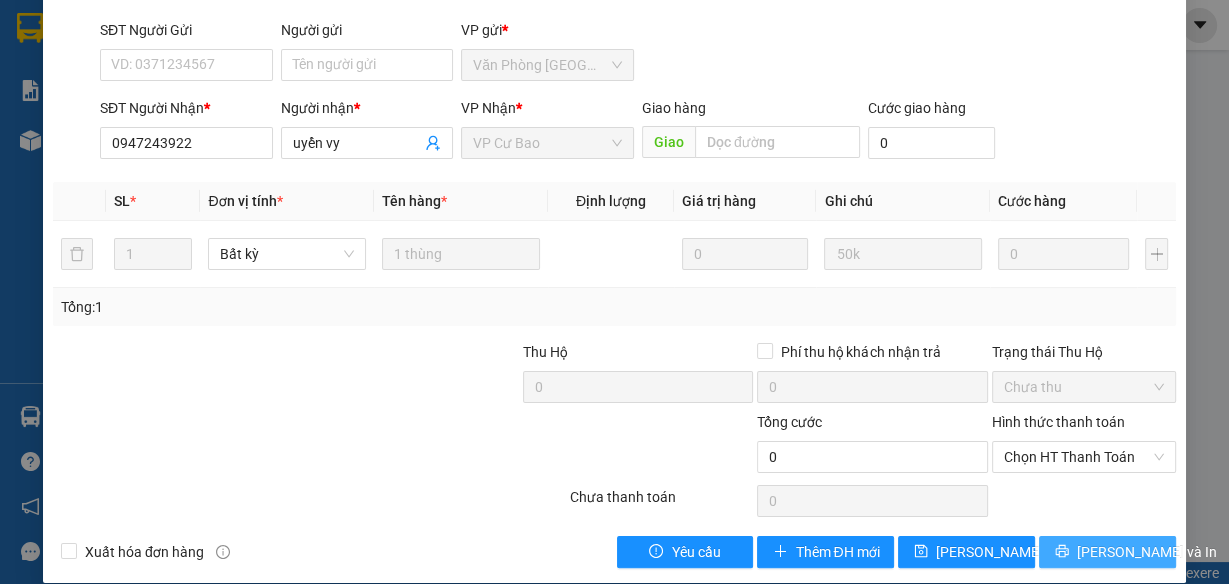 click on "[PERSON_NAME] và In" at bounding box center [1107, 552] 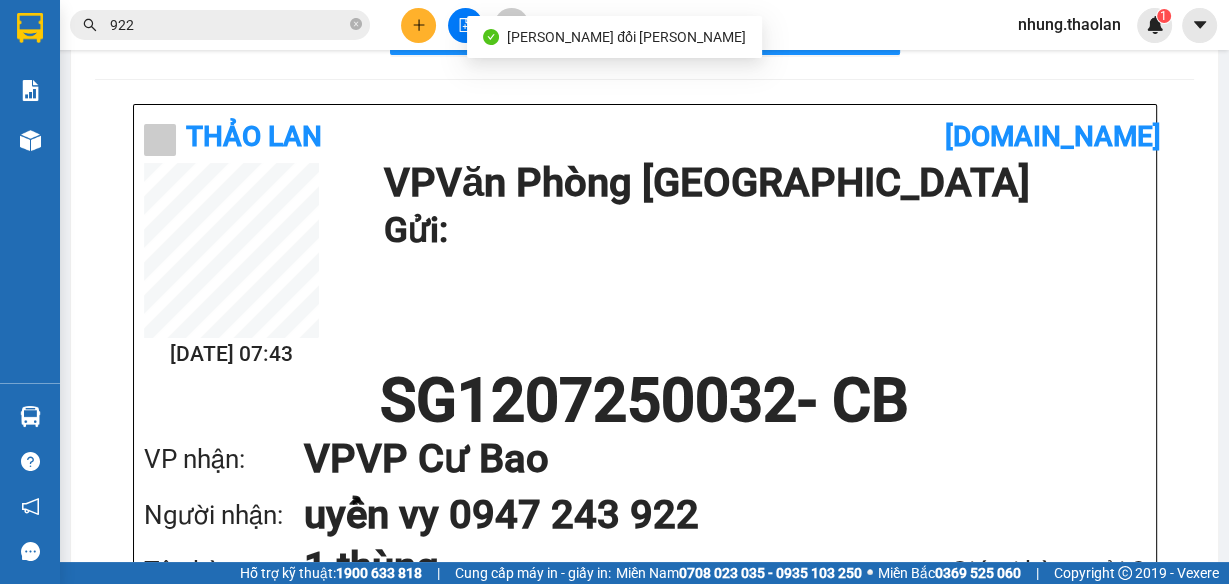 scroll, scrollTop: 320, scrollLeft: 0, axis: vertical 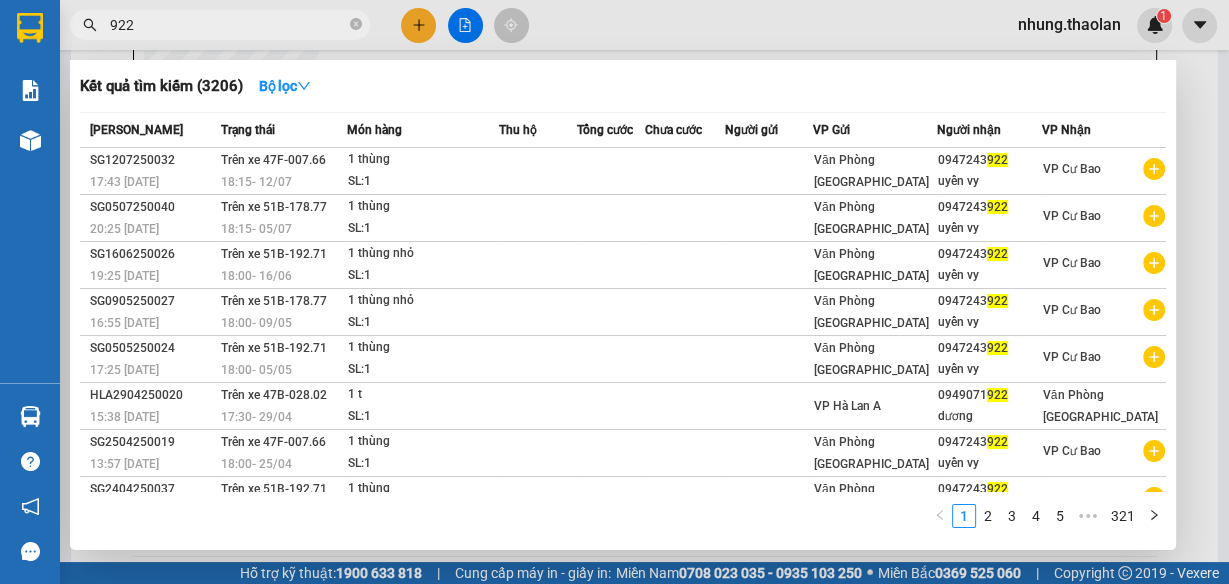 drag, startPoint x: 188, startPoint y: 28, endPoint x: 96, endPoint y: 20, distance: 92.34717 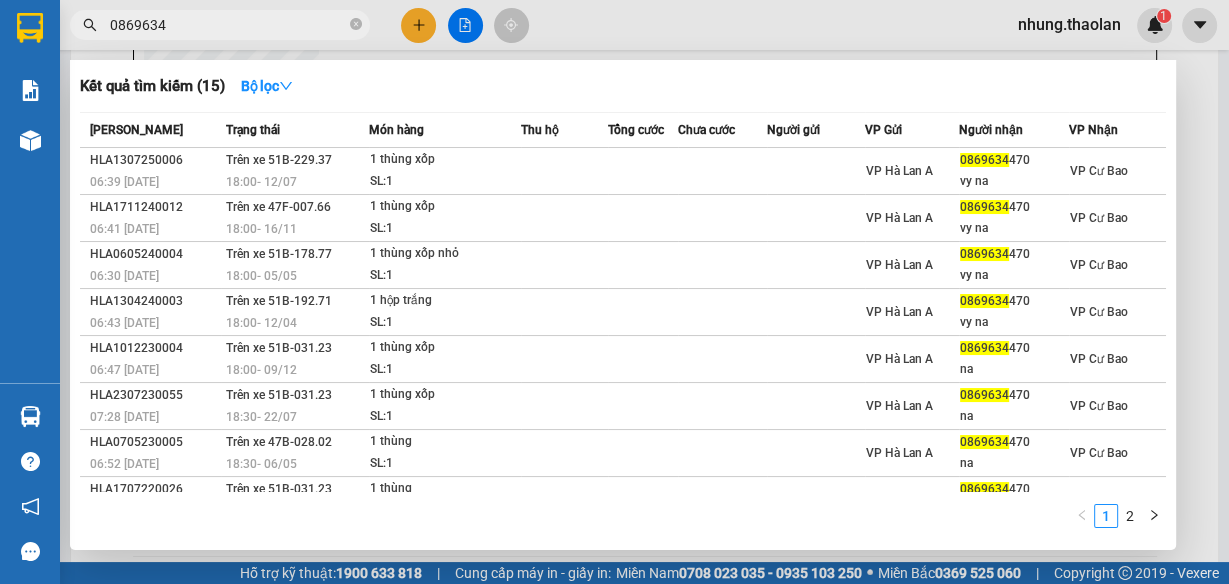 type on "0869634" 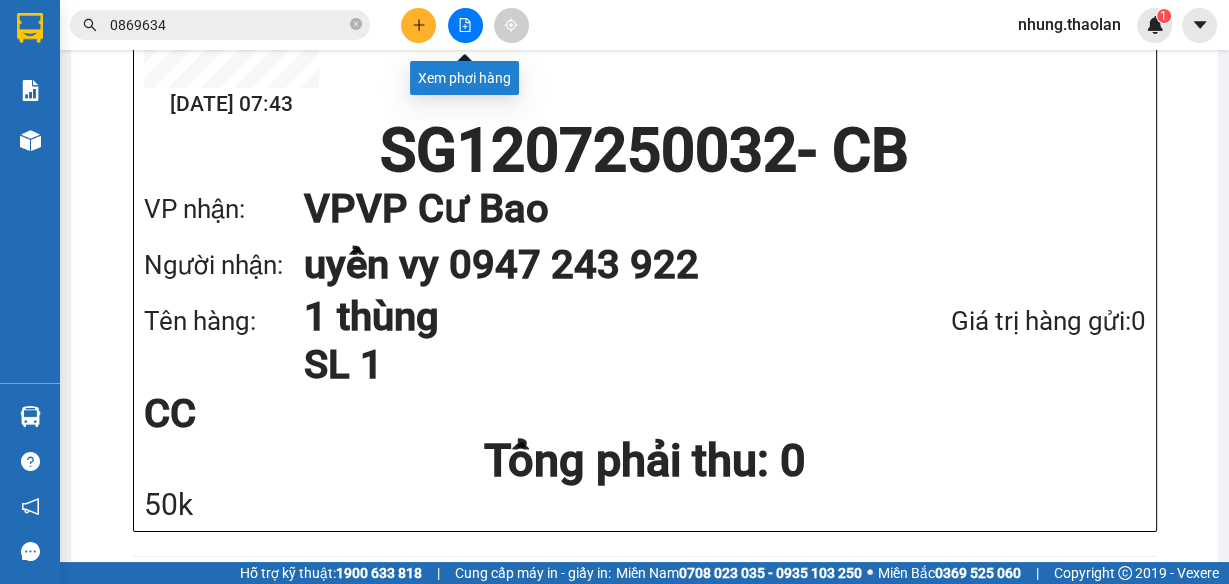 click at bounding box center (465, 25) 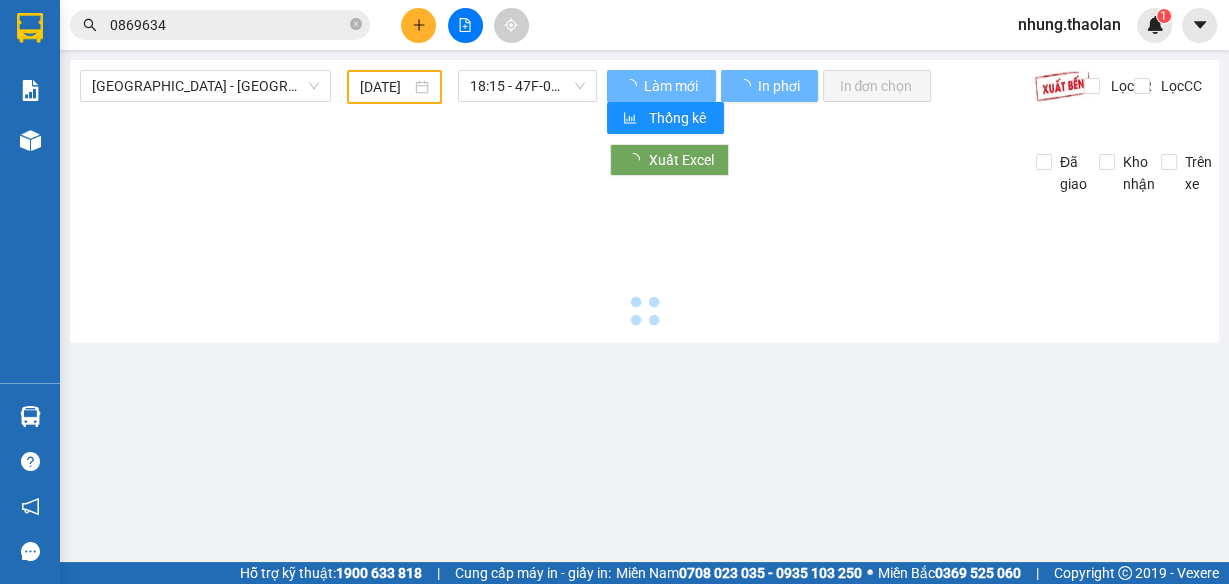 scroll, scrollTop: 0, scrollLeft: 0, axis: both 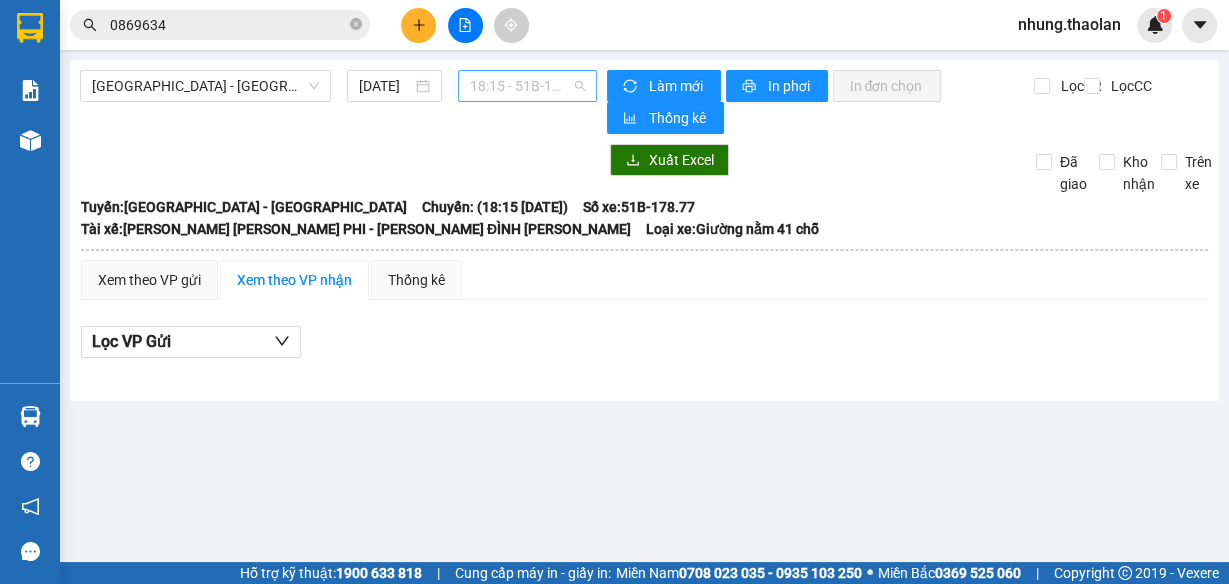 click on "18:15     - 51B-178.77" at bounding box center [528, 86] 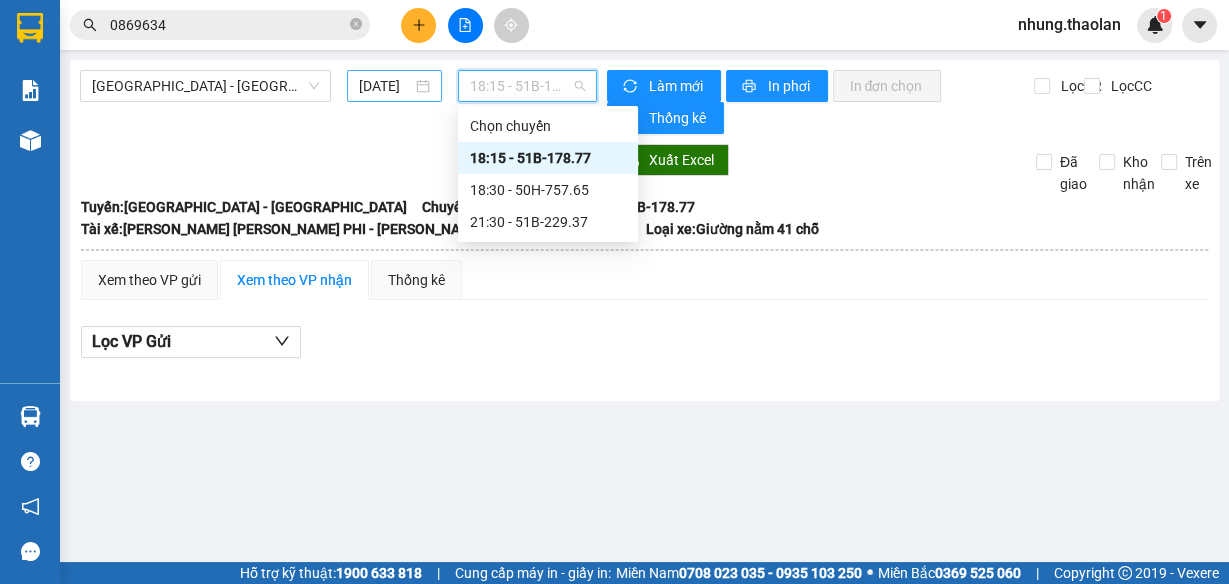 click on "[DATE]" at bounding box center [385, 86] 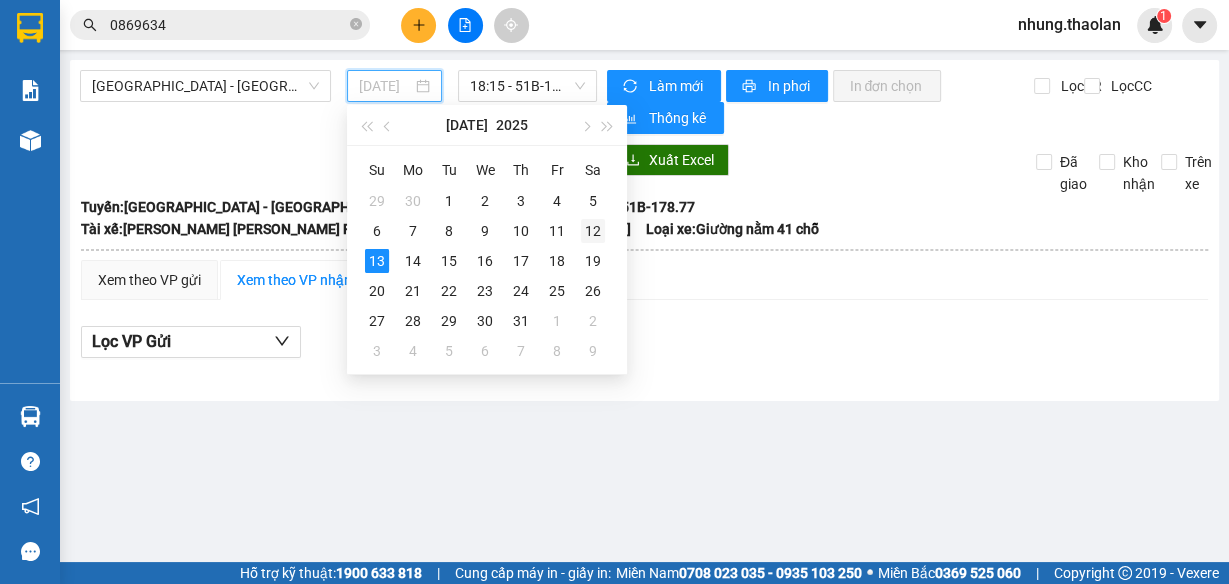 click on "12" at bounding box center [593, 231] 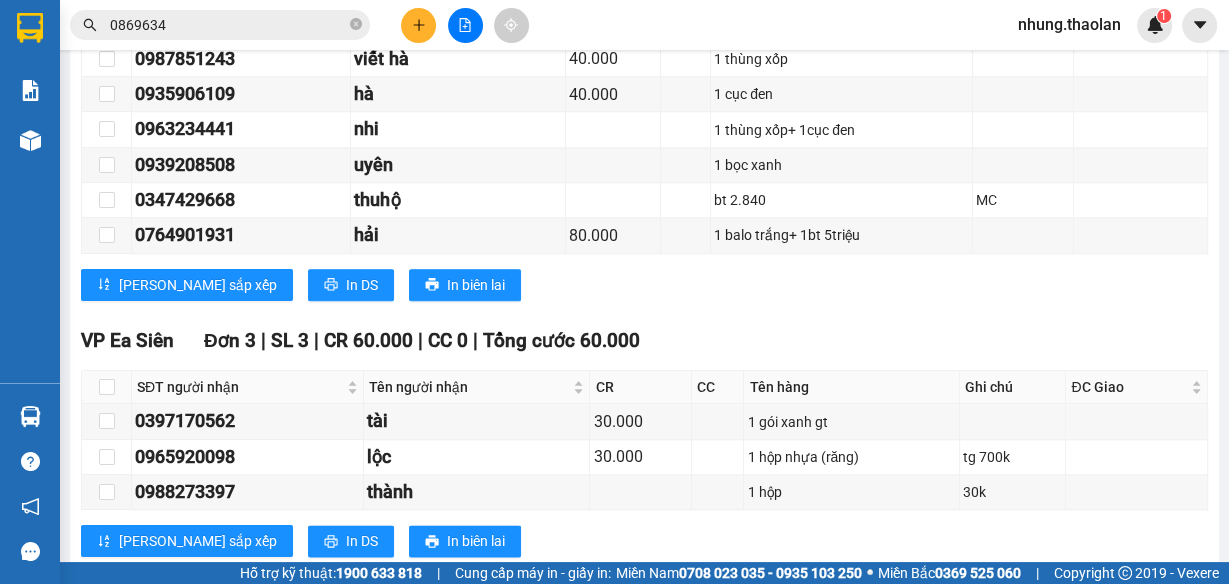 scroll, scrollTop: 1793, scrollLeft: 0, axis: vertical 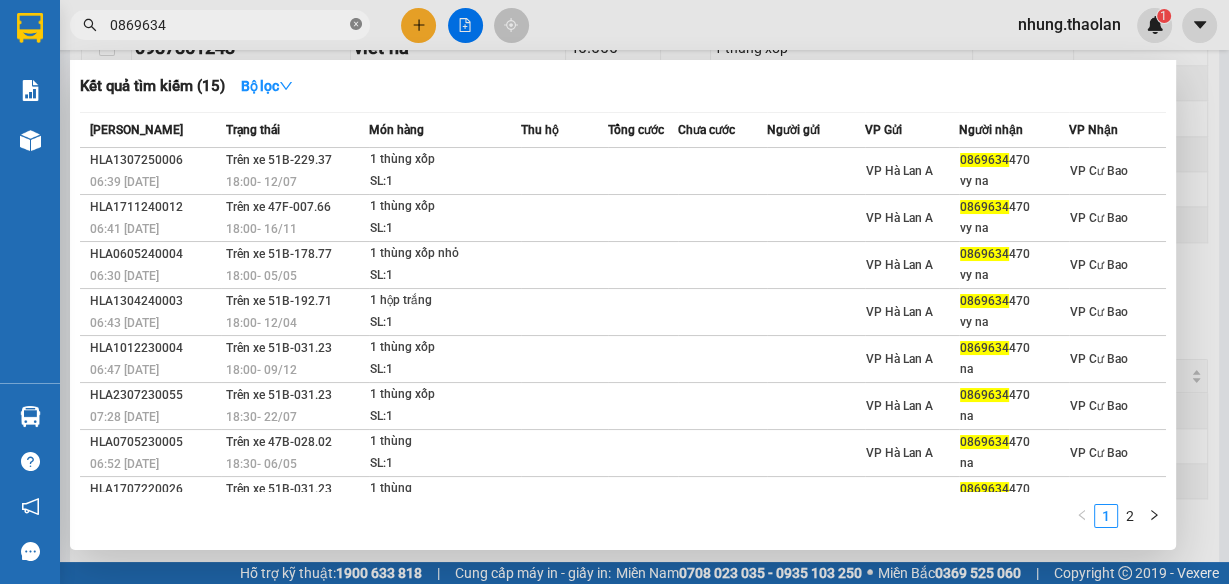 click 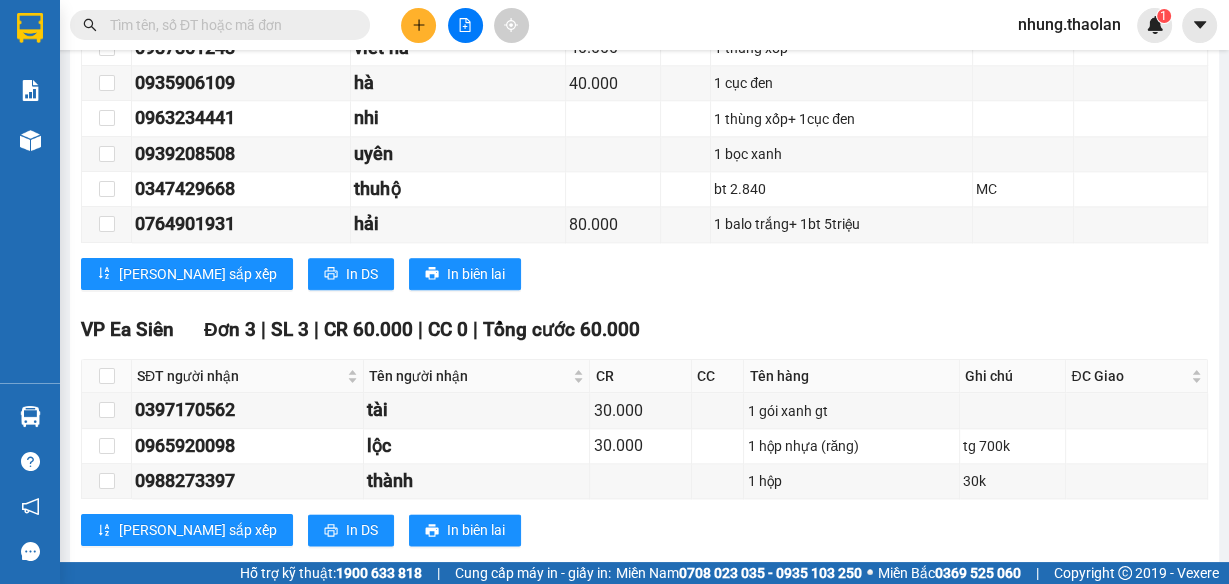 click at bounding box center (228, 25) 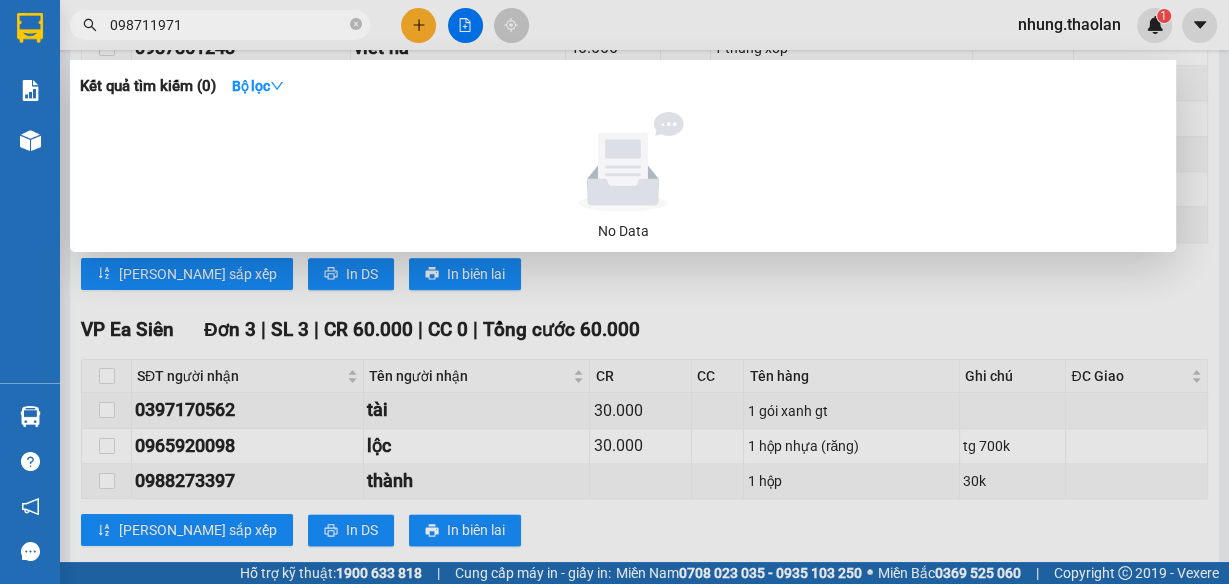 type on "0987119714" 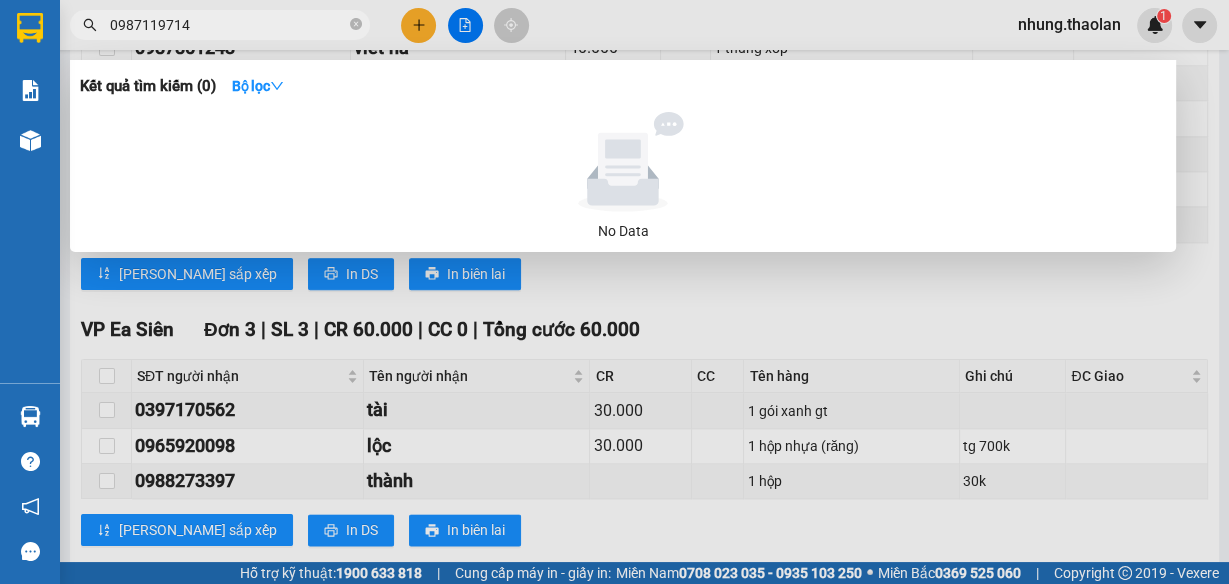 click 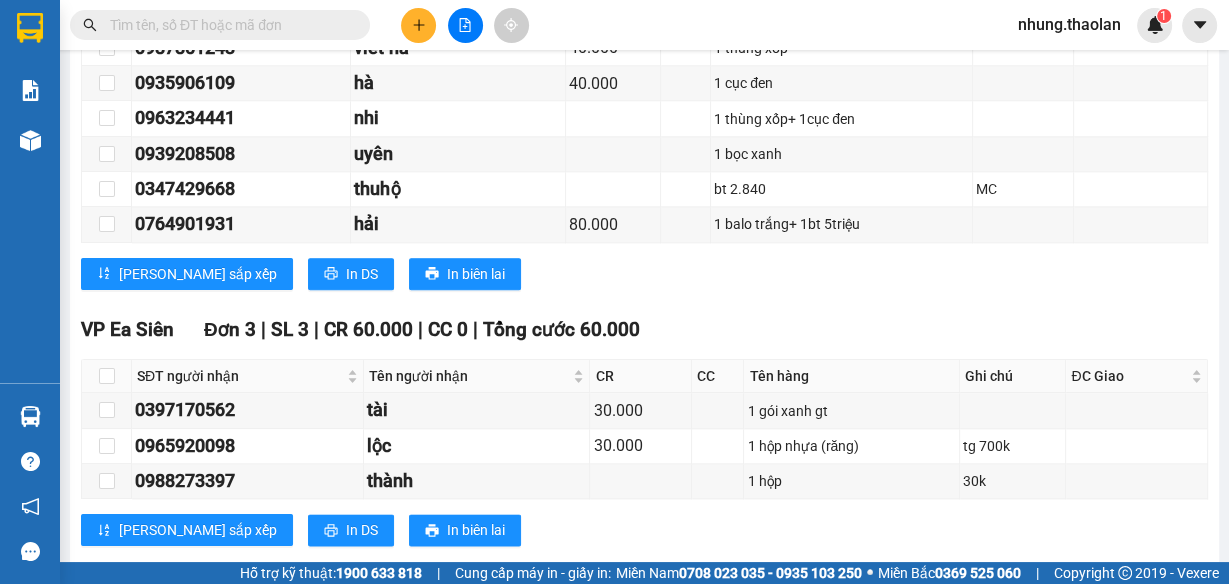 click at bounding box center (228, 25) 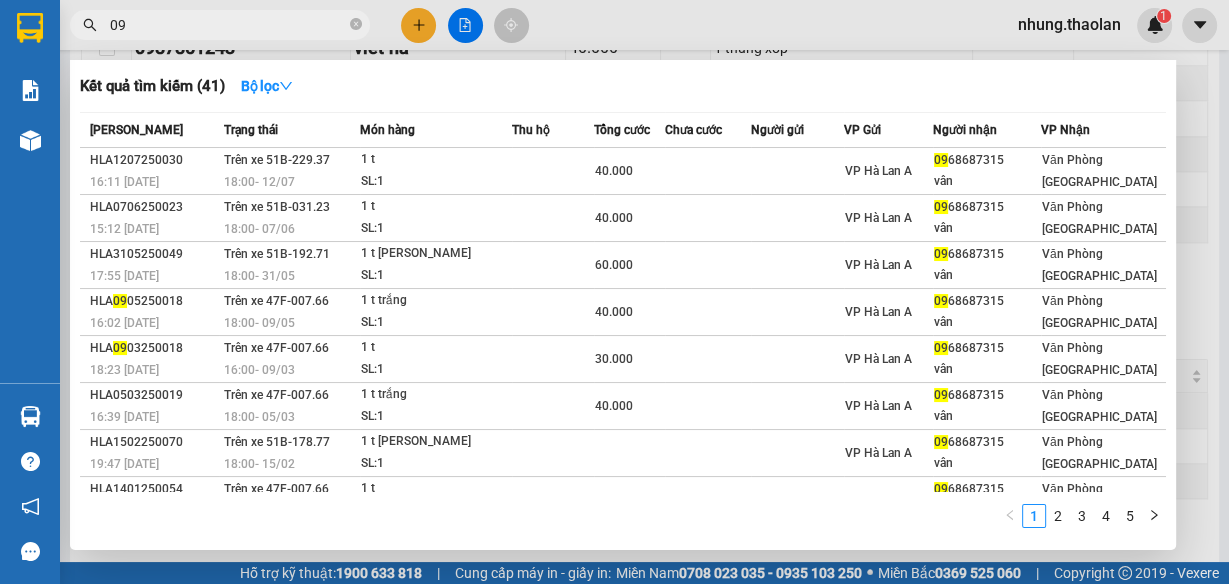 type on "0" 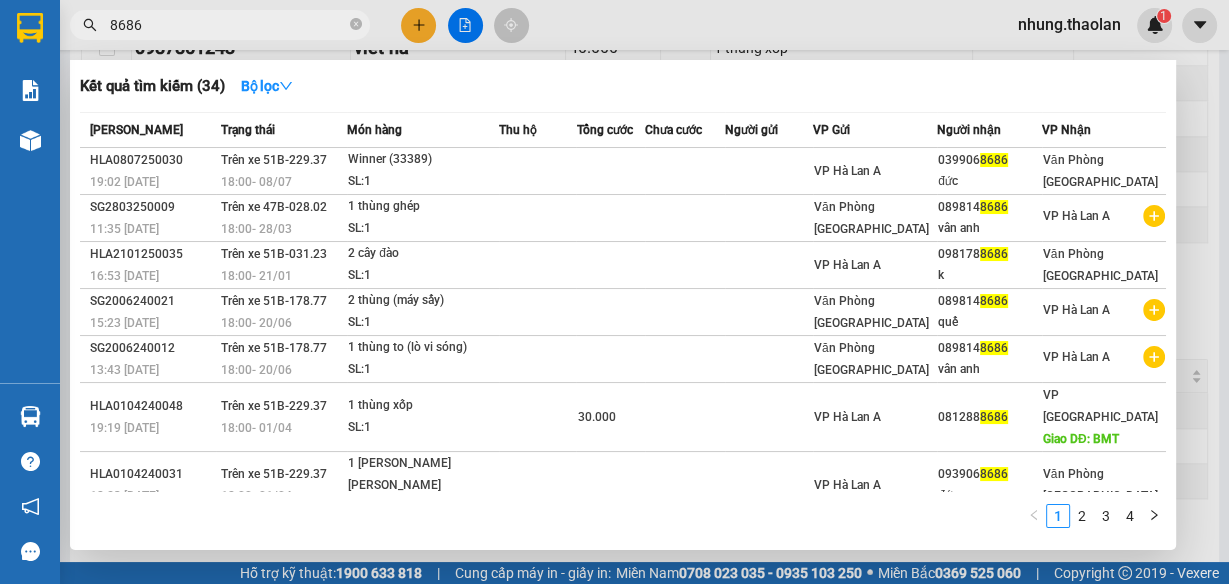 type on "8686" 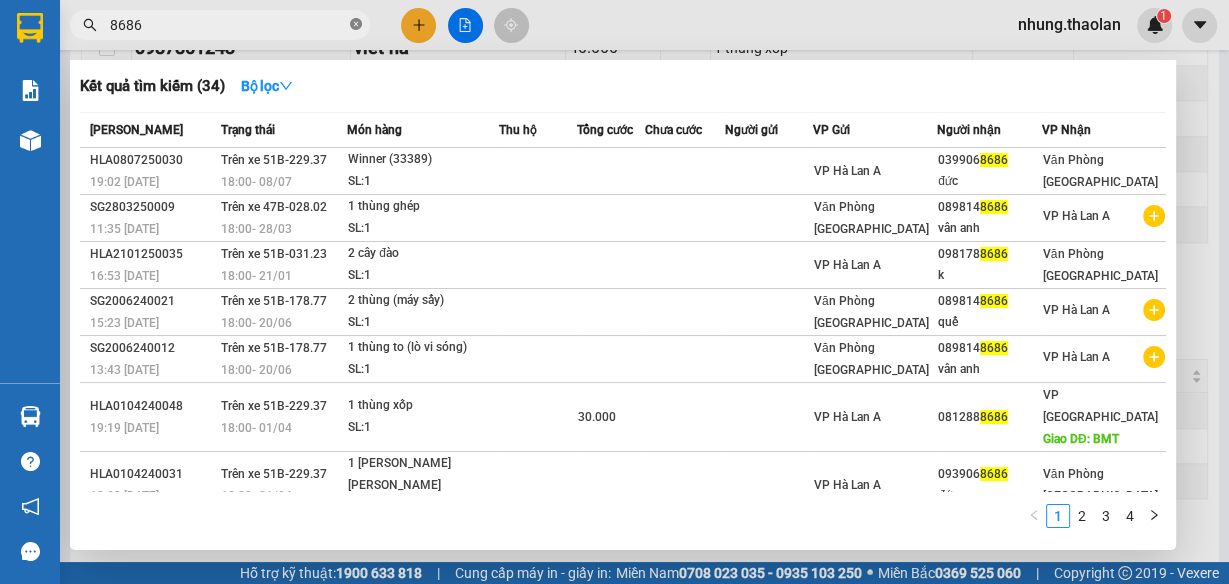 click 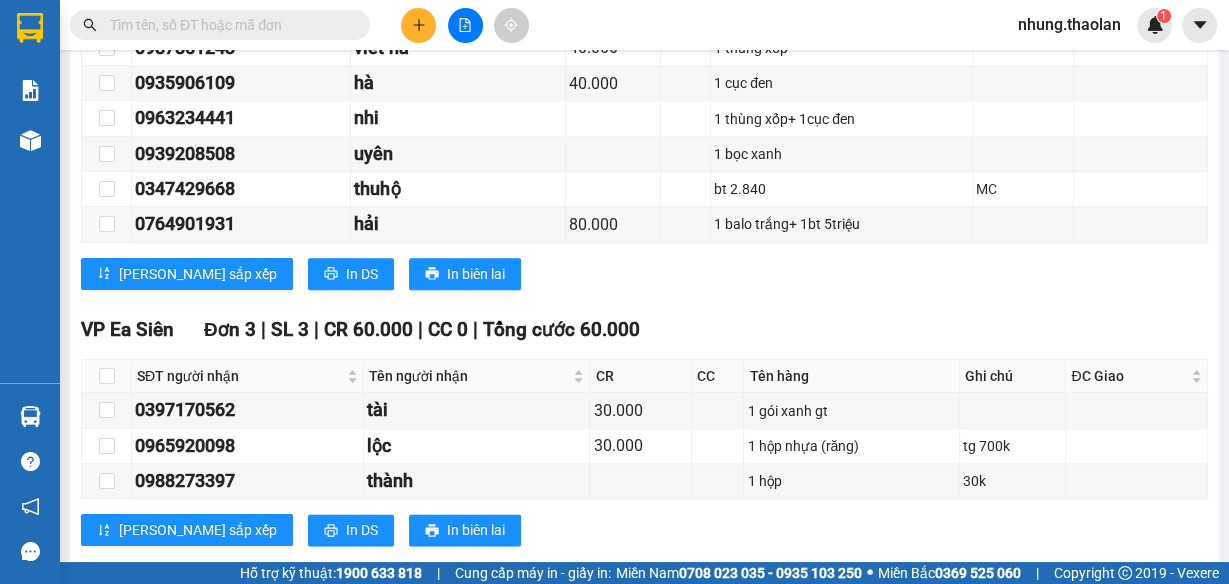 click at bounding box center (228, 25) 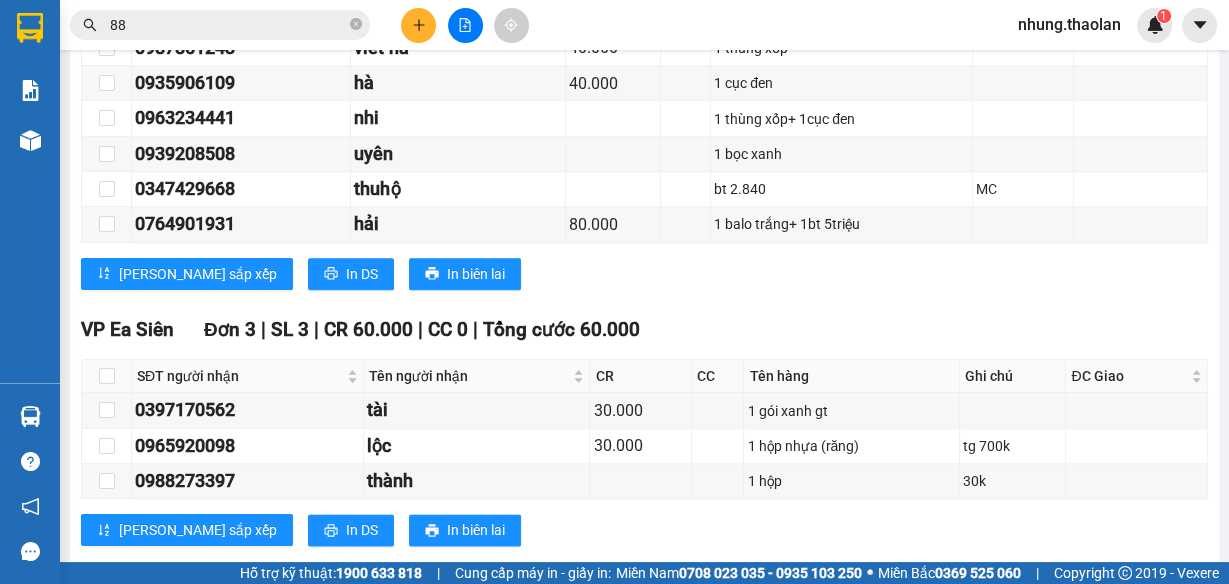 type on "888" 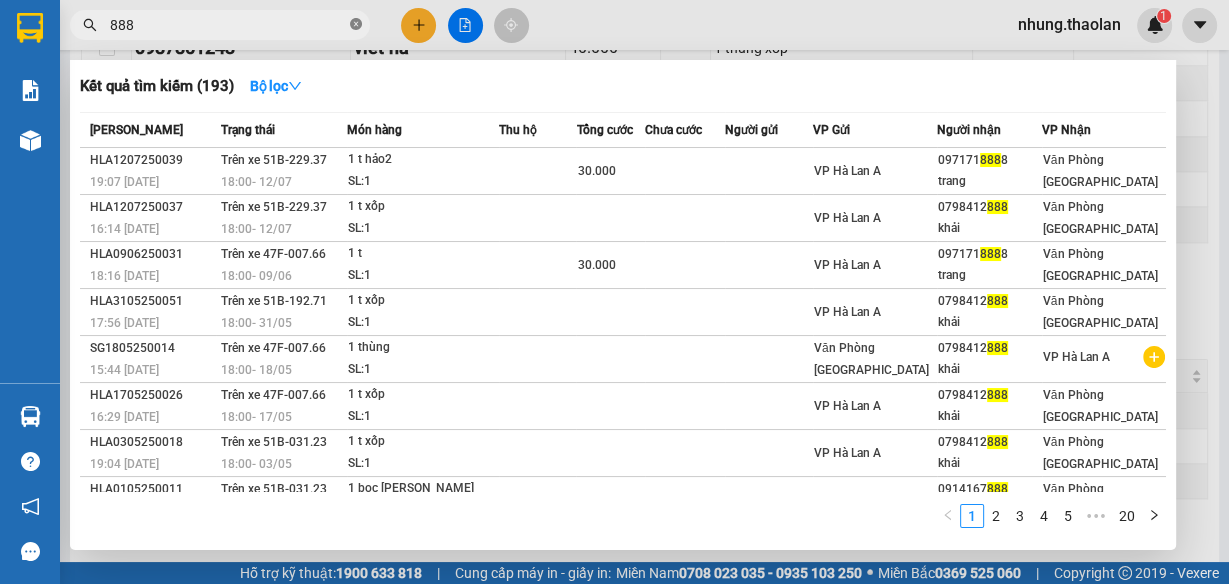 click 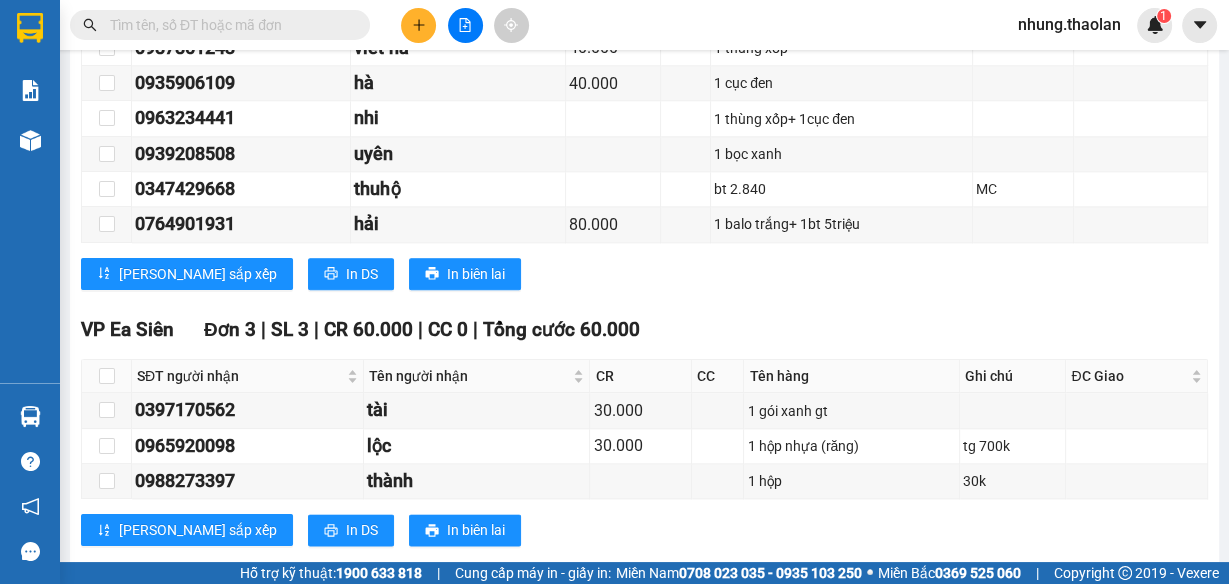 click at bounding box center [228, 25] 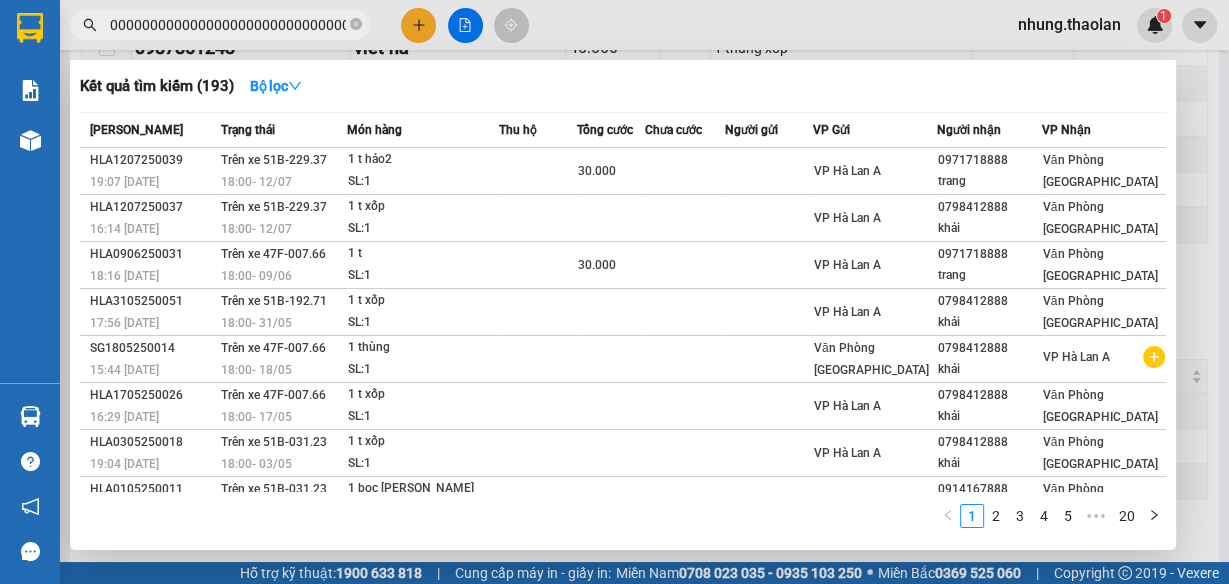 scroll, scrollTop: 0, scrollLeft: 96, axis: horizontal 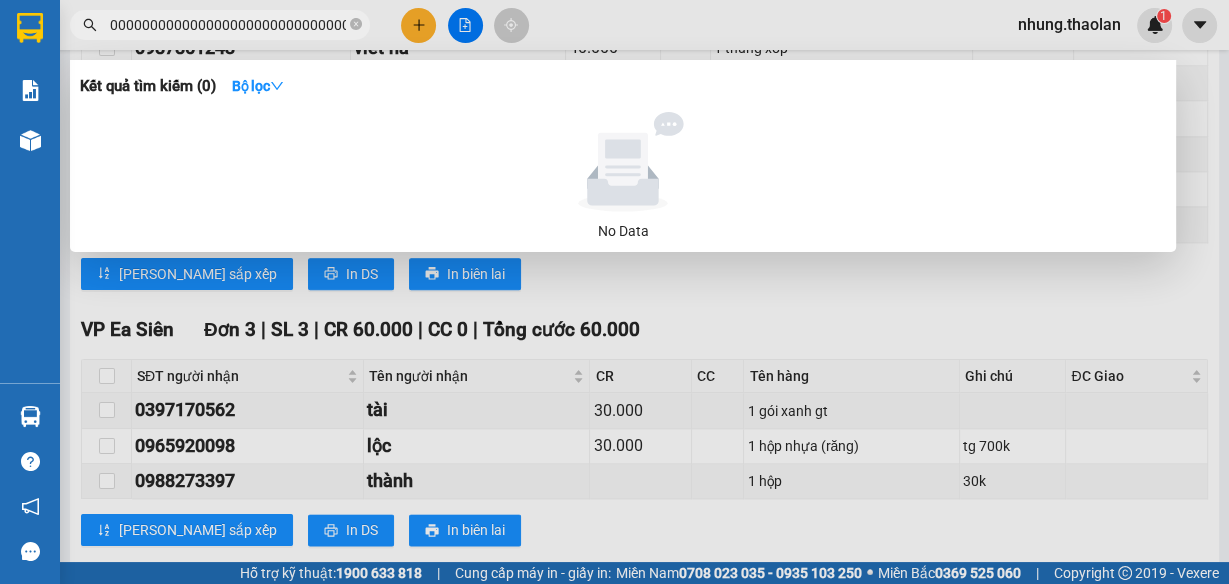 click 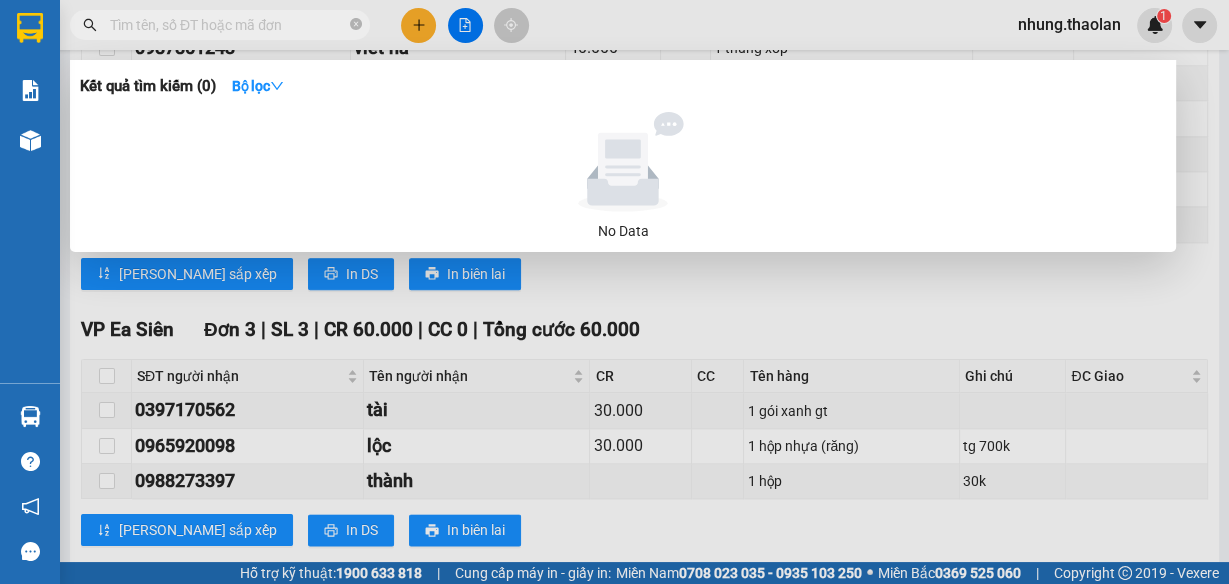 scroll, scrollTop: 0, scrollLeft: 0, axis: both 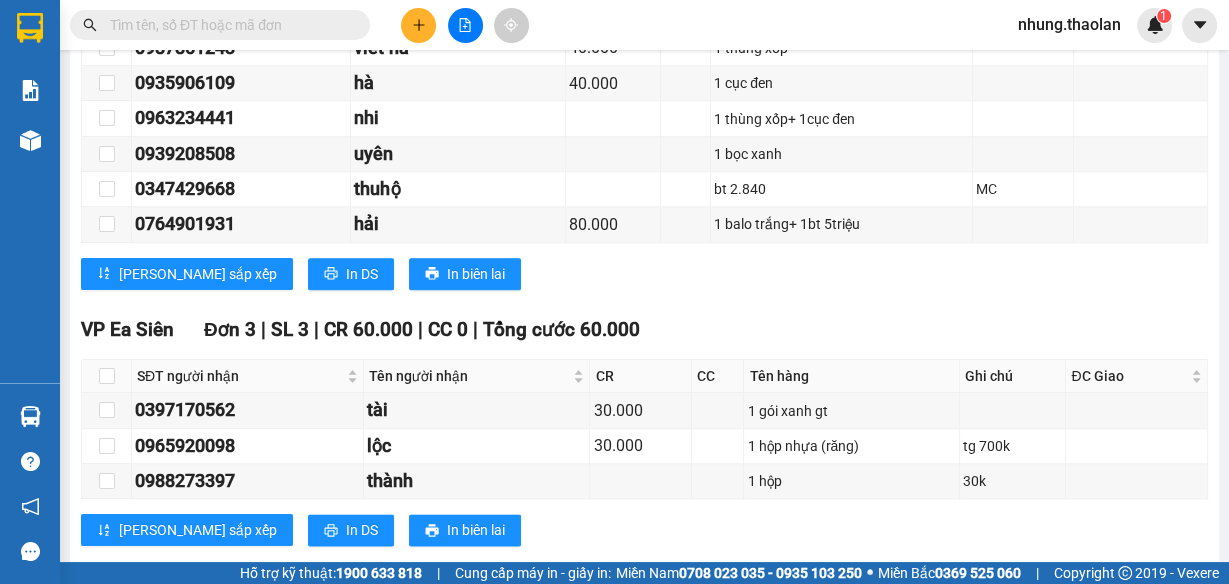 click at bounding box center [228, 25] 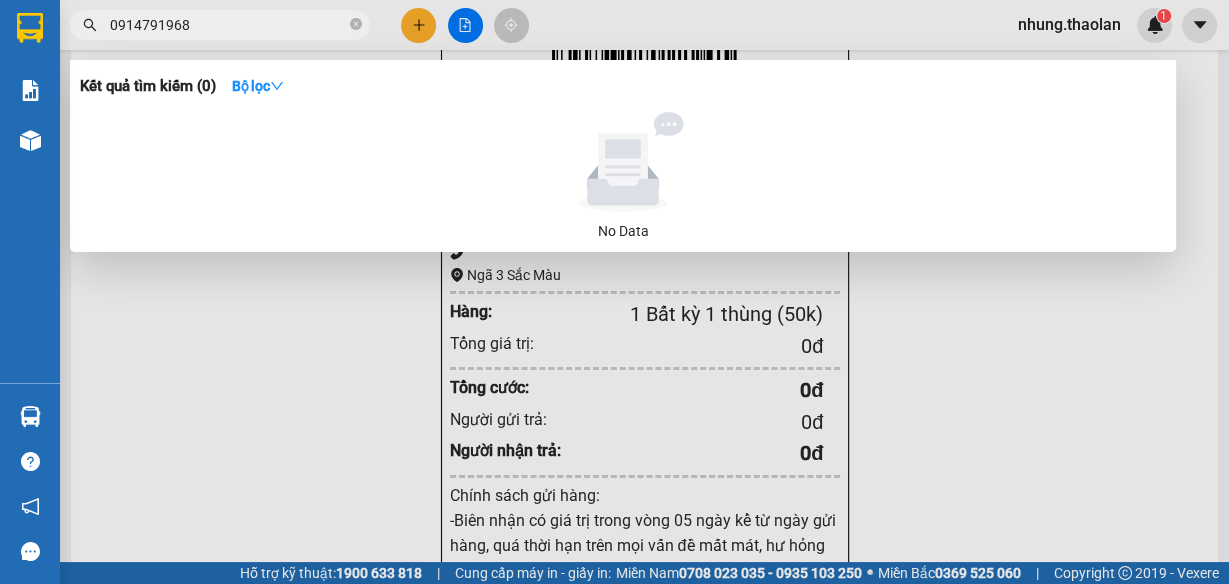 scroll, scrollTop: 2051, scrollLeft: 0, axis: vertical 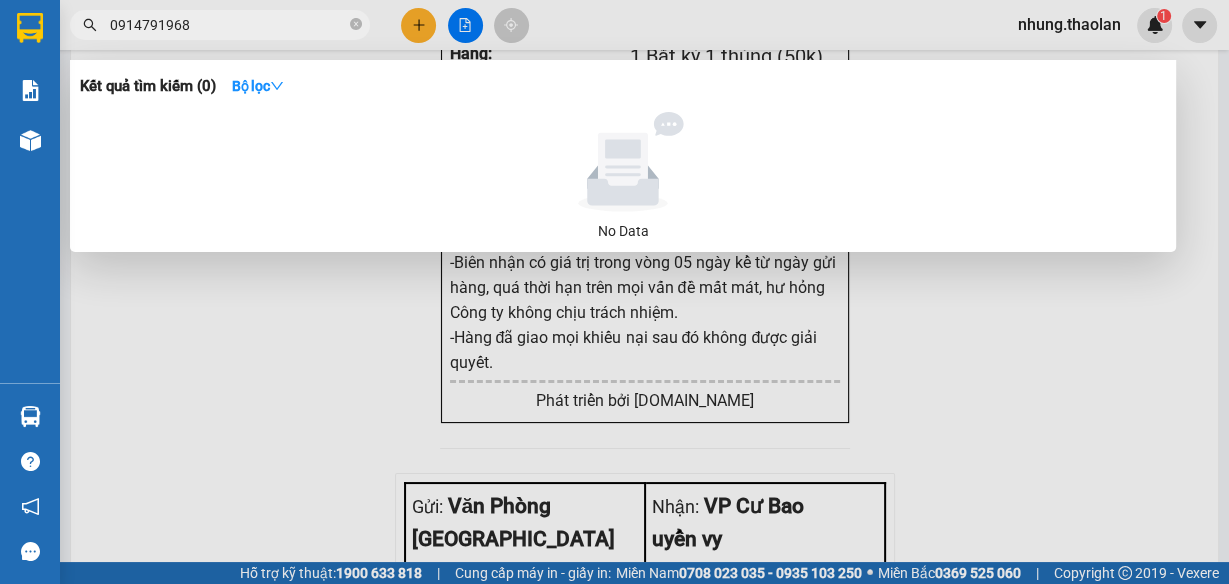 type on "0914791968" 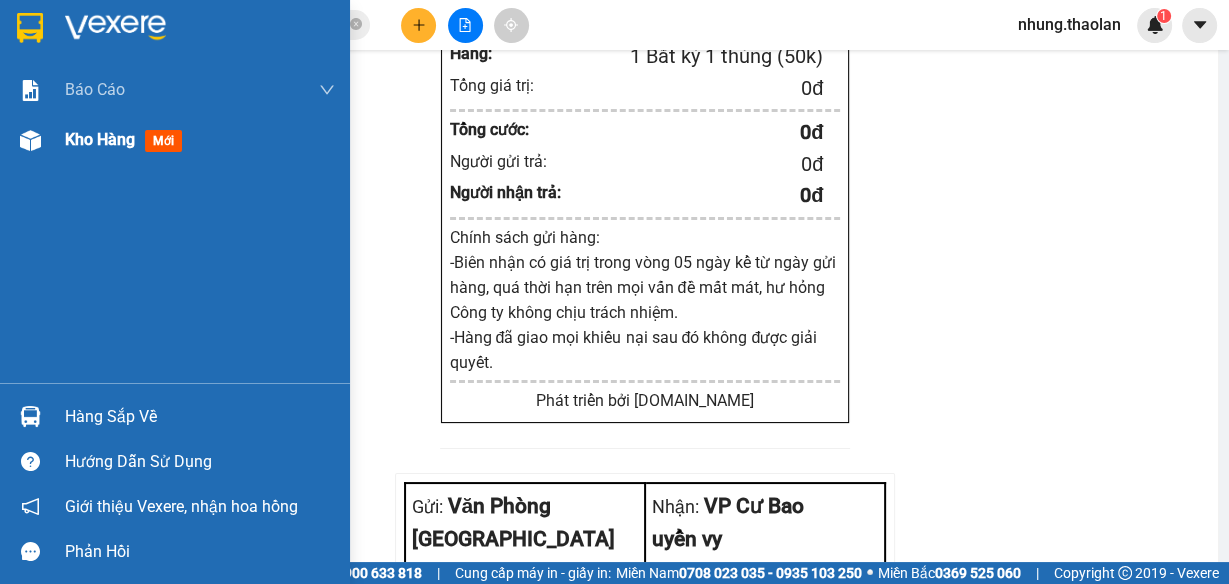 drag, startPoint x: 108, startPoint y: 146, endPoint x: 275, endPoint y: 139, distance: 167.14664 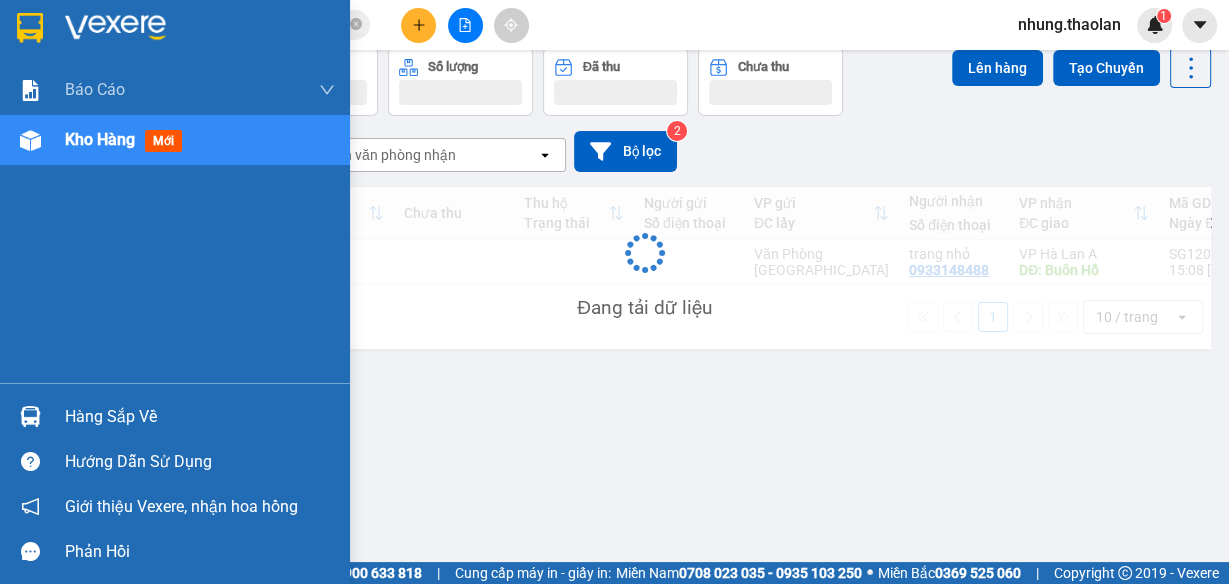 scroll, scrollTop: 91, scrollLeft: 0, axis: vertical 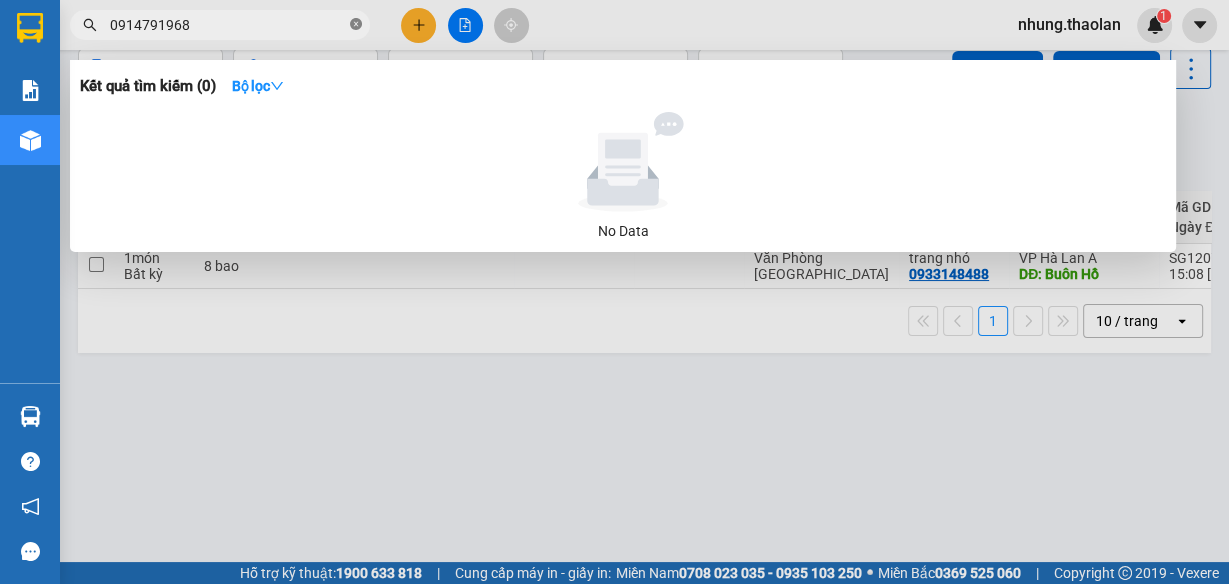 click 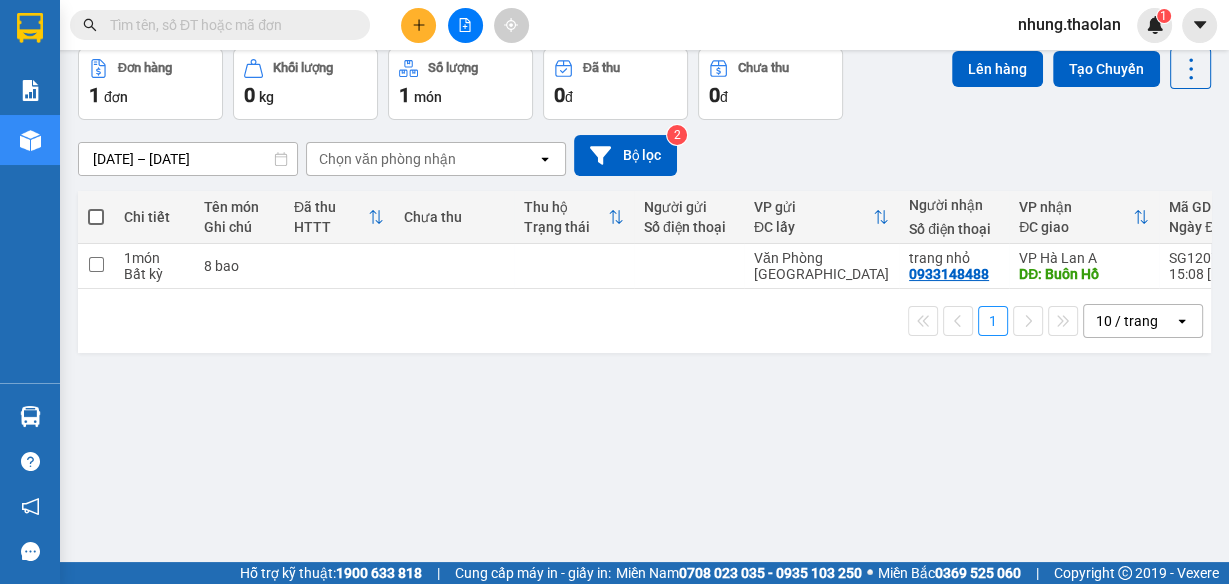 click at bounding box center [228, 25] 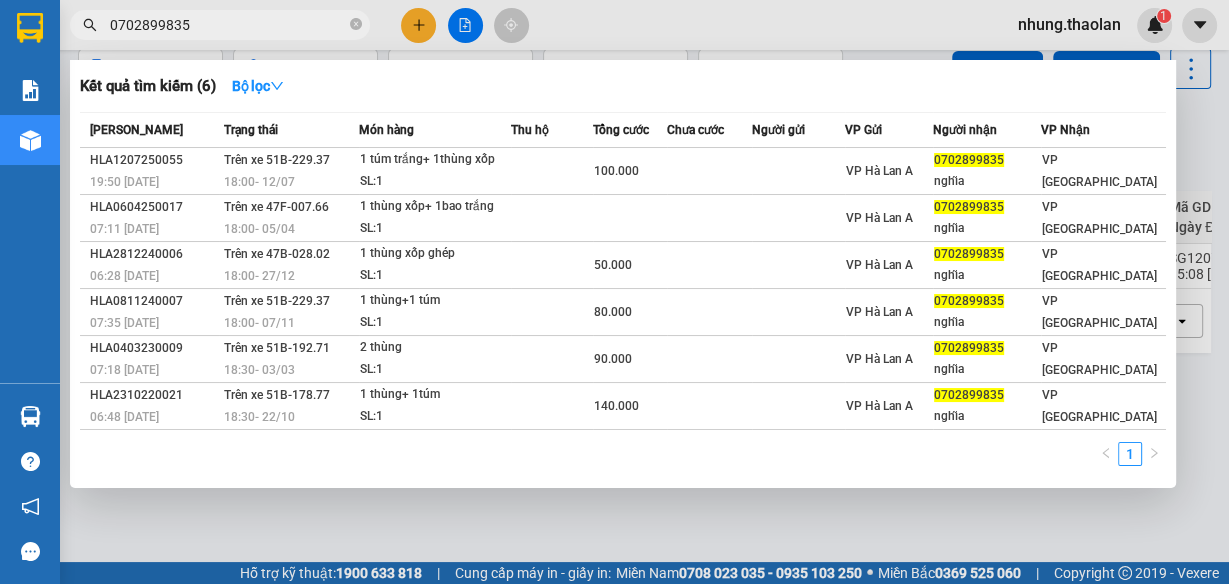 drag, startPoint x: 254, startPoint y: 25, endPoint x: 97, endPoint y: 68, distance: 162.78206 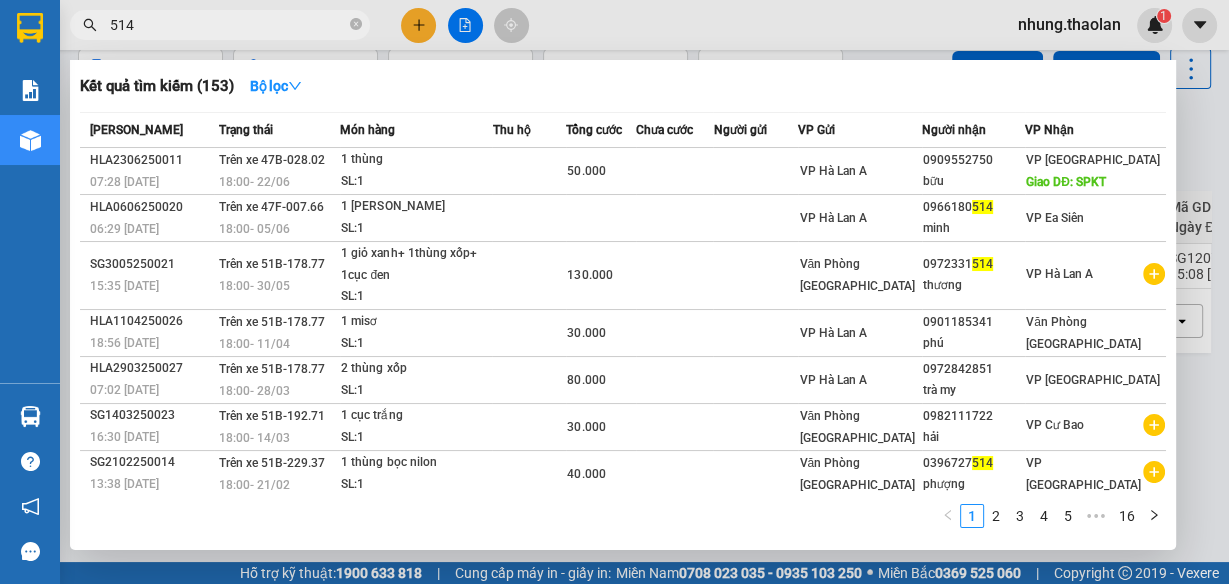 drag, startPoint x: 149, startPoint y: 32, endPoint x: 89, endPoint y: 28, distance: 60.133186 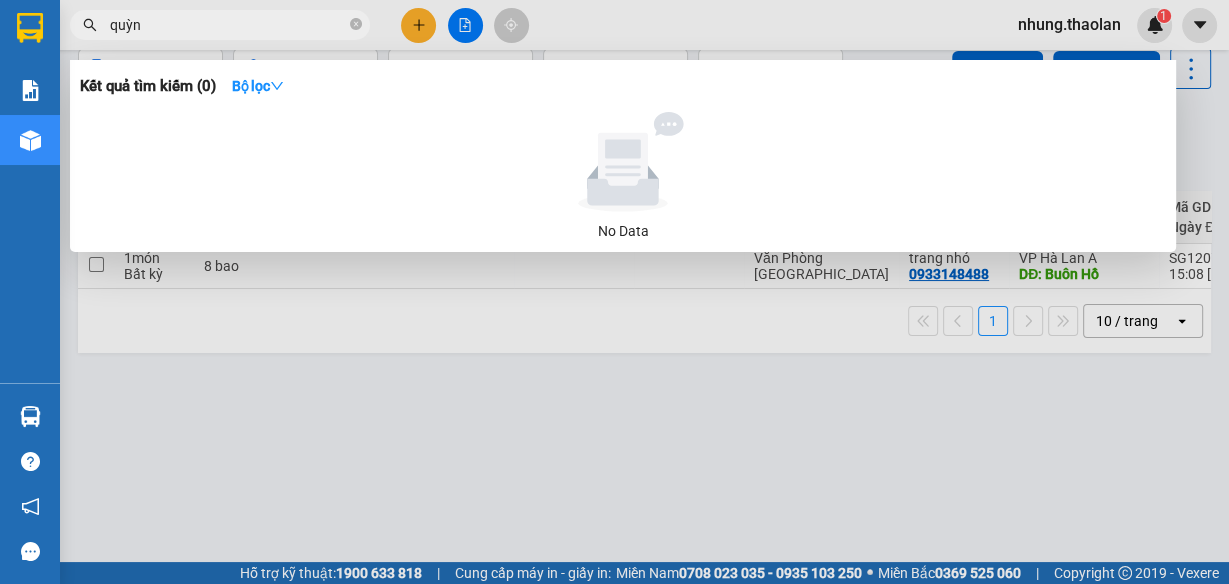 type on "quỳnh" 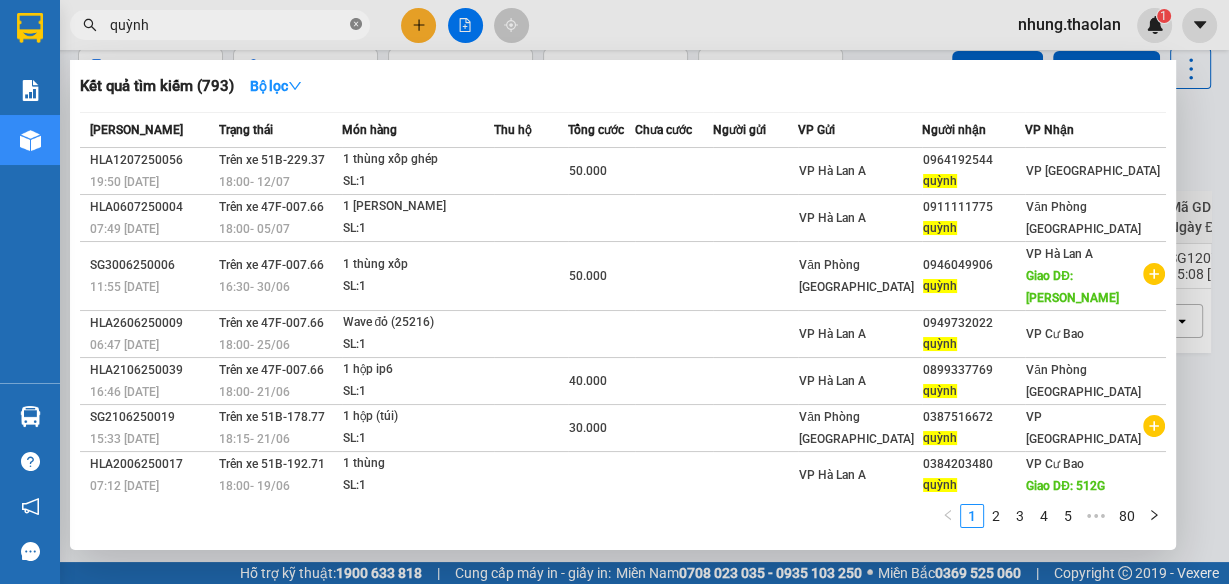click 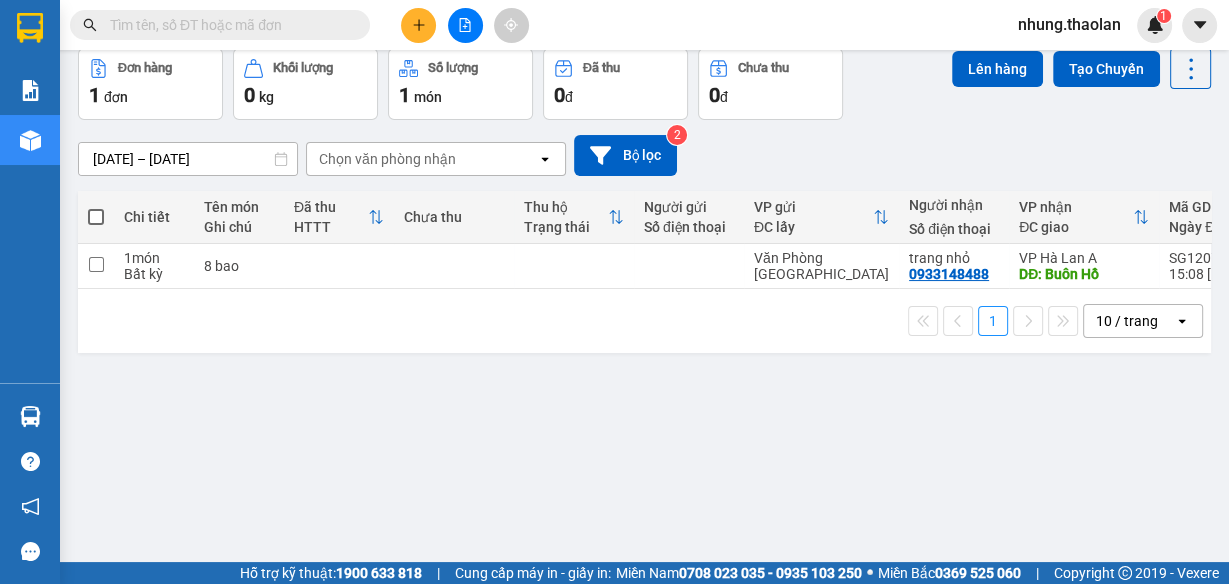 click at bounding box center [228, 25] 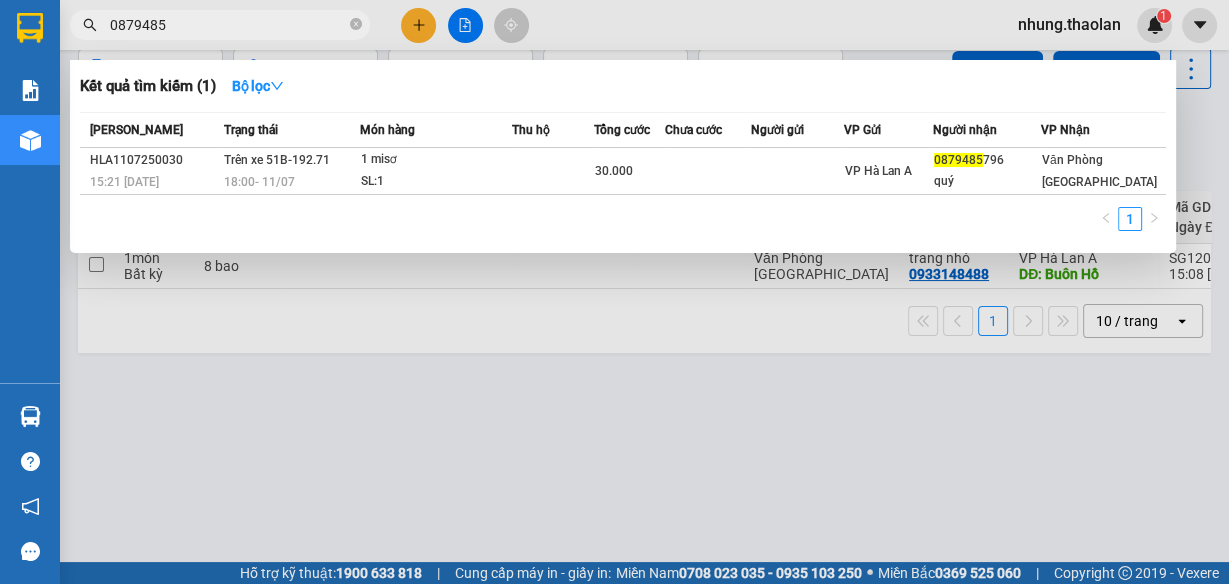type on "0879485" 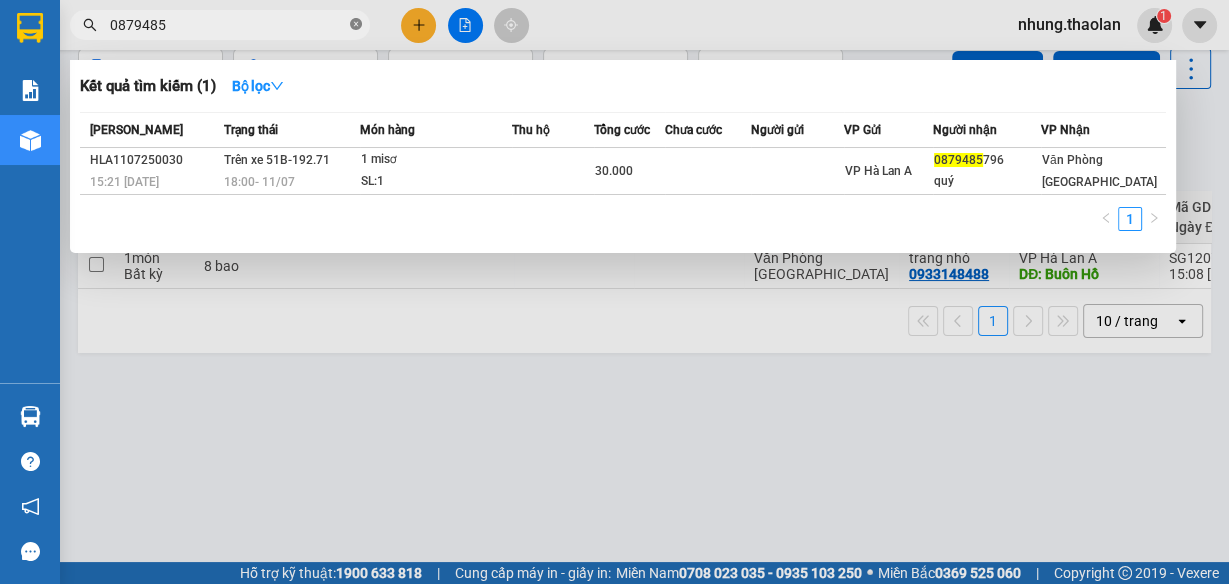 click 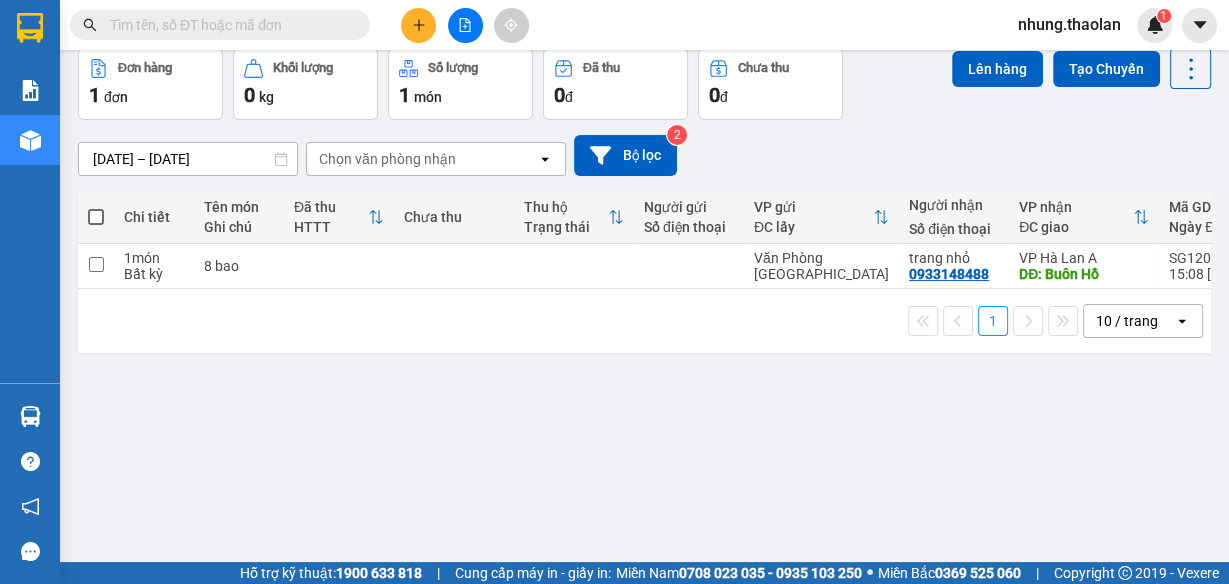 click at bounding box center (228, 25) 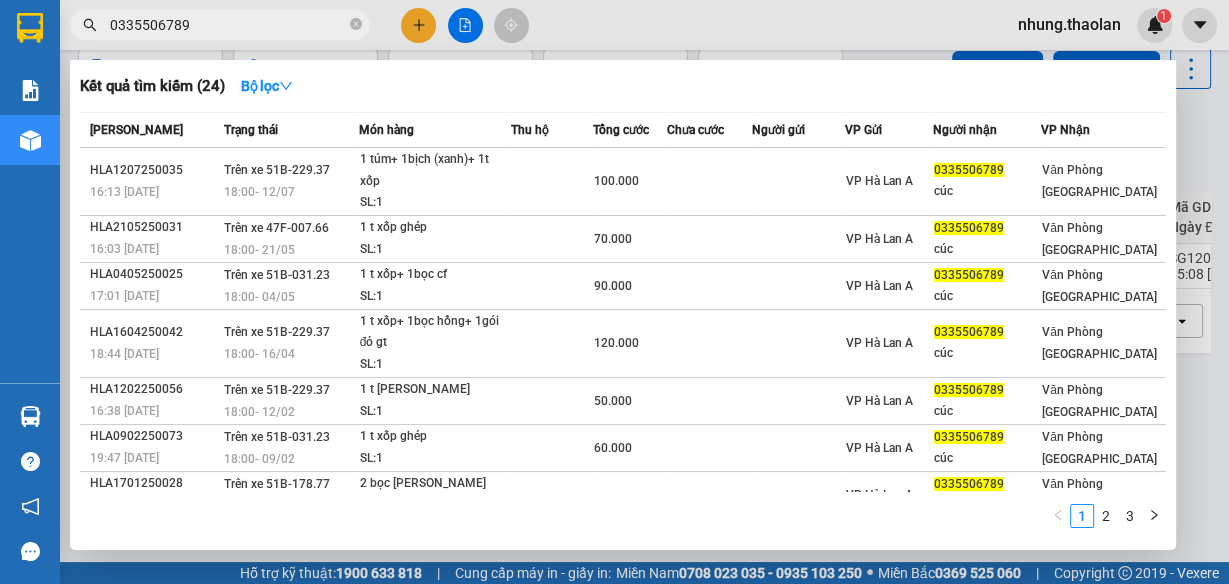 type on "0335506789" 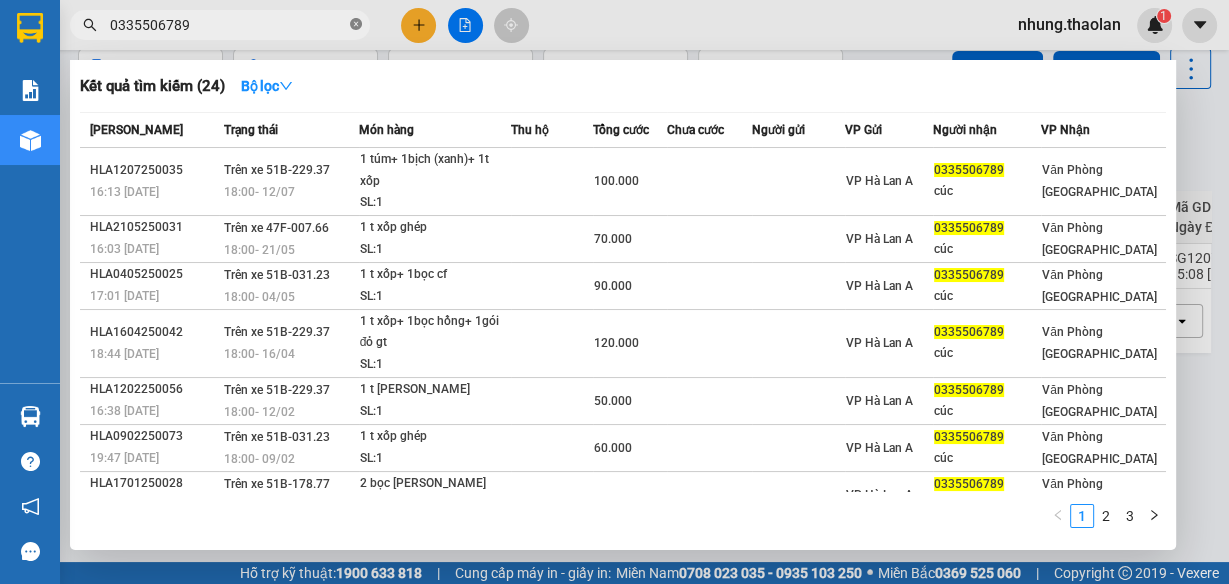 click 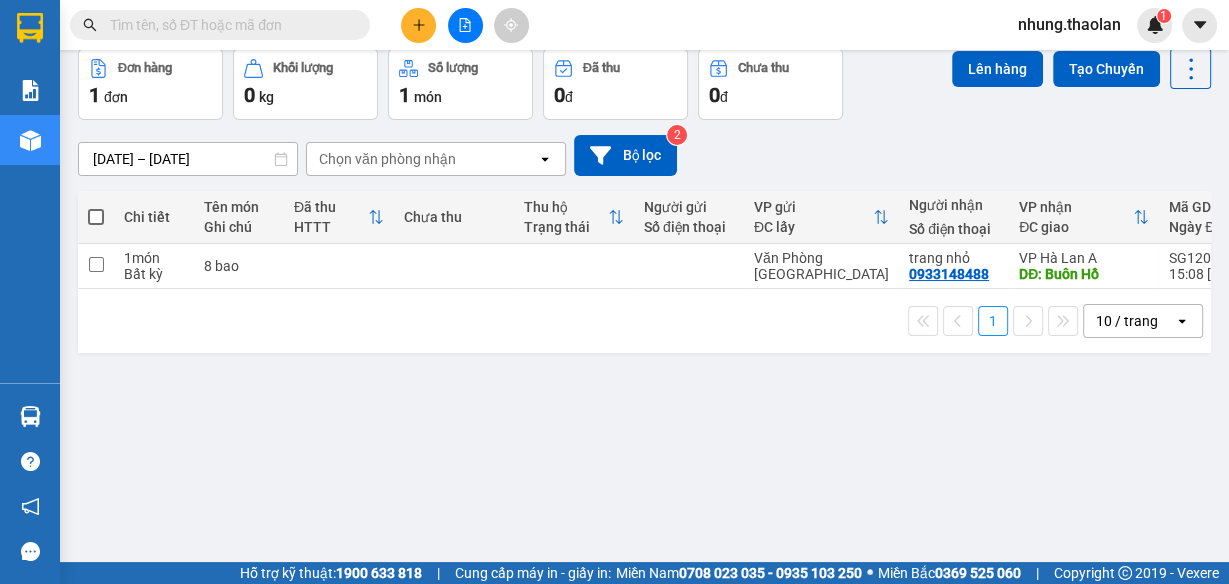 click at bounding box center [228, 25] 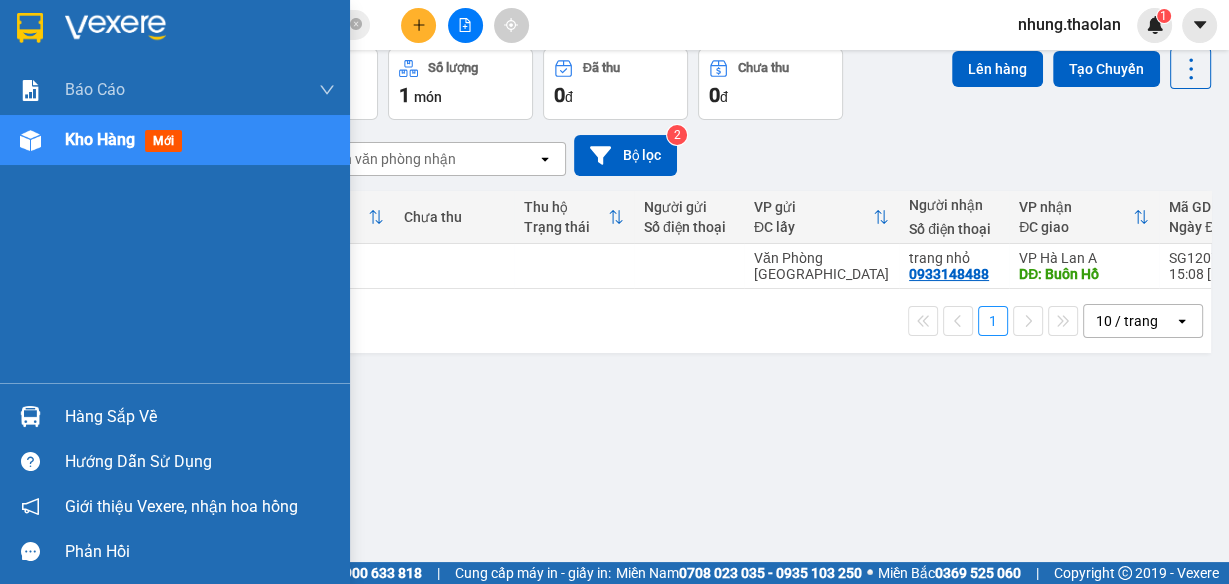 drag, startPoint x: 243, startPoint y: 26, endPoint x: 58, endPoint y: 36, distance: 185.27008 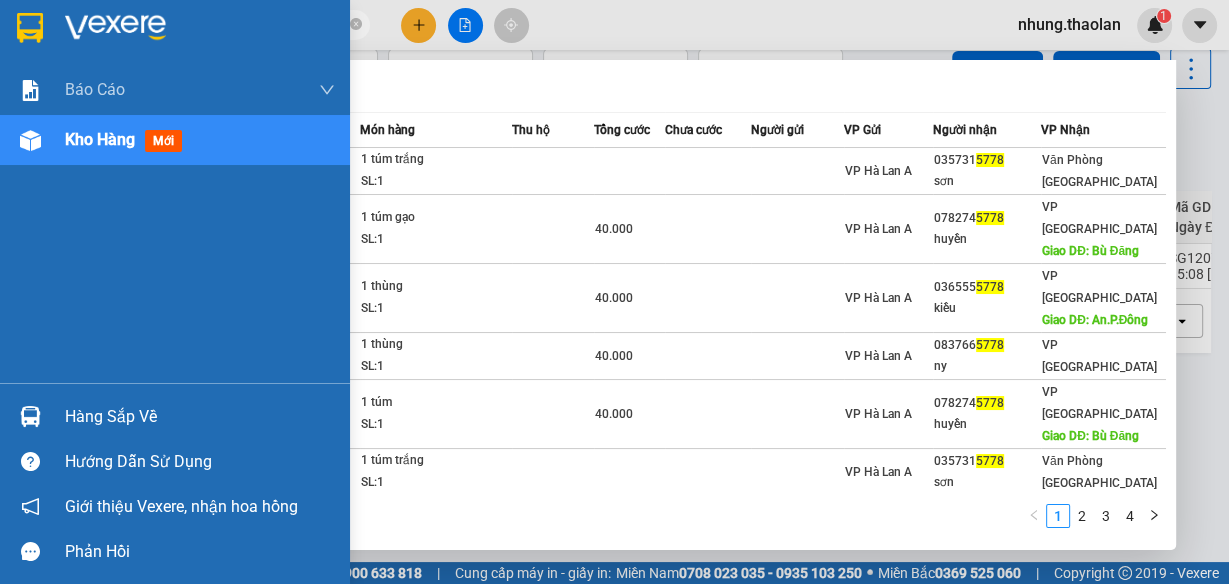 type on "5778" 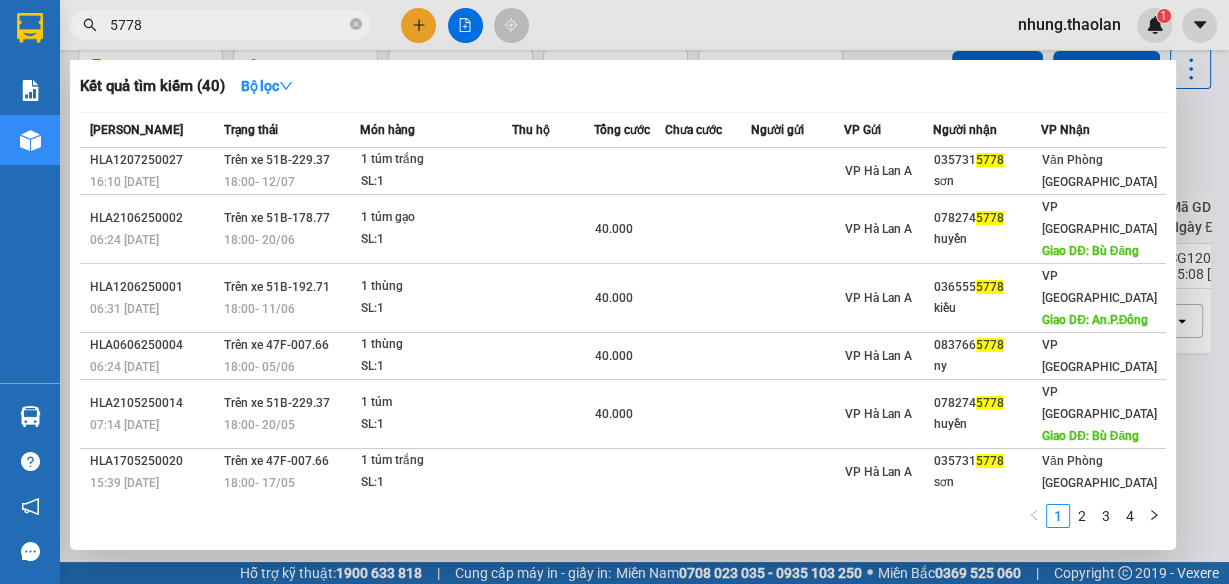 click at bounding box center [614, 292] 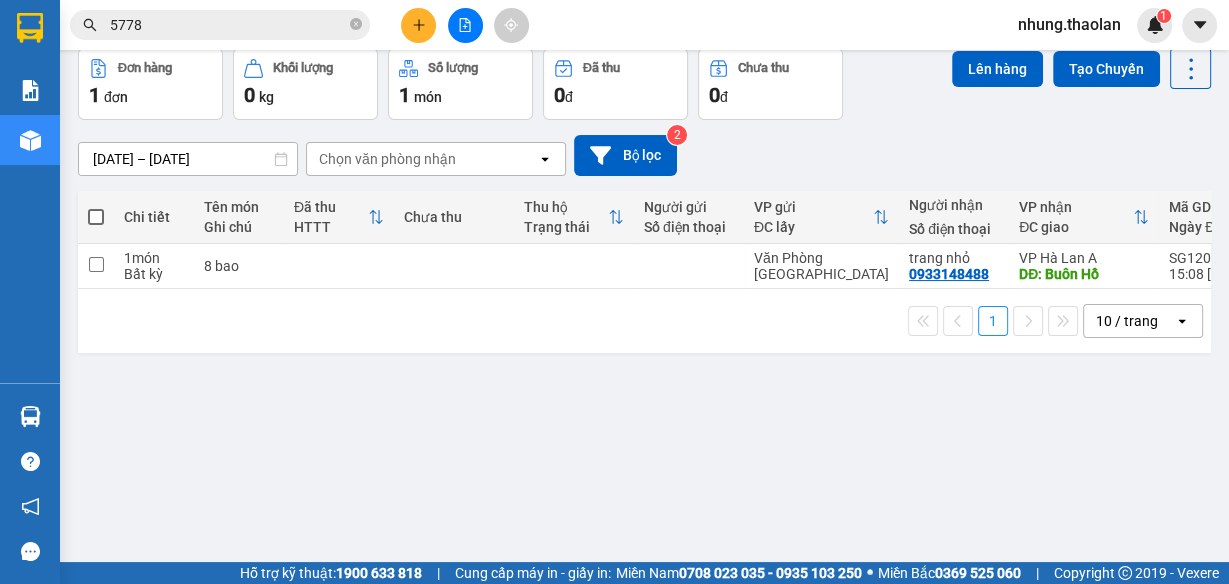 click 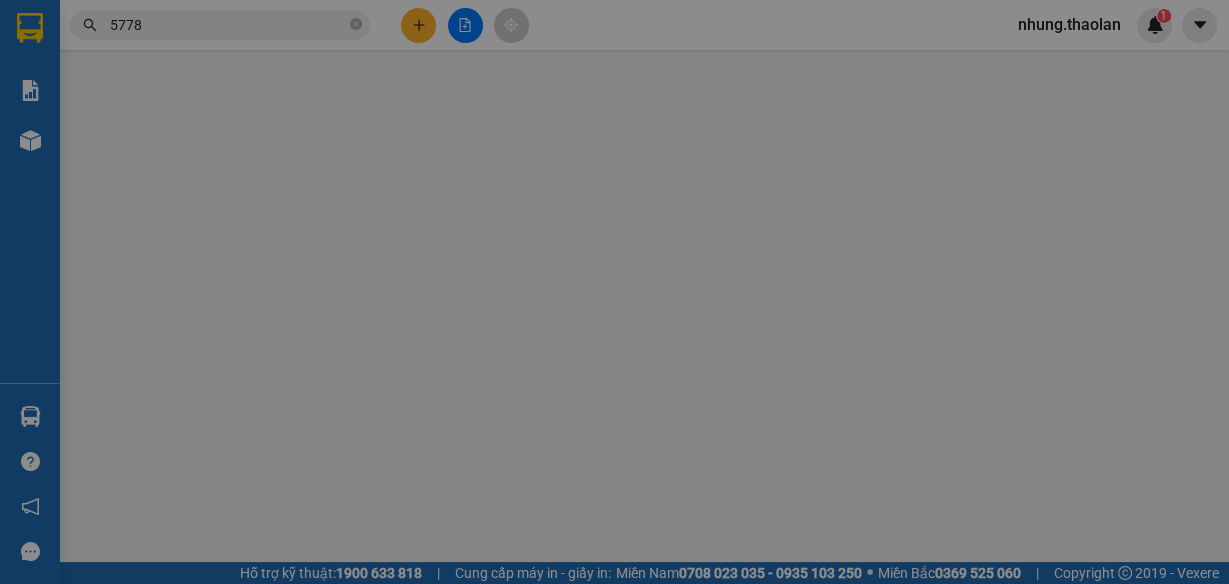 scroll, scrollTop: 0, scrollLeft: 0, axis: both 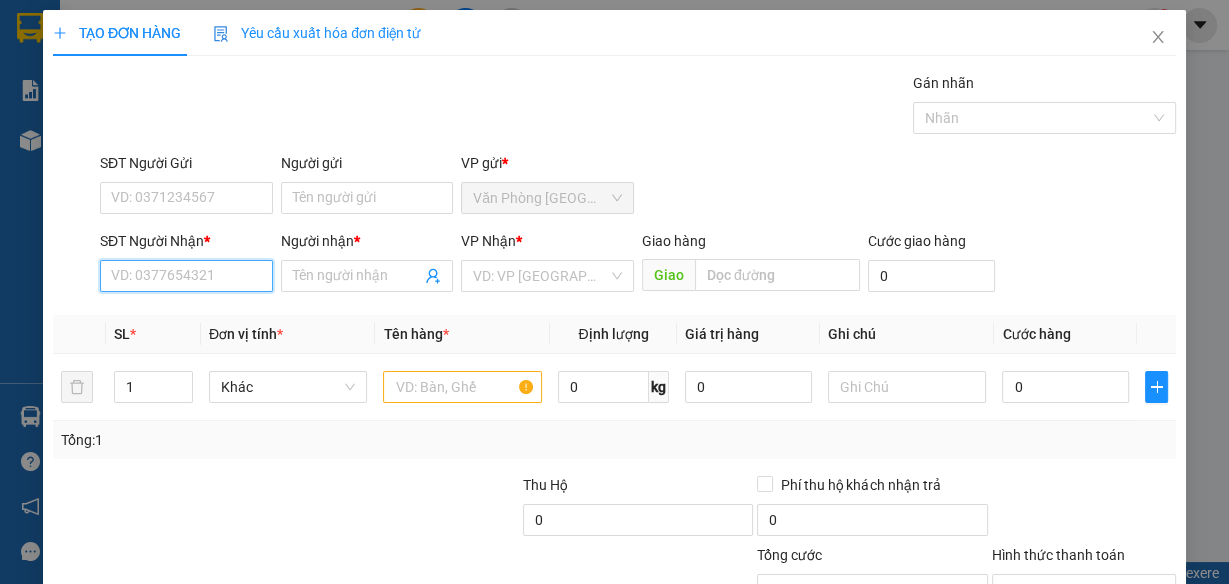 click on "SĐT Người Nhận  *" at bounding box center (186, 276) 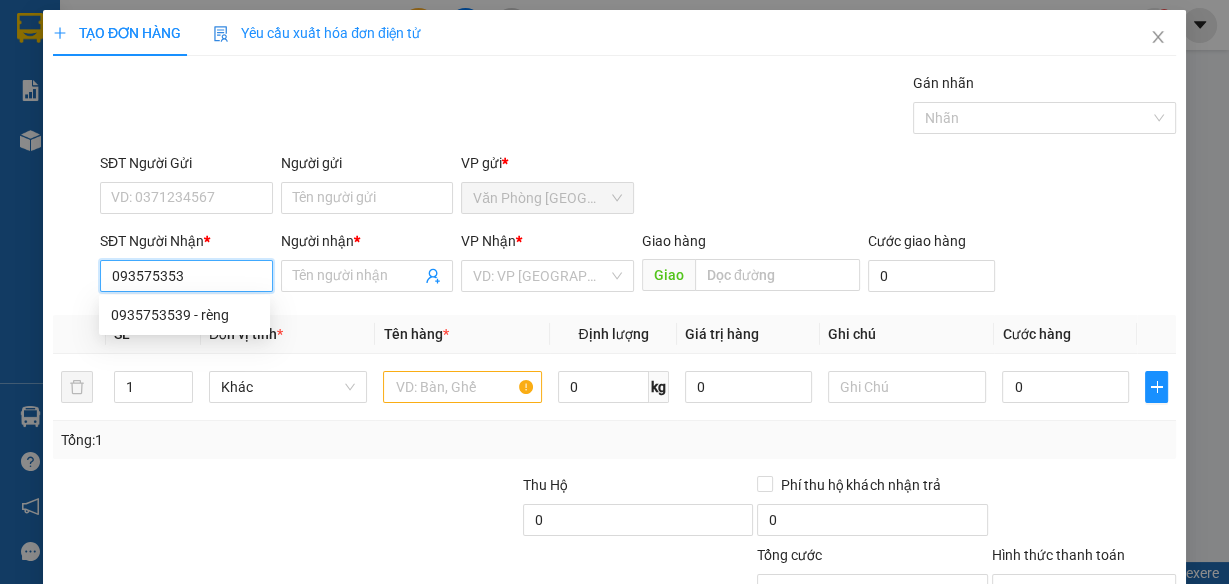 type on "0935753539" 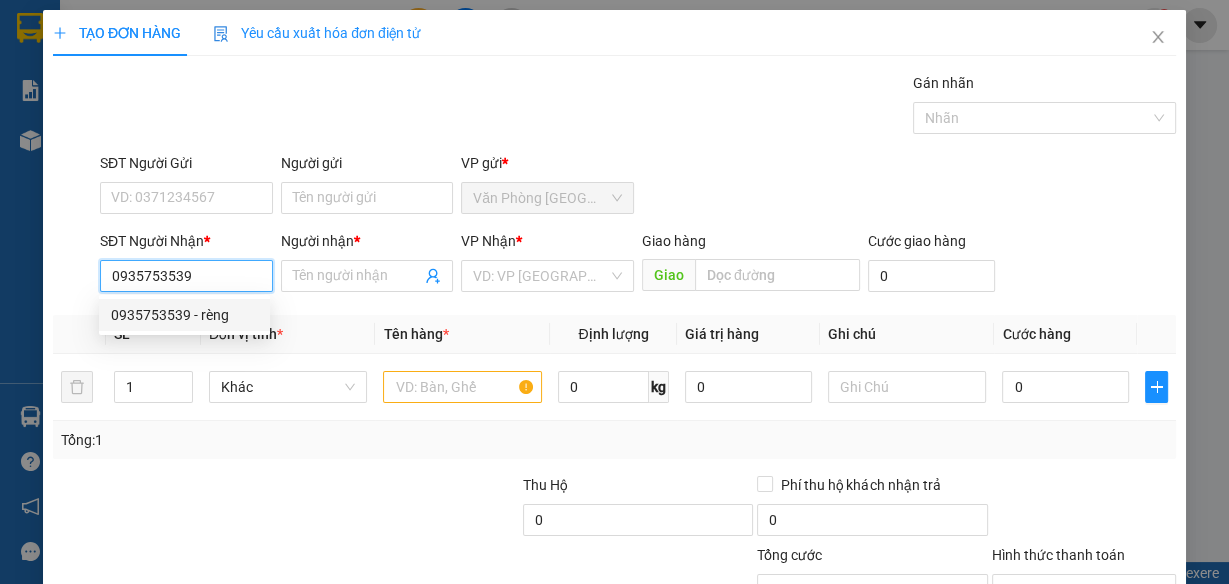drag, startPoint x: 200, startPoint y: 308, endPoint x: 217, endPoint y: 317, distance: 19.235384 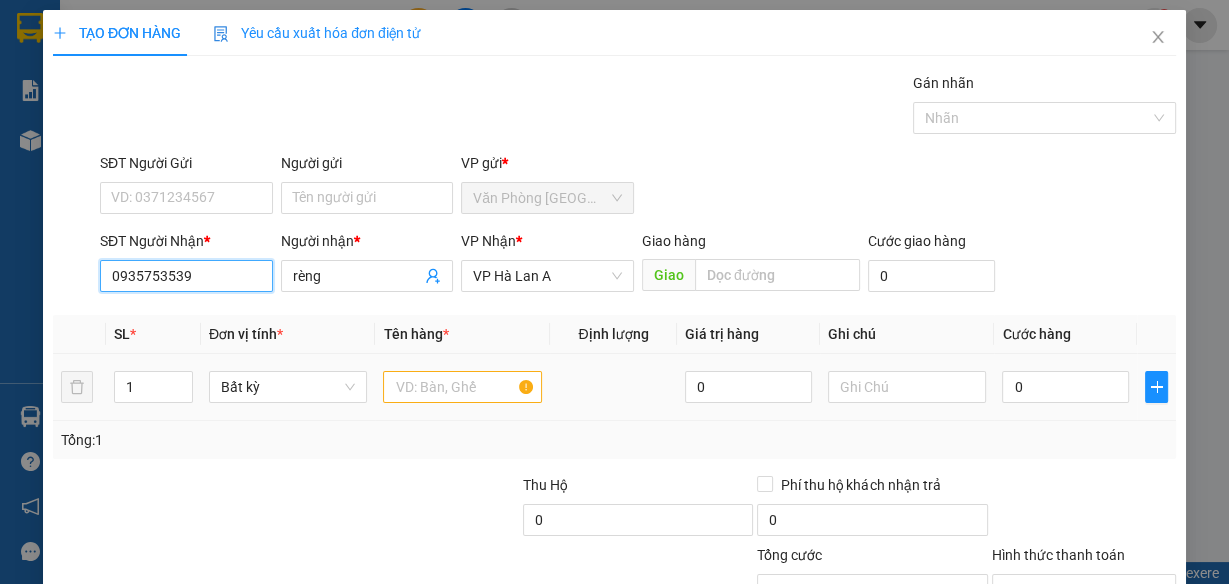 type on "0935753539" 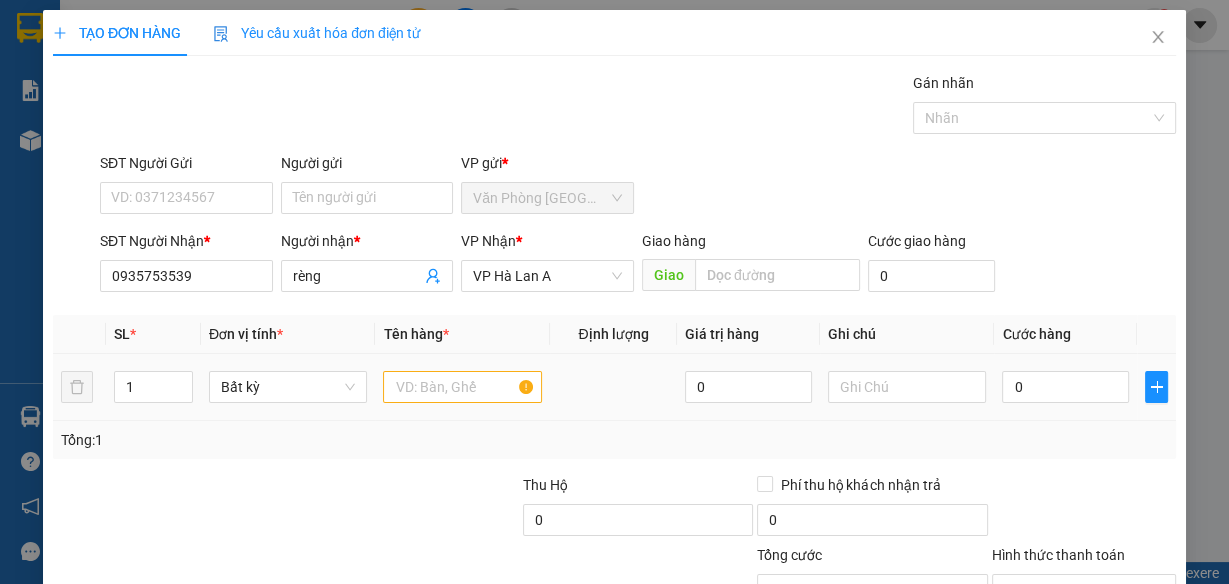 click at bounding box center (462, 387) 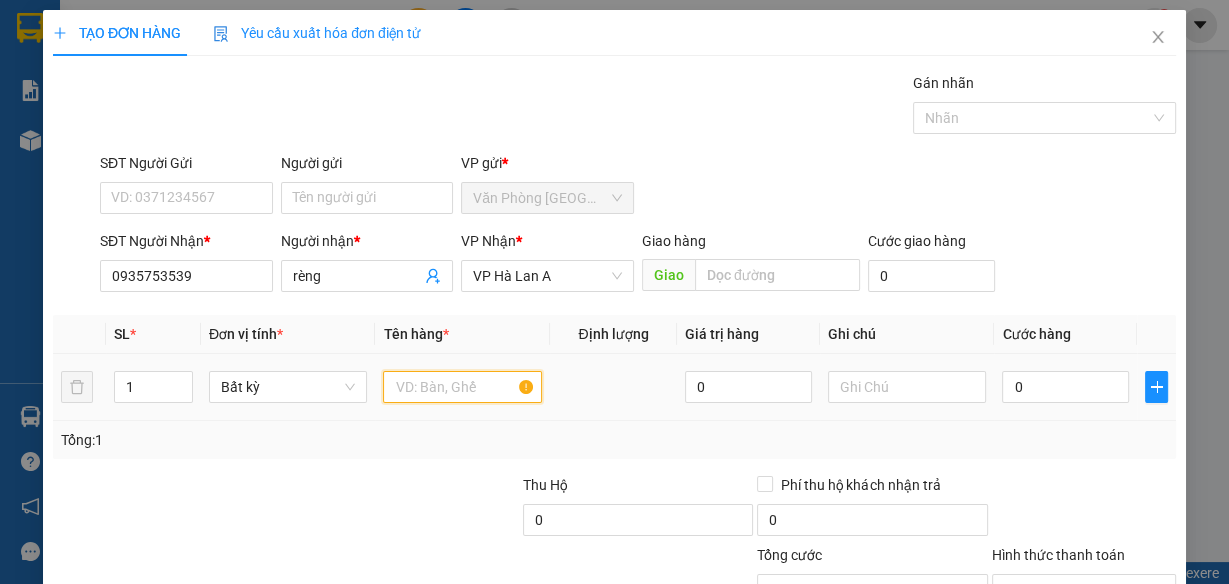 click at bounding box center (462, 387) 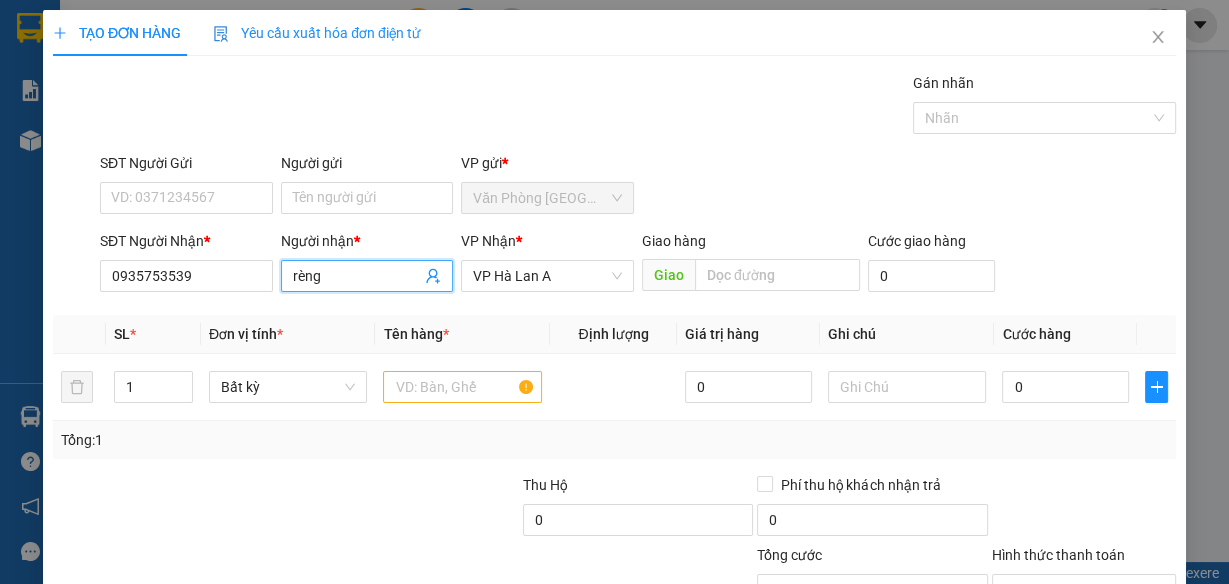 drag, startPoint x: 334, startPoint y: 275, endPoint x: 281, endPoint y: 269, distance: 53.338543 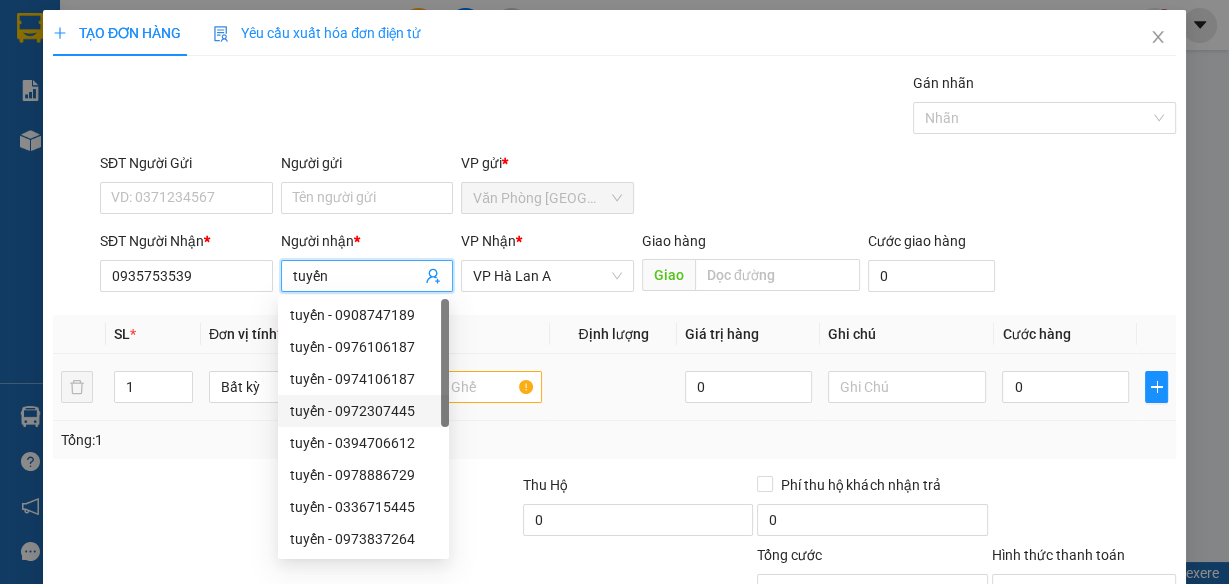 click on "[PERSON_NAME] - 0908747189 [PERSON_NAME] - 0976106187 [PERSON_NAME] - 0974106187 [PERSON_NAME] - 0972307445 [PERSON_NAME] - 0394706612 [PERSON_NAME] - 0978886729 [PERSON_NAME] - 0336715445 [PERSON_NAME] - 0973837264 [PERSON_NAME] - 0396516957 [PERSON_NAME] - 0913943819" at bounding box center (363, 459) 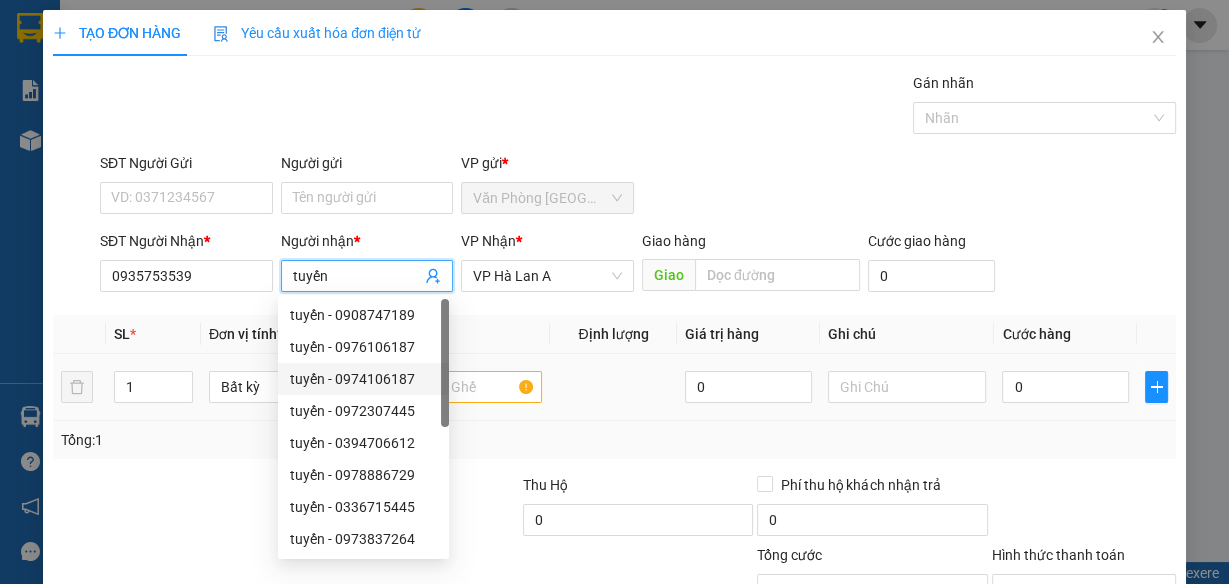 type on "tuyến" 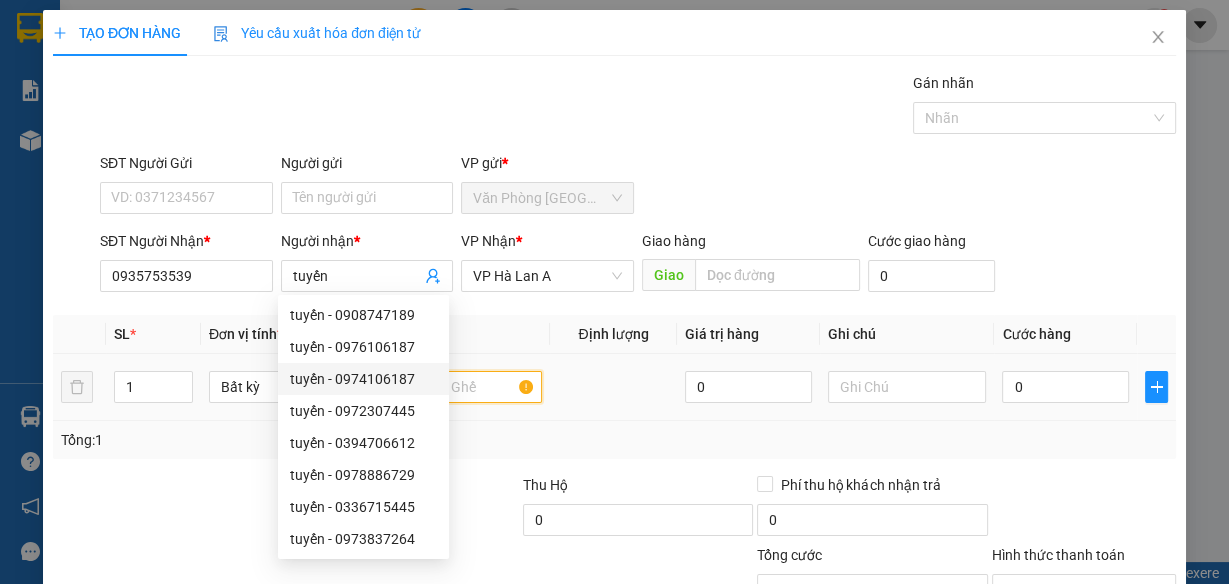 click at bounding box center (462, 387) 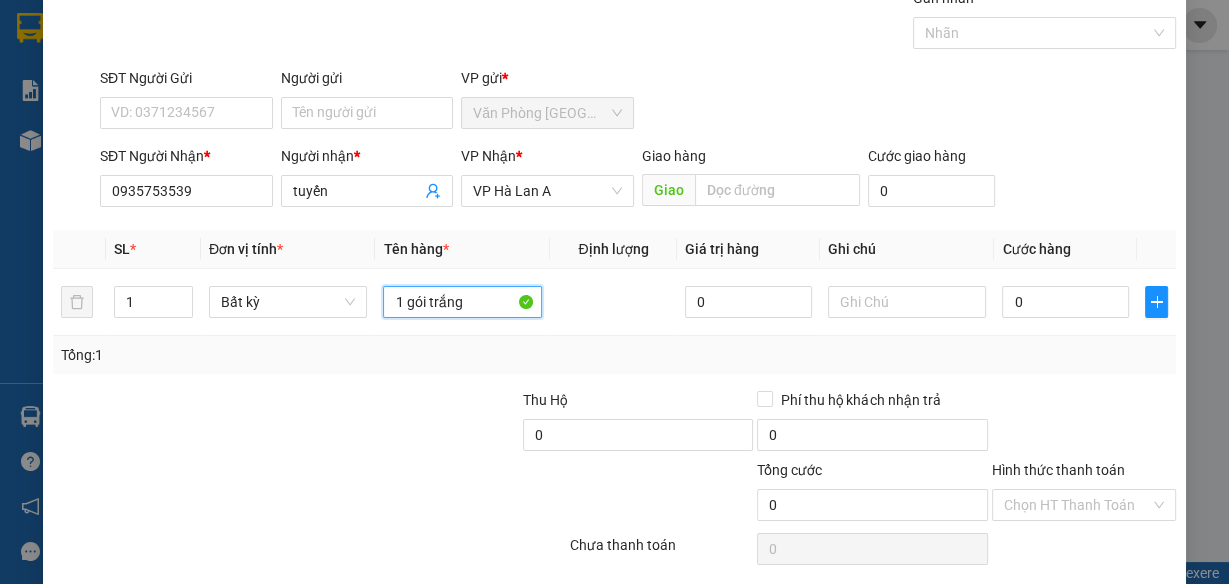 scroll, scrollTop: 153, scrollLeft: 0, axis: vertical 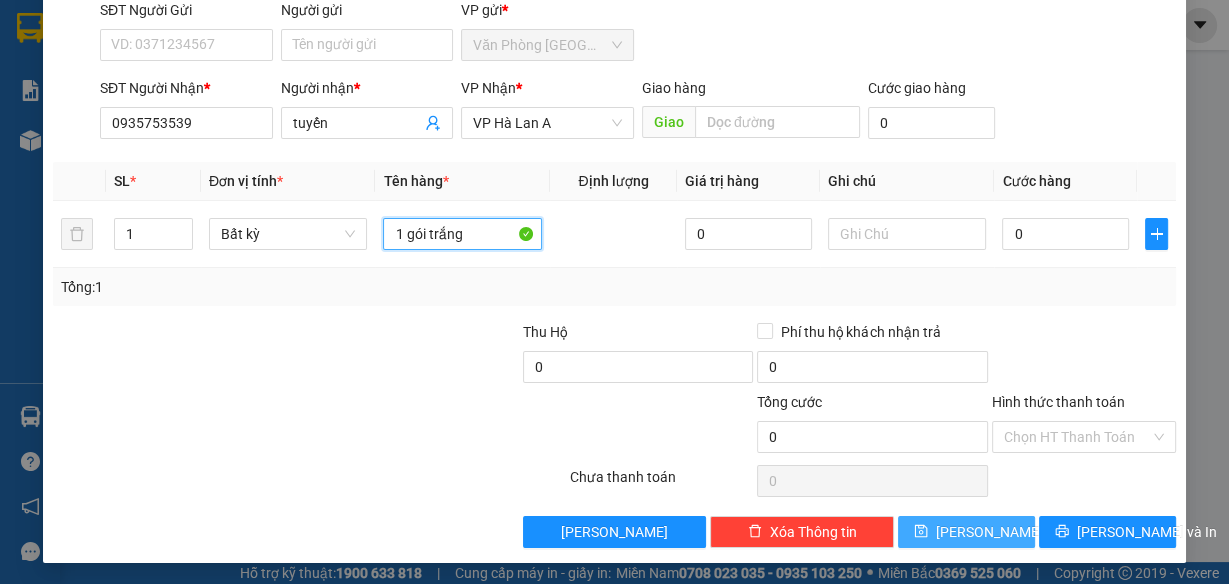 type on "1 gói trắng" 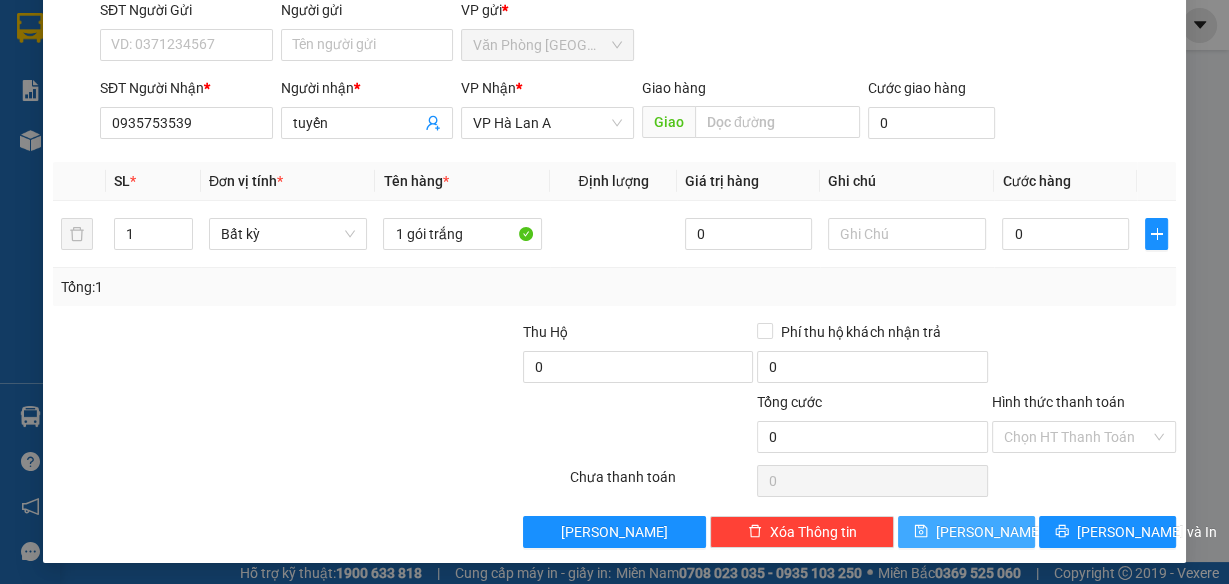 click on "[PERSON_NAME]" at bounding box center (966, 532) 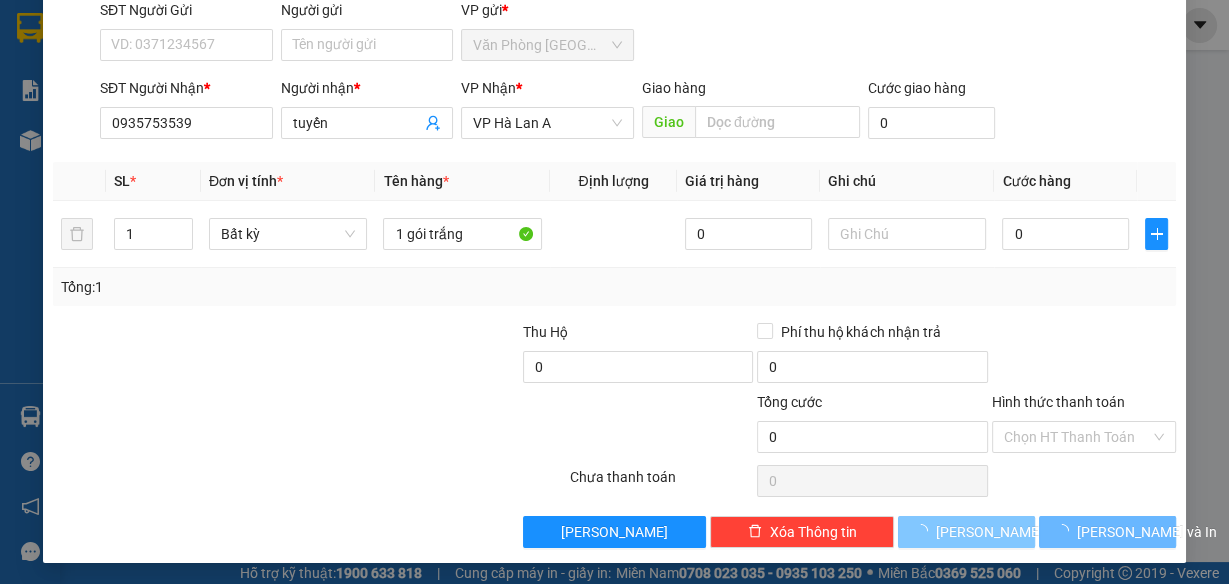 type 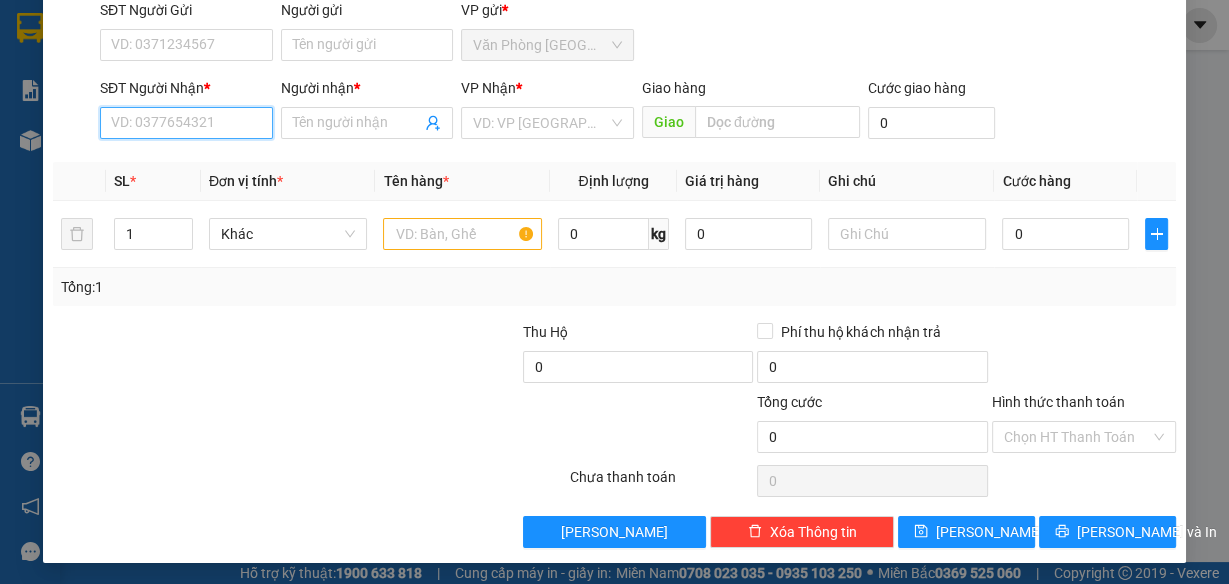 click on "SĐT Người Nhận  *" at bounding box center (186, 123) 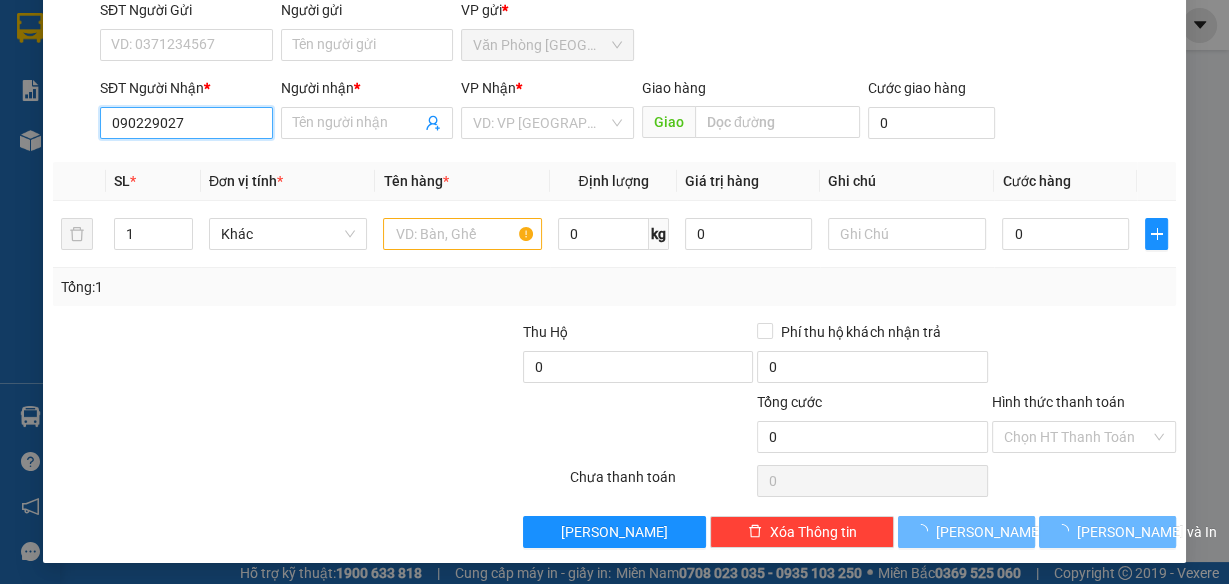 type on "0902290279" 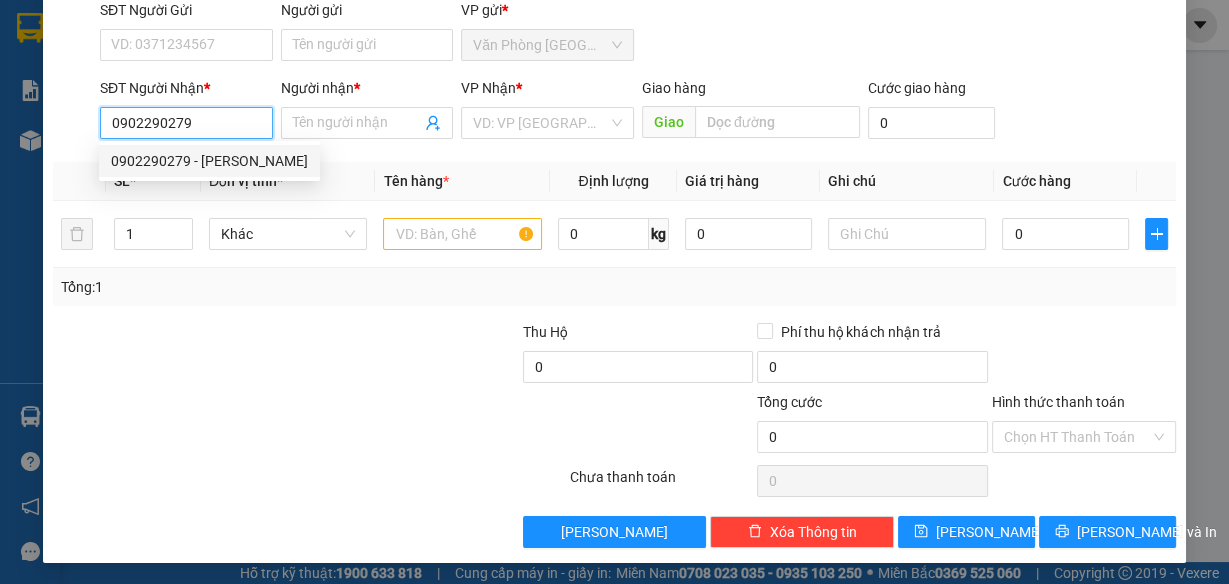 click on "0902290279 - [PERSON_NAME]" at bounding box center [209, 161] 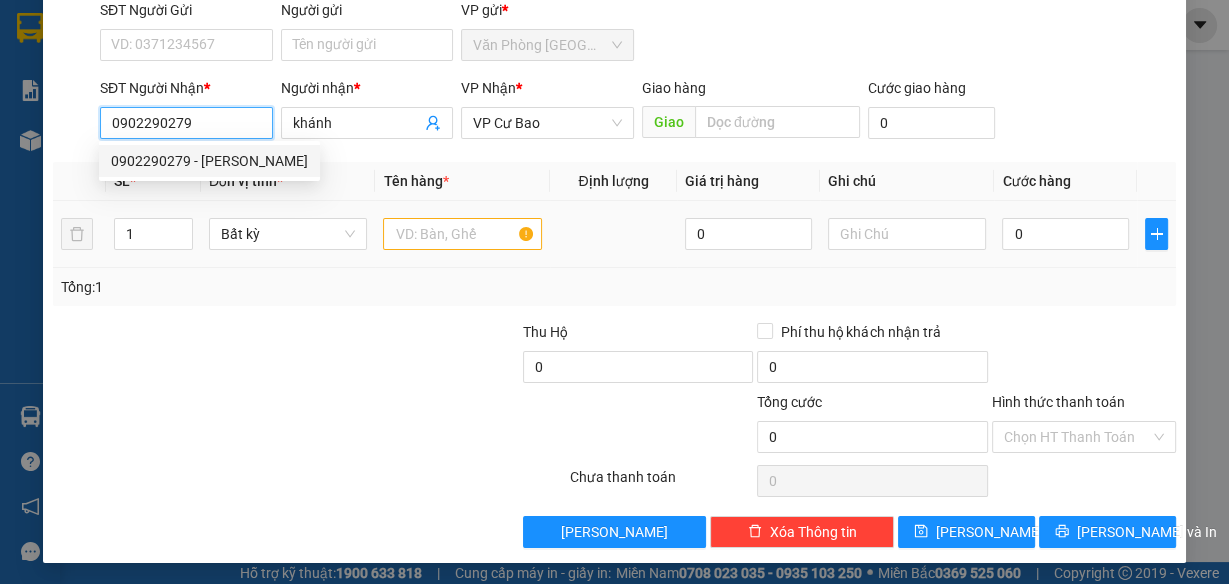 type on "0902290279" 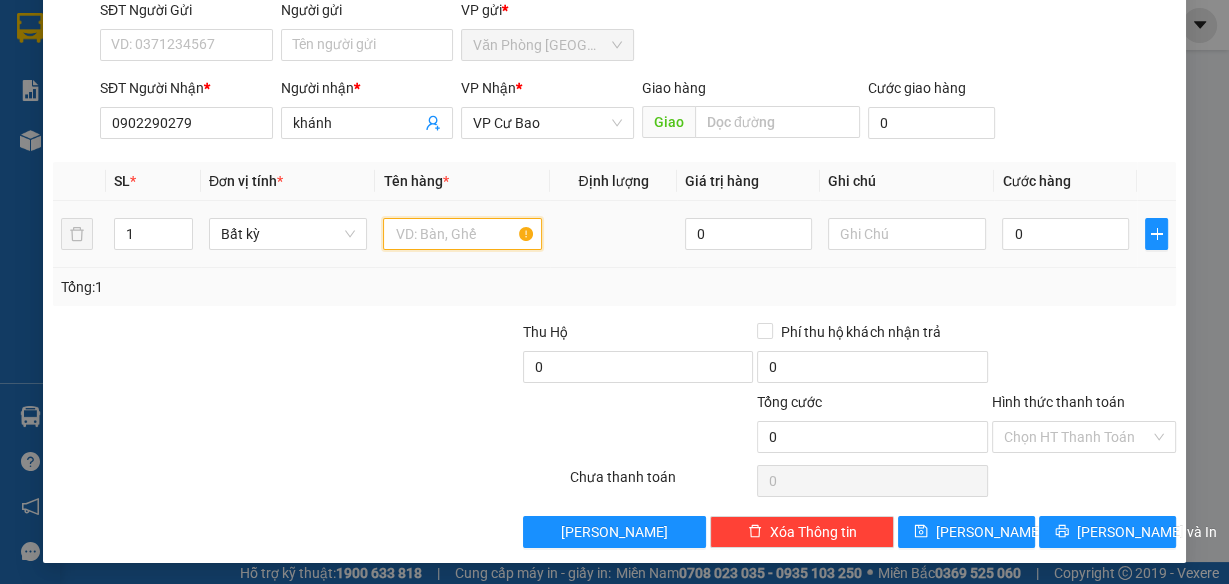 click at bounding box center [462, 234] 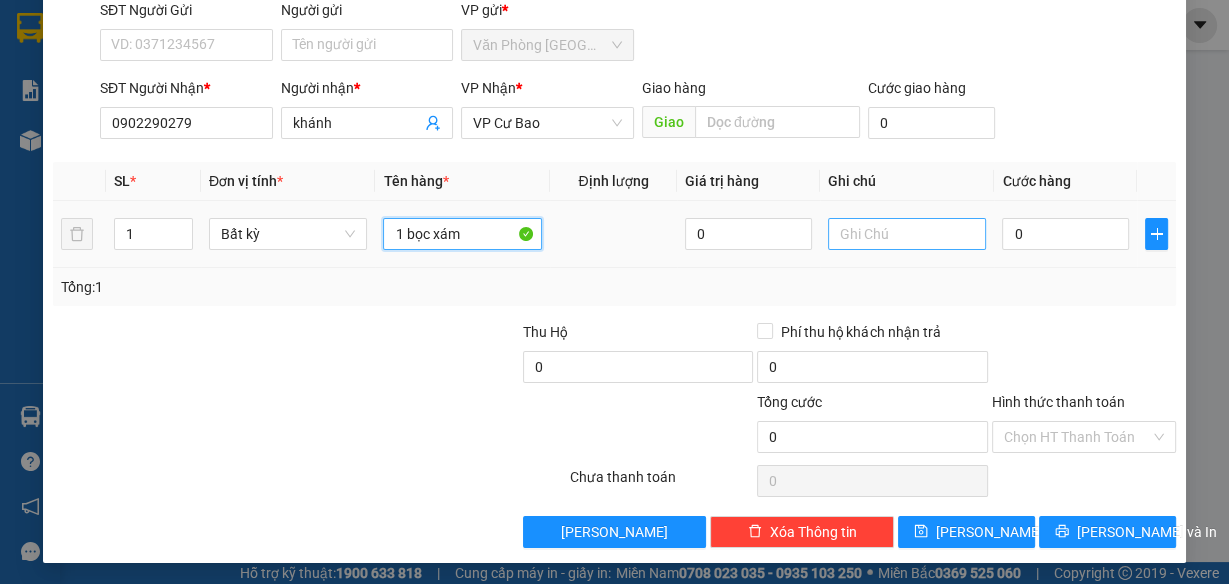 type on "1 bọc xám" 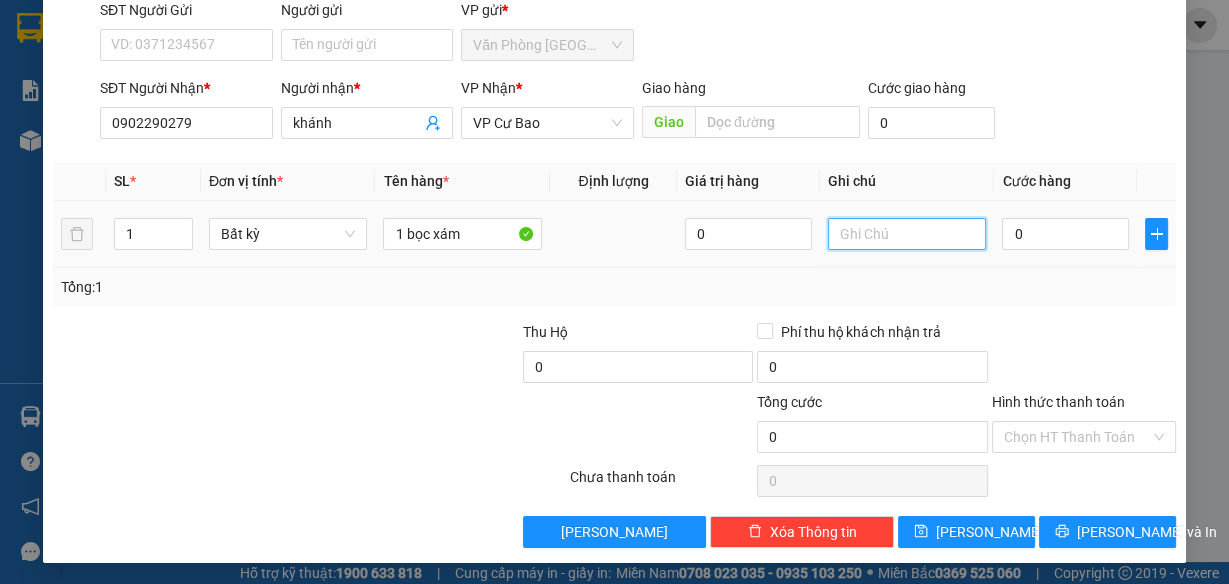 click at bounding box center (907, 234) 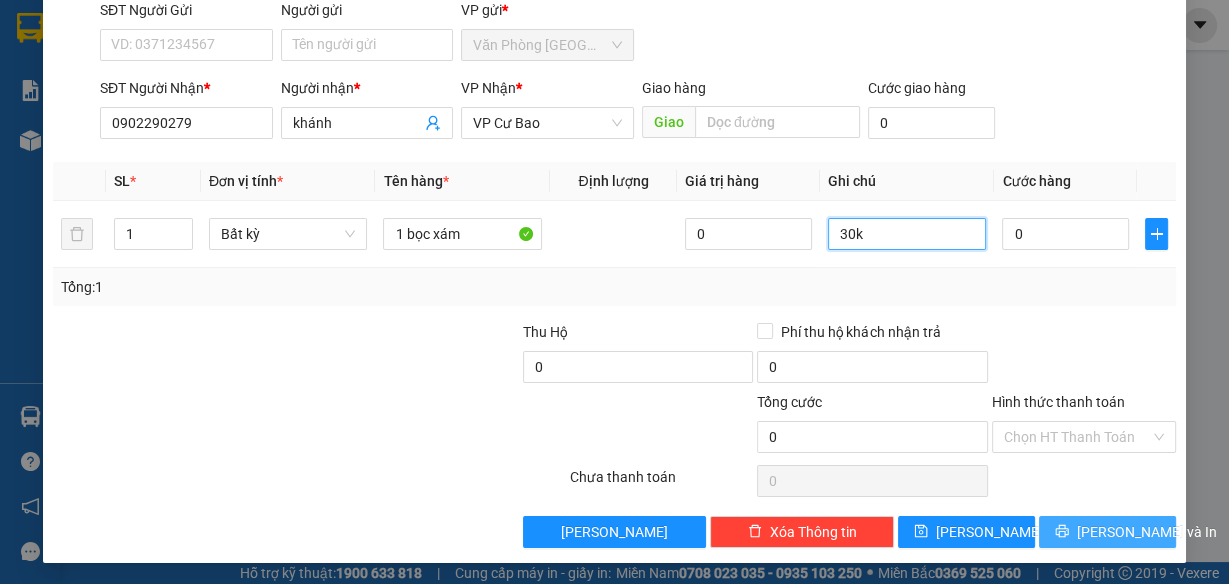 type on "30k" 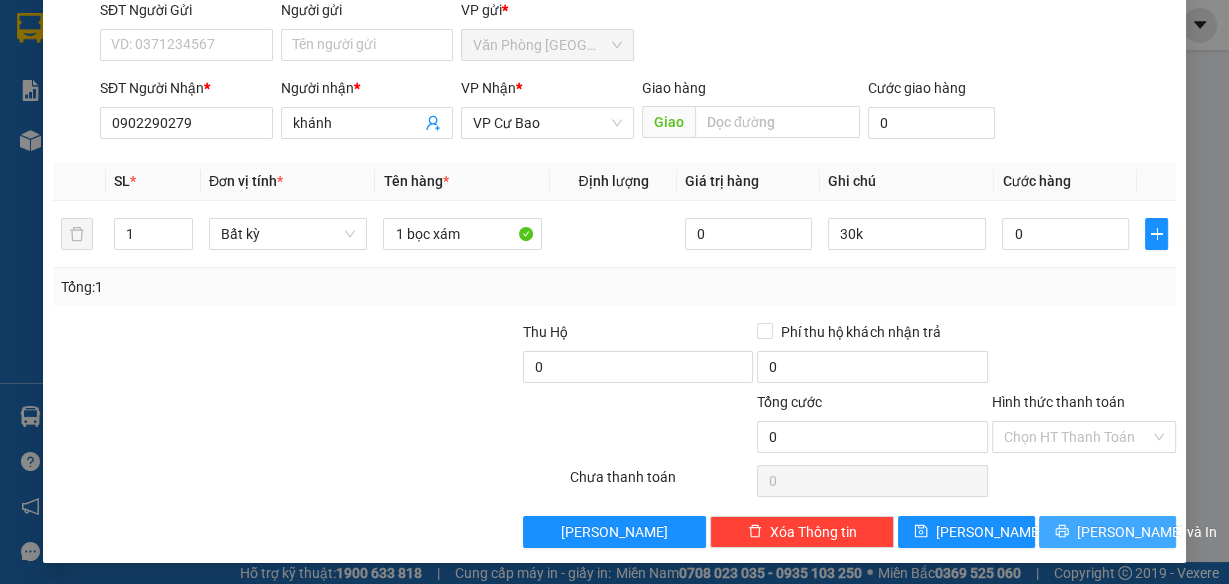 click on "[PERSON_NAME] và In" at bounding box center (1147, 532) 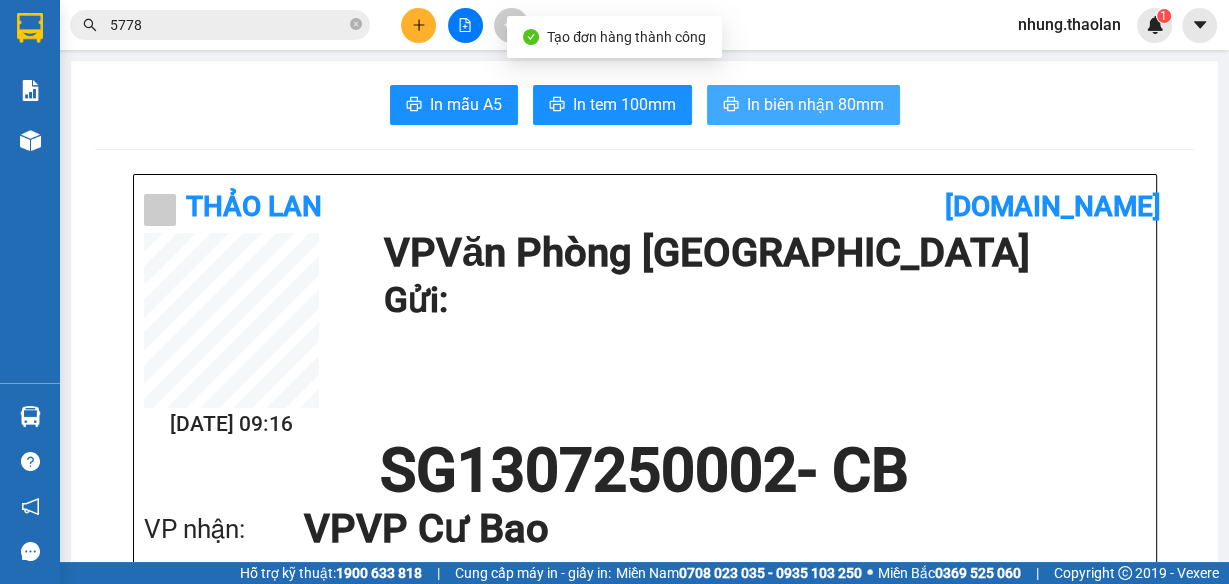 click on "In biên nhận 80mm" at bounding box center (815, 104) 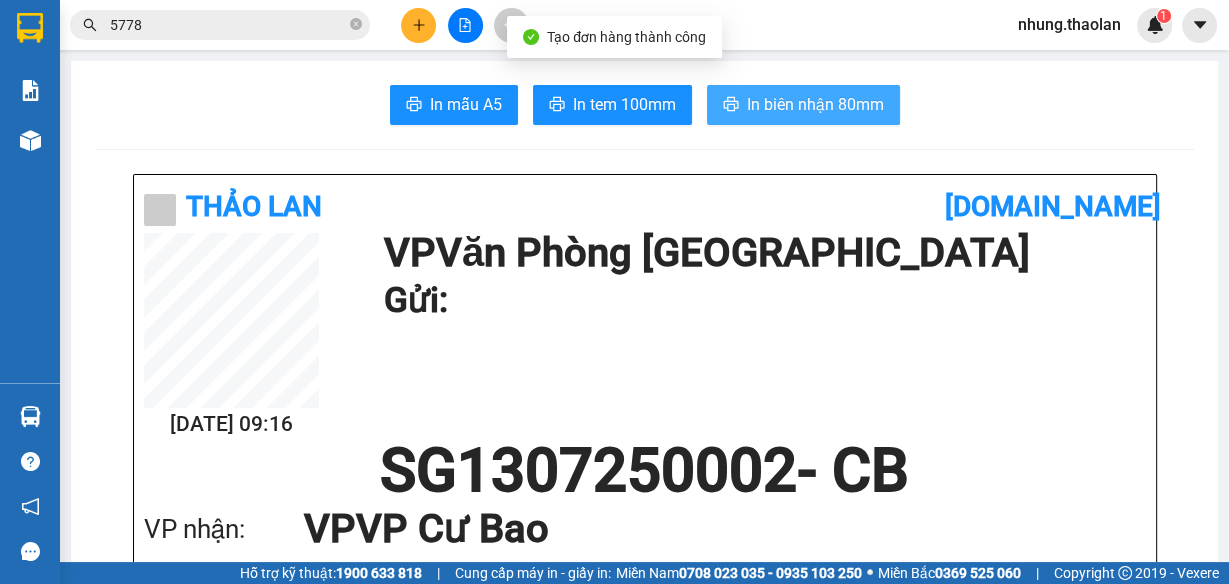 scroll, scrollTop: 0, scrollLeft: 0, axis: both 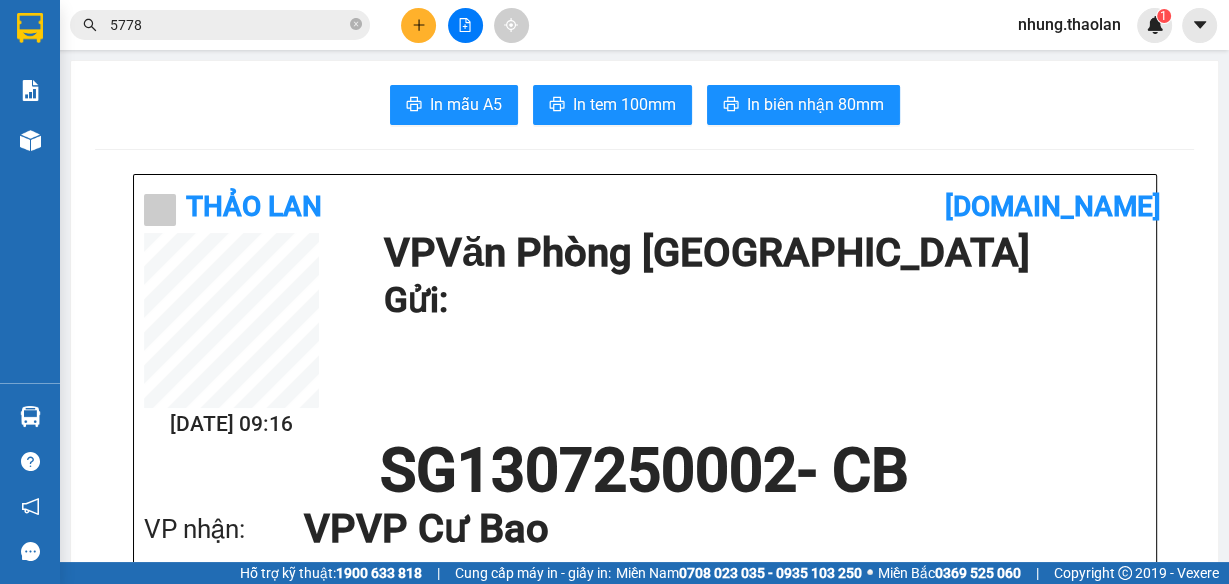 click on "[DATE] 09:16 [PERSON_NAME] Sài Gòn Gửi:" at bounding box center (645, 337) 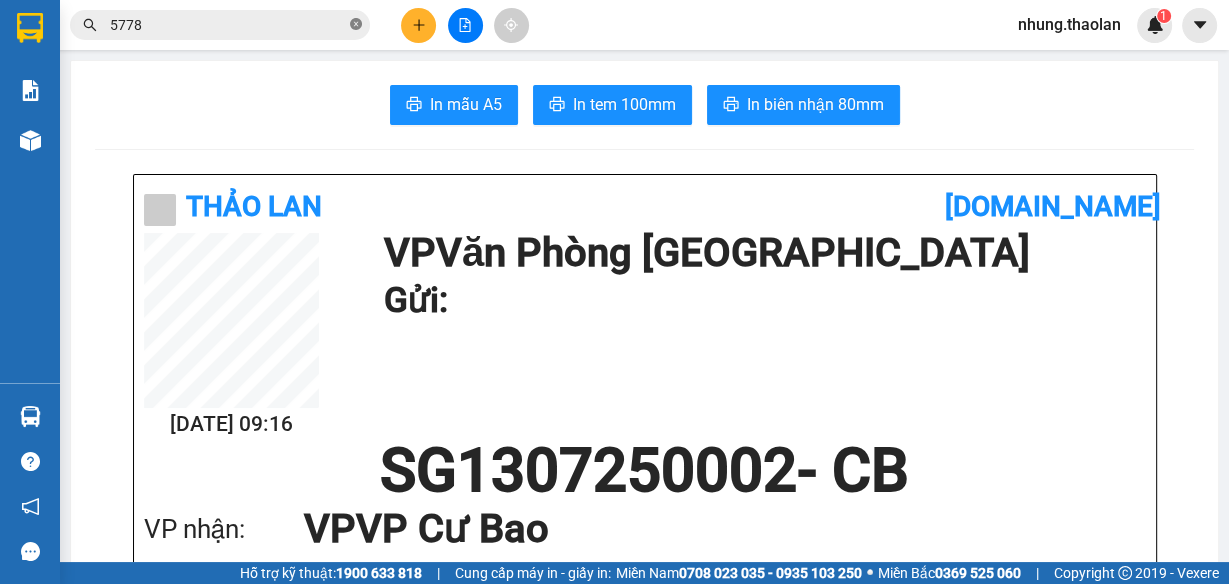 click 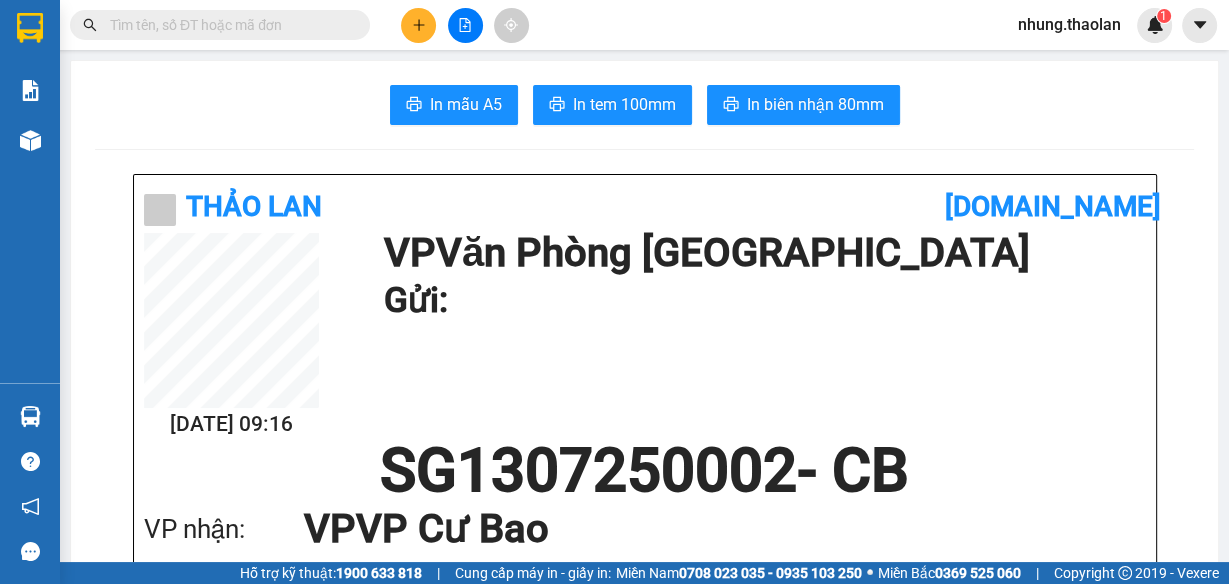 click at bounding box center (228, 25) 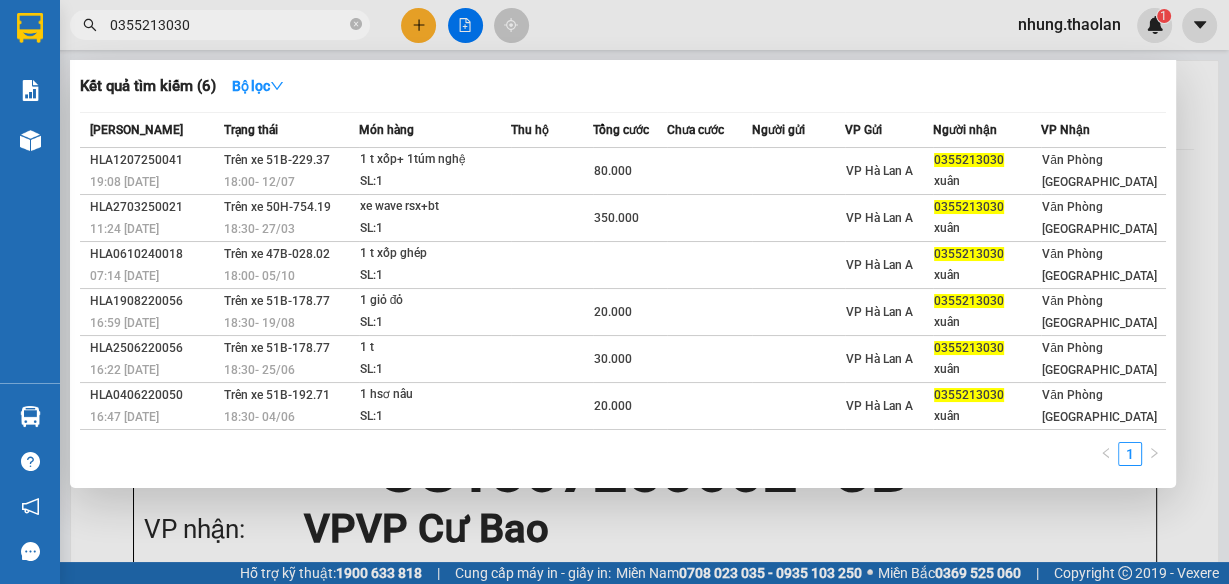 type on "0355213030" 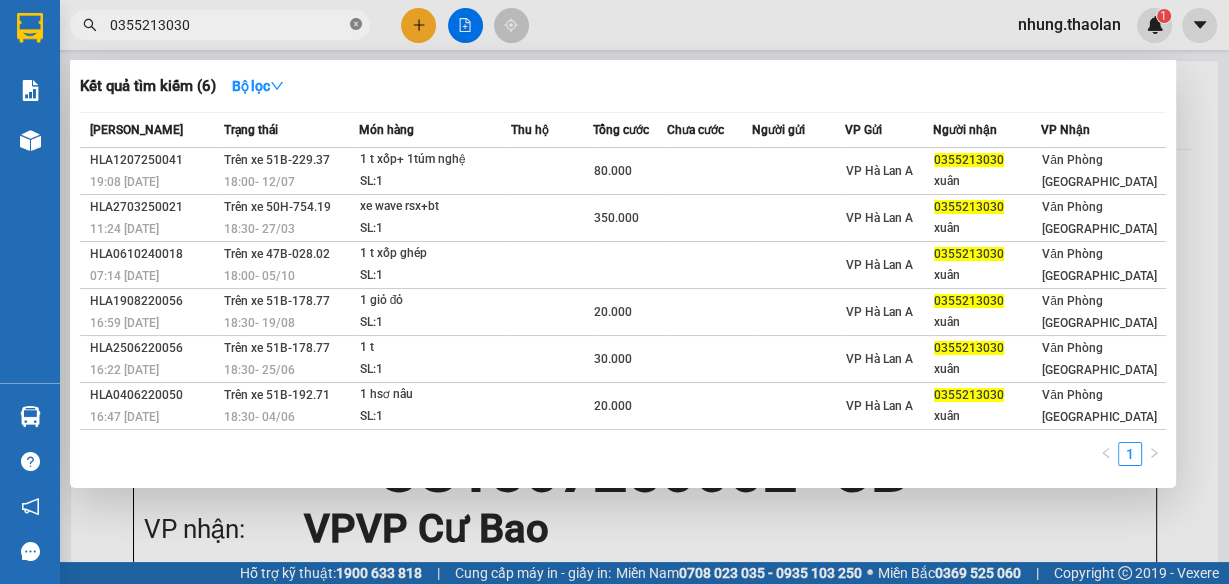 click 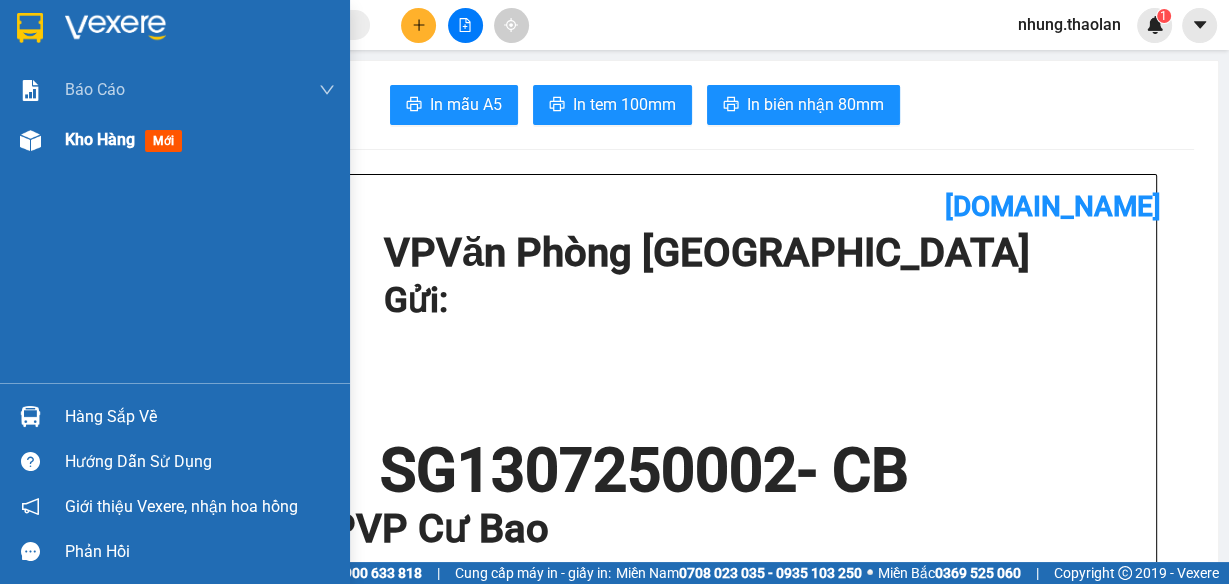 click on "Kho hàng" at bounding box center [100, 139] 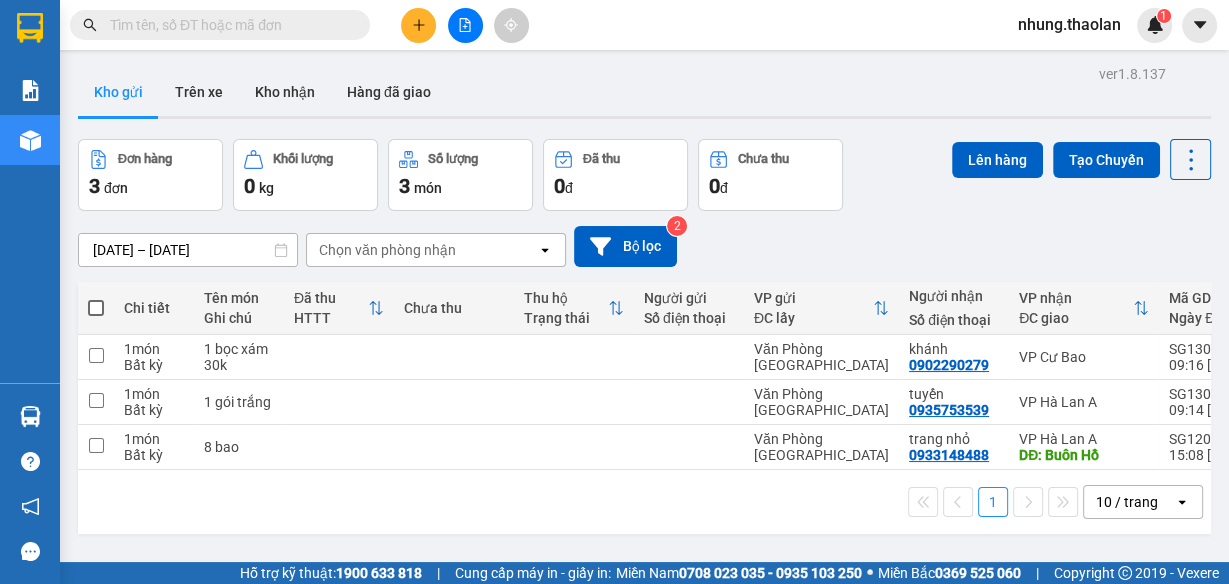 click 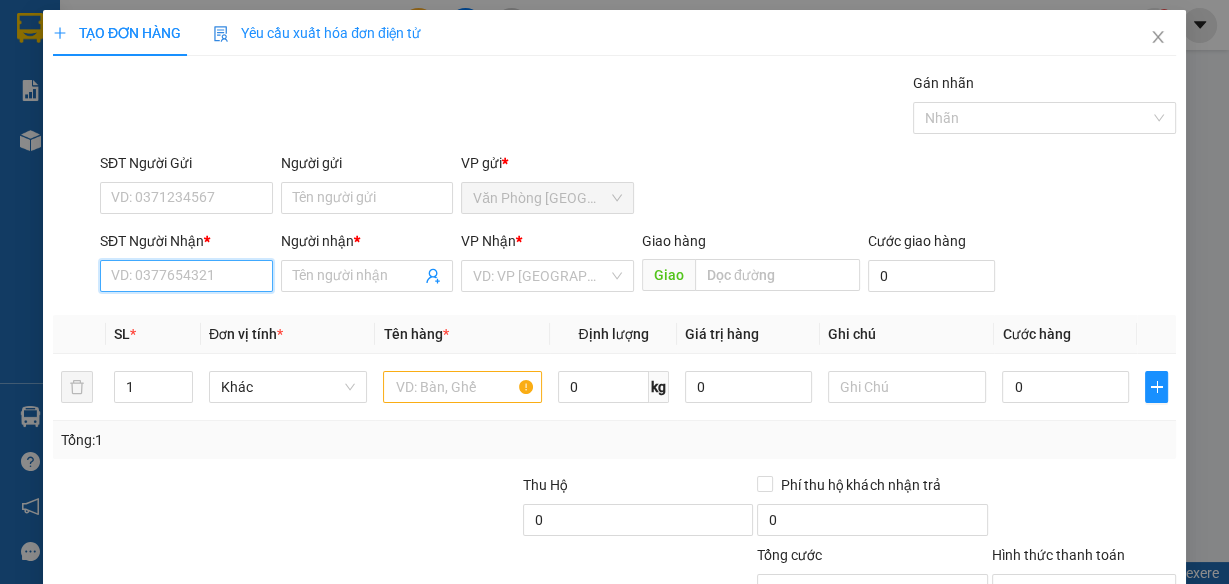 click on "SĐT Người Nhận  *" at bounding box center [186, 276] 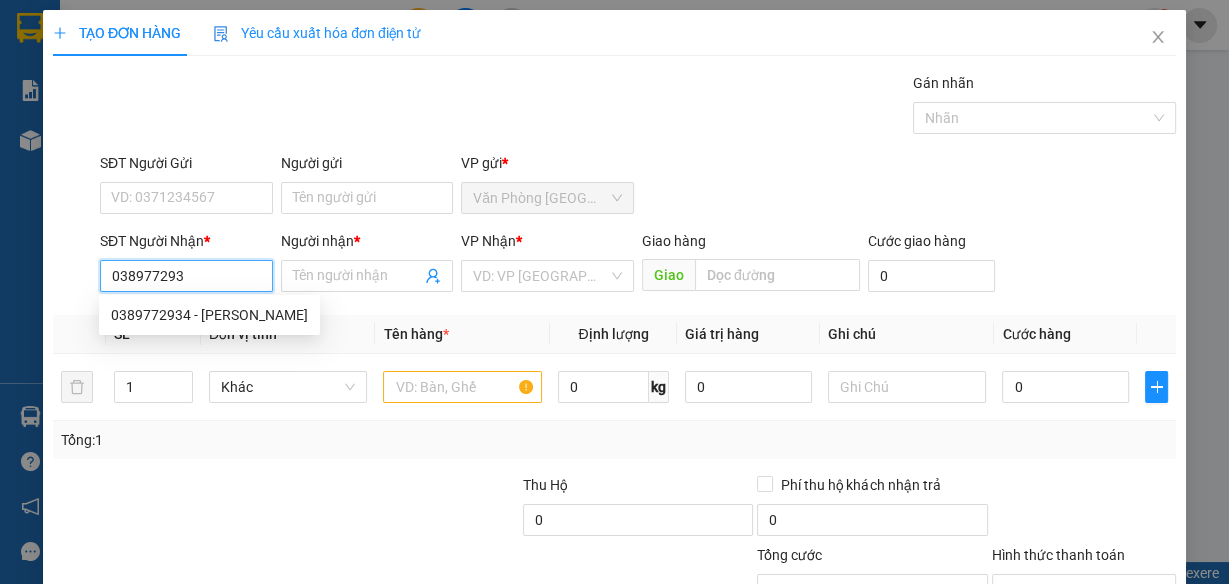 type on "0389772934" 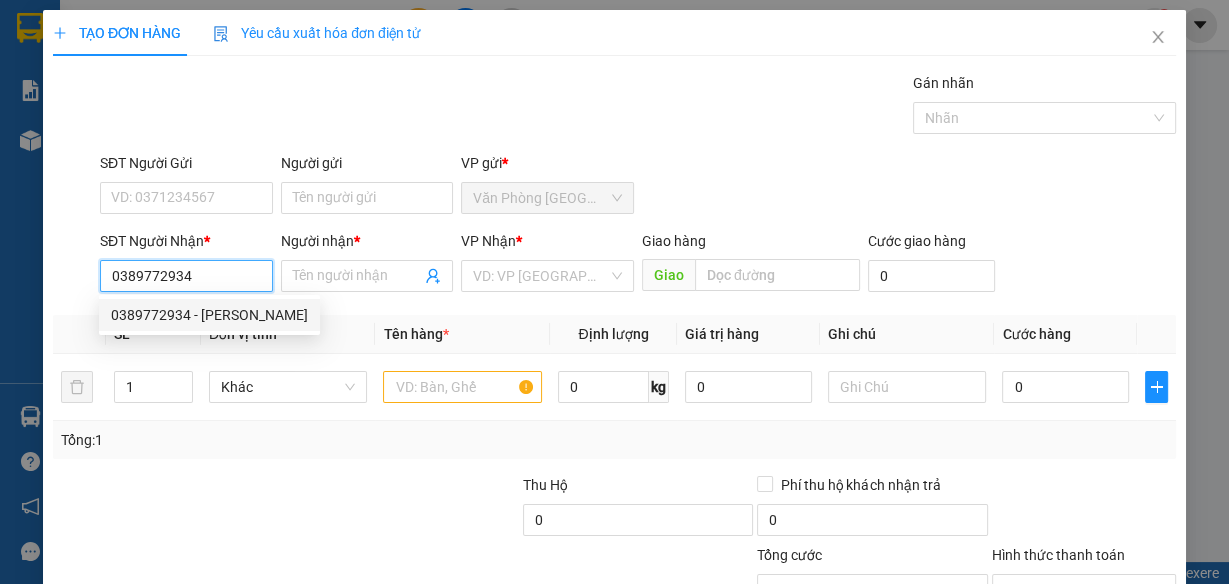 click on "0389772934 - [PERSON_NAME]" at bounding box center [209, 315] 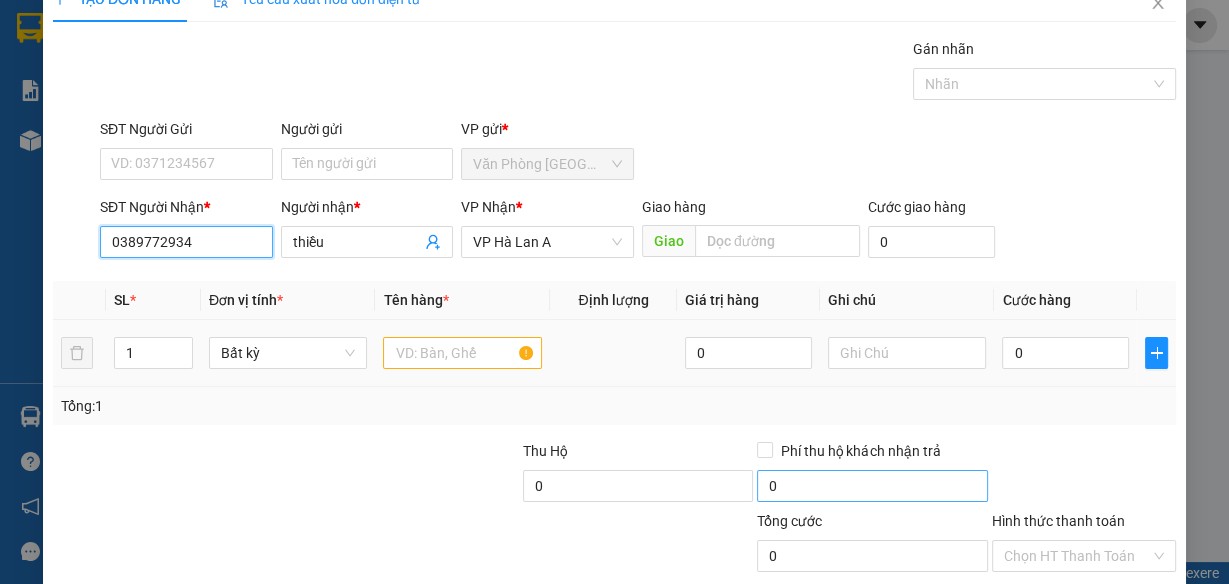 scroll, scrollTop: 153, scrollLeft: 0, axis: vertical 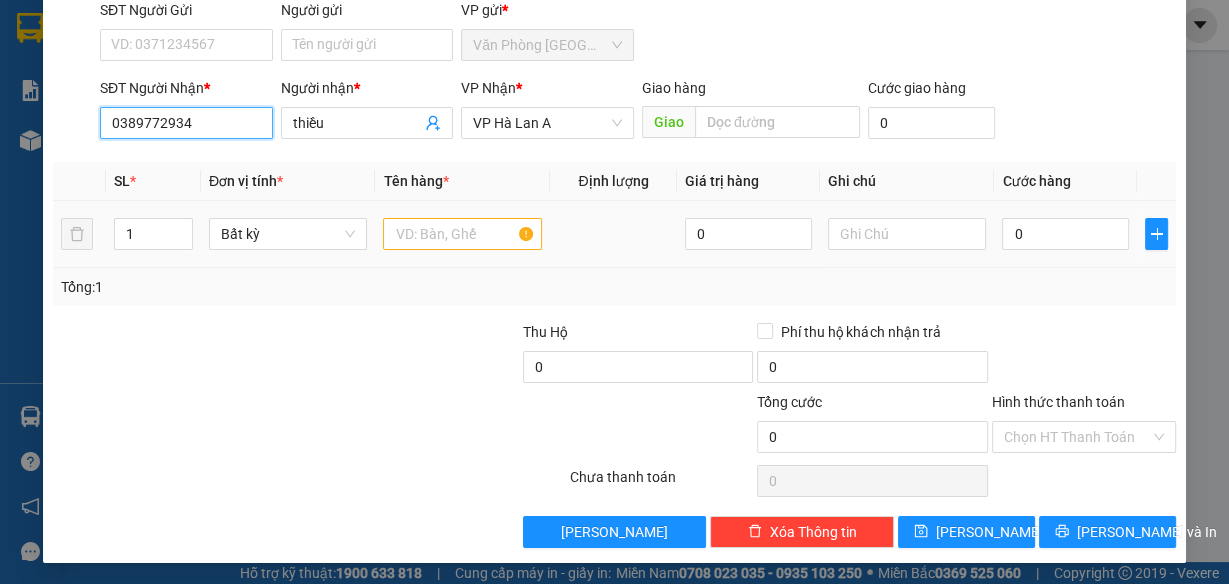 type on "0389772934" 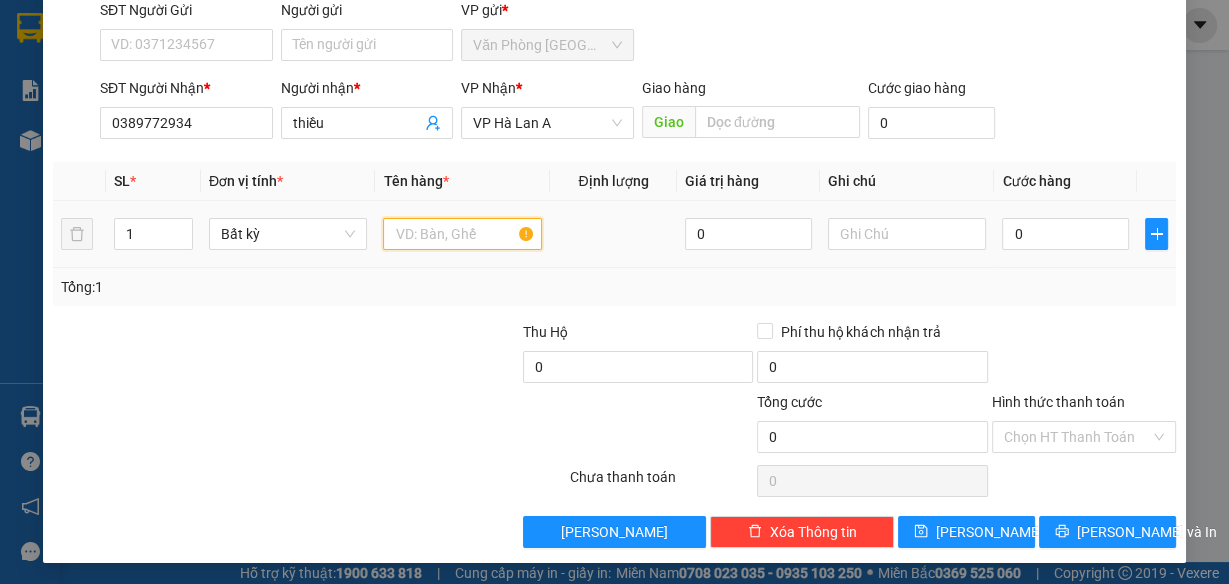 click at bounding box center [462, 234] 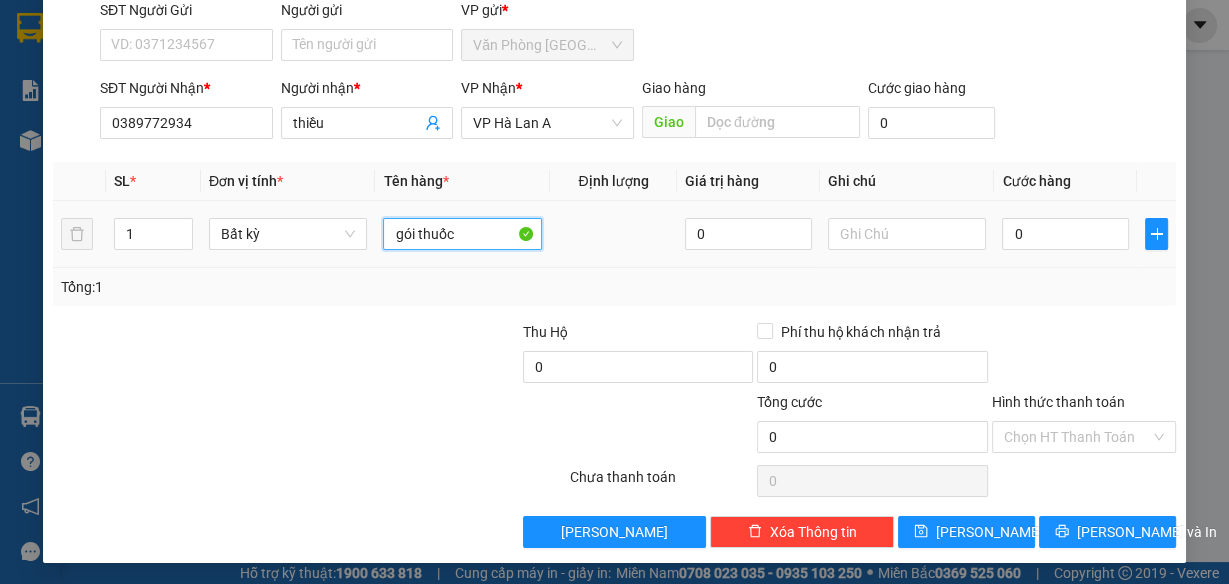 click on "gói thuốc" at bounding box center [462, 234] 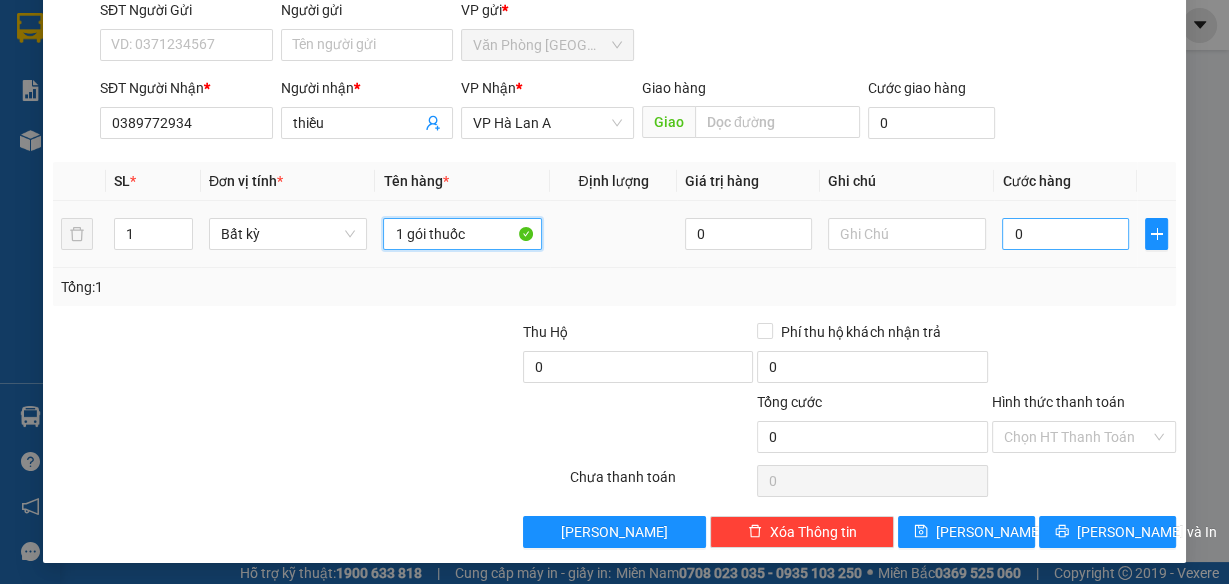 type on "1 gói thuốc" 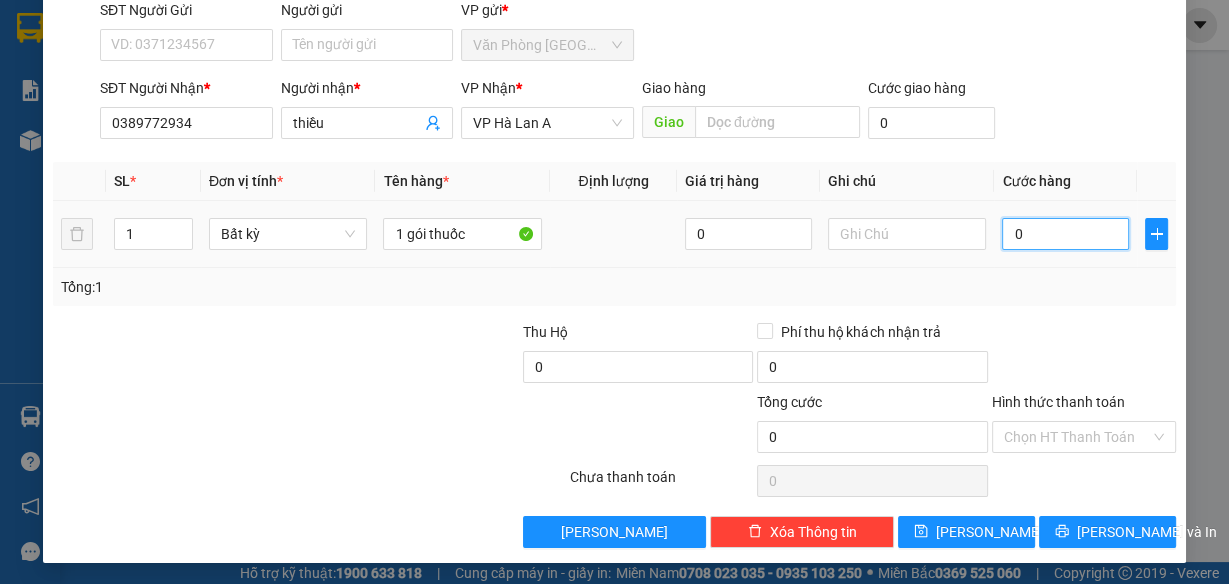 click on "0" at bounding box center (1065, 234) 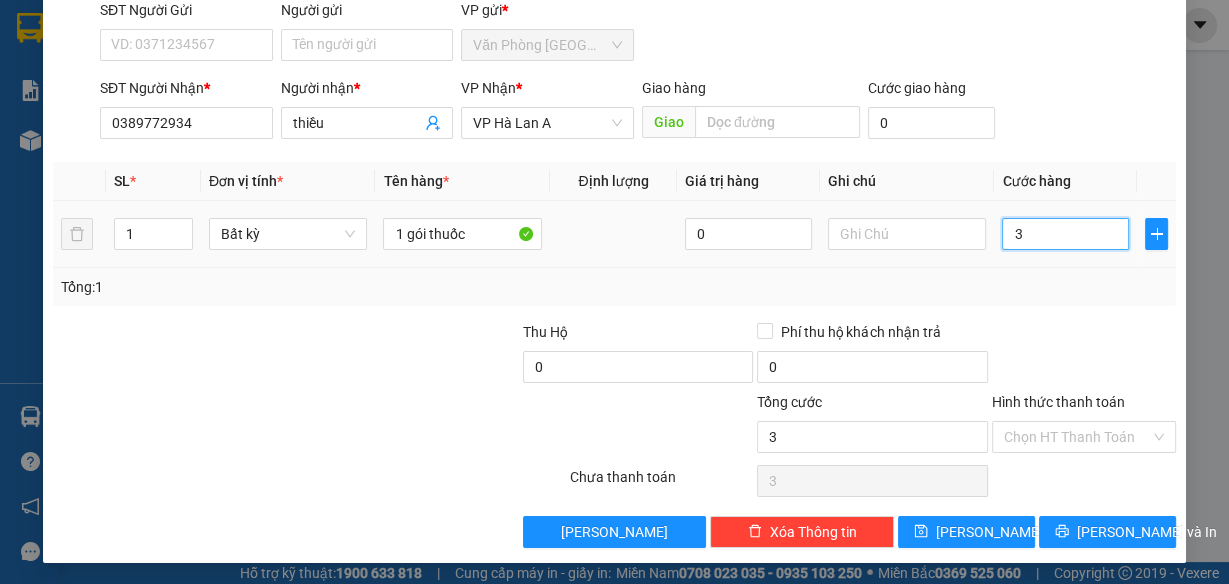 type on "30" 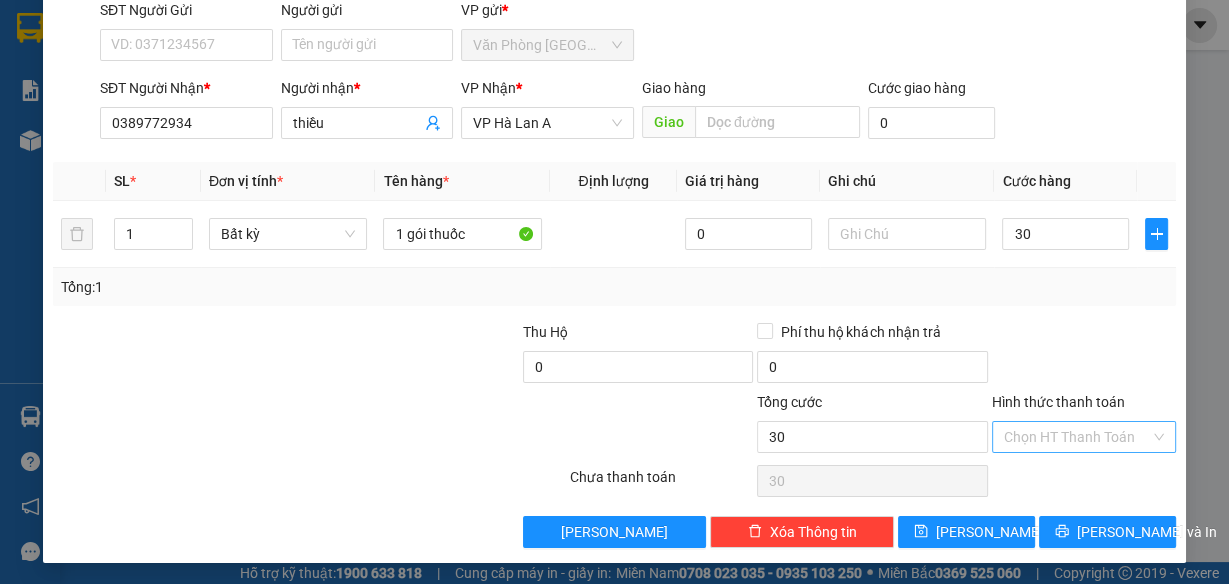 type on "30.000" 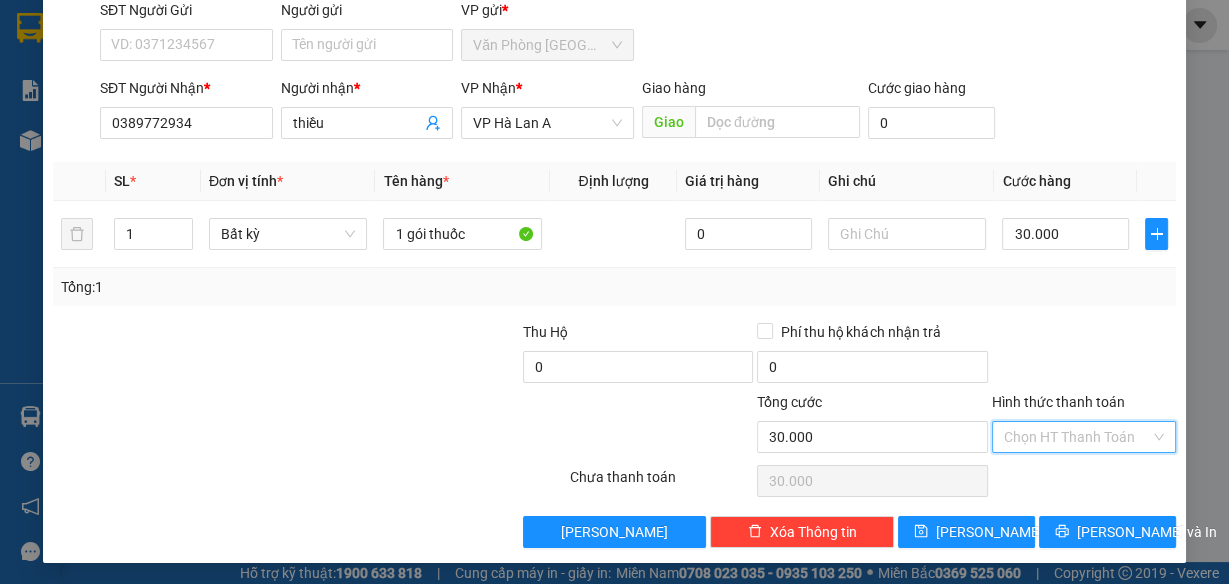click on "Hình thức thanh toán" at bounding box center [1077, 437] 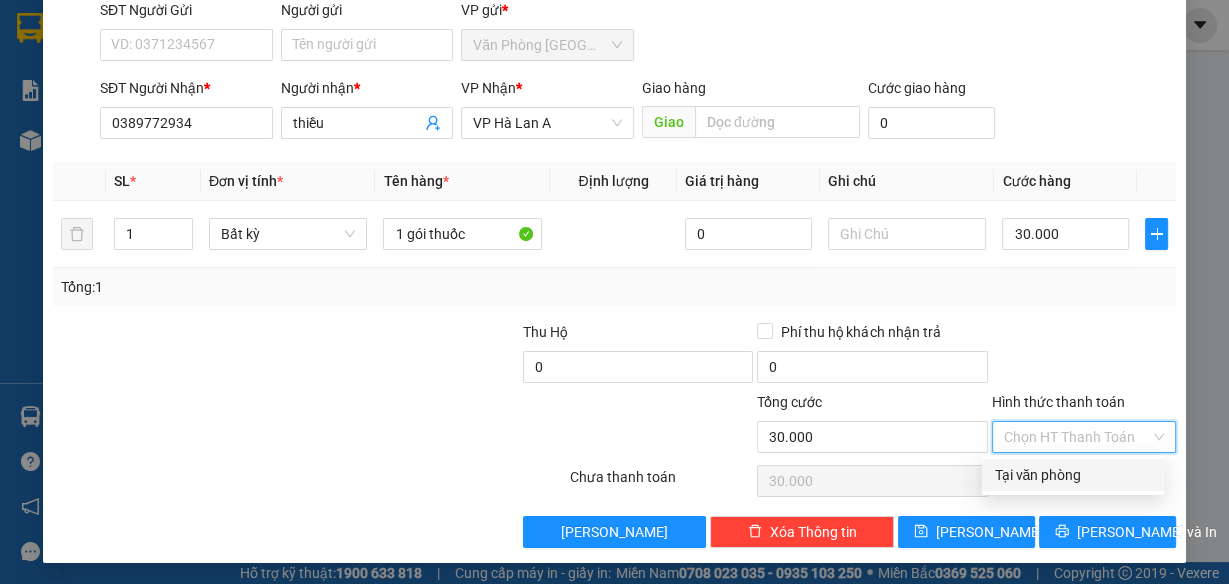 click on "Tại văn phòng" at bounding box center (1073, 475) 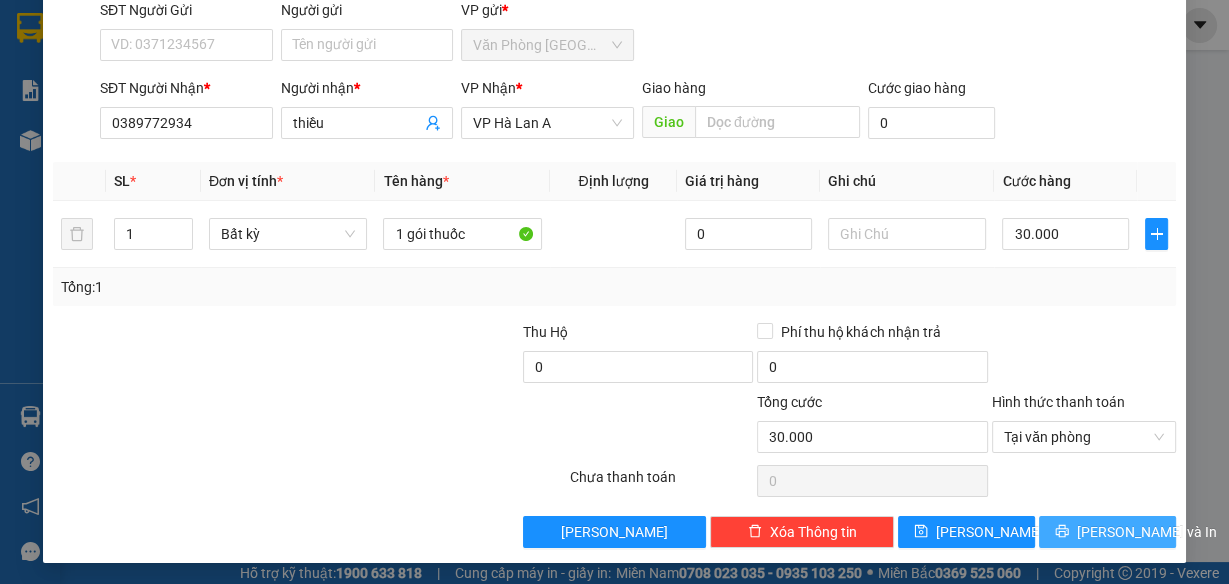 click on "[PERSON_NAME] và In" at bounding box center (1147, 532) 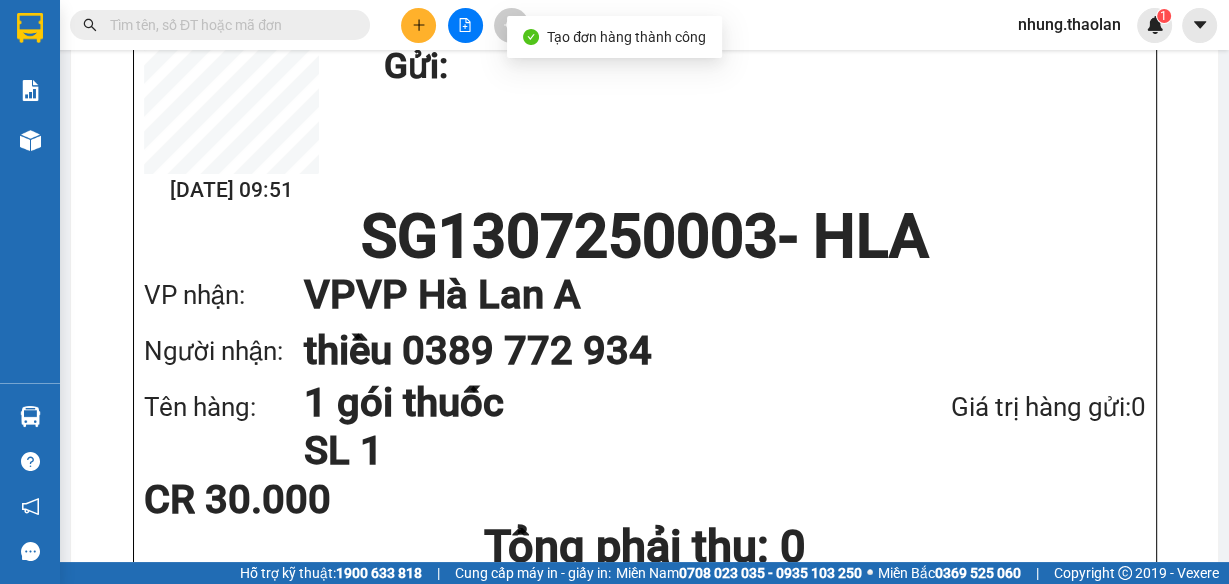 scroll, scrollTop: 240, scrollLeft: 0, axis: vertical 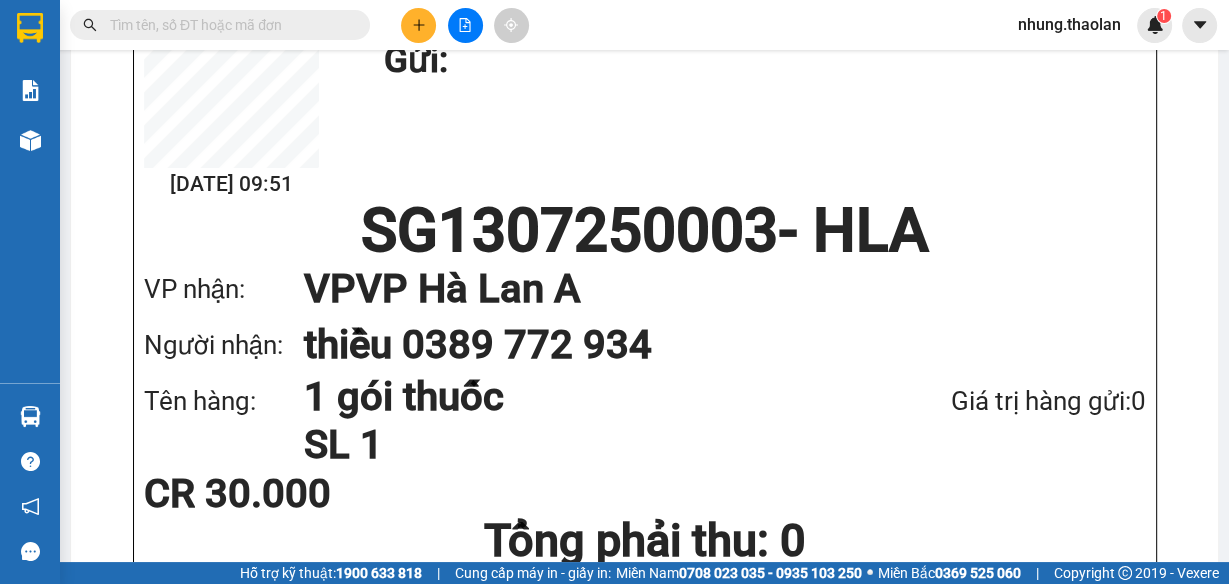 click at bounding box center [228, 25] 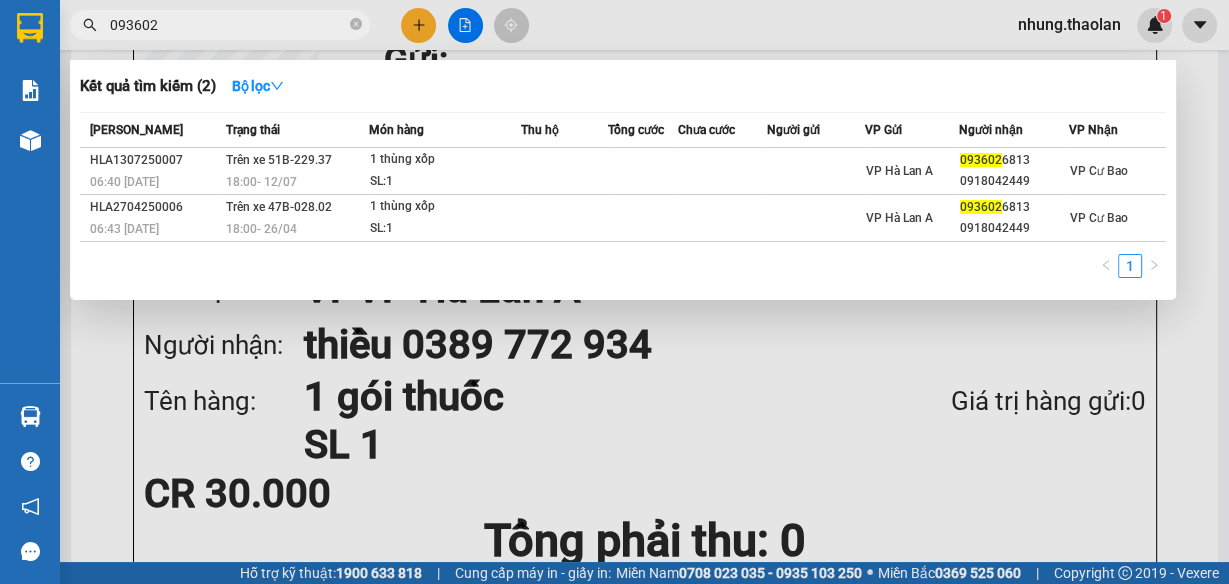 type on "093602" 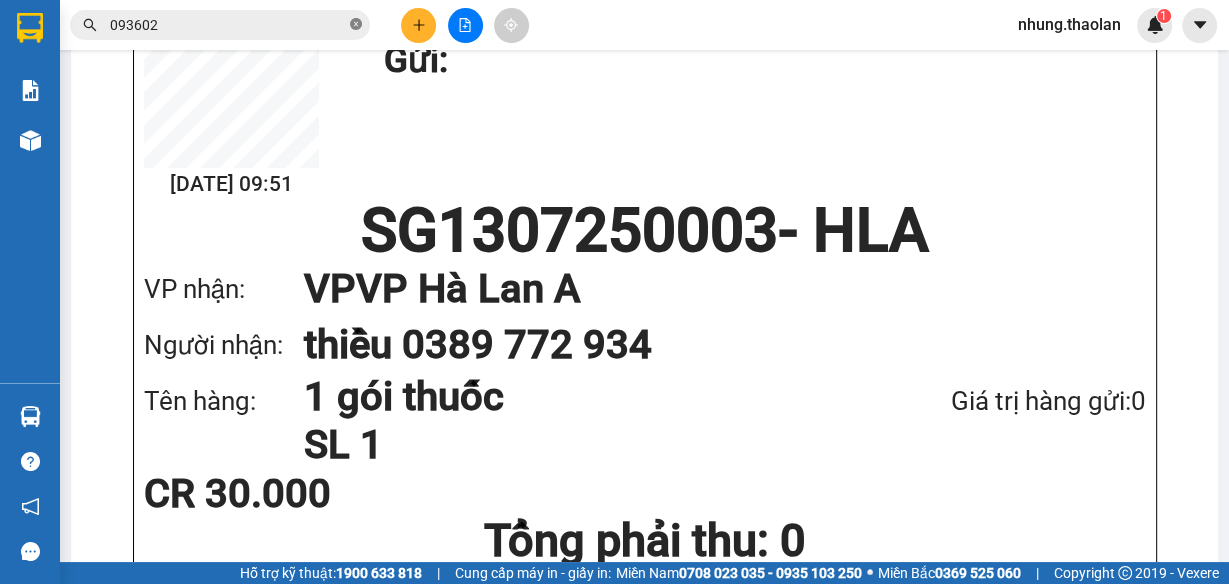 click 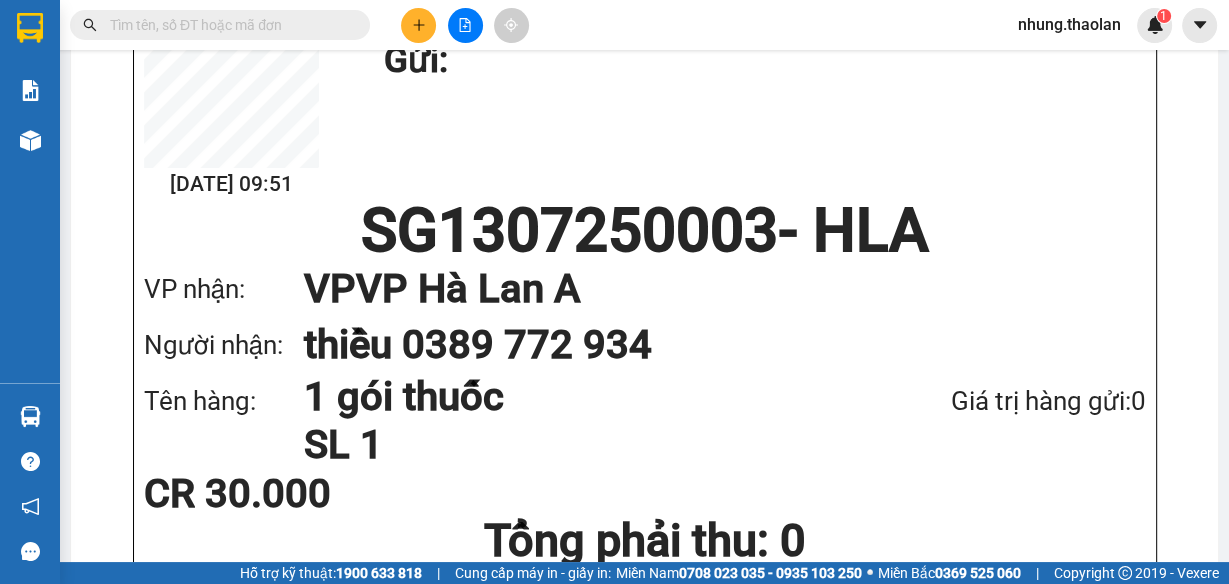 click at bounding box center [228, 25] 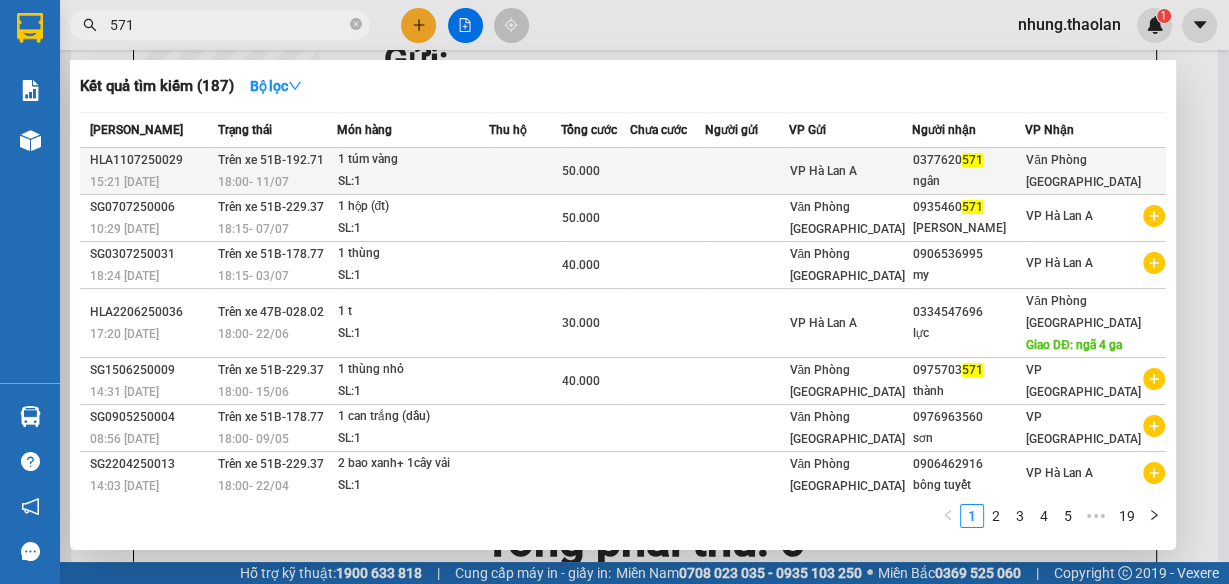 type on "571" 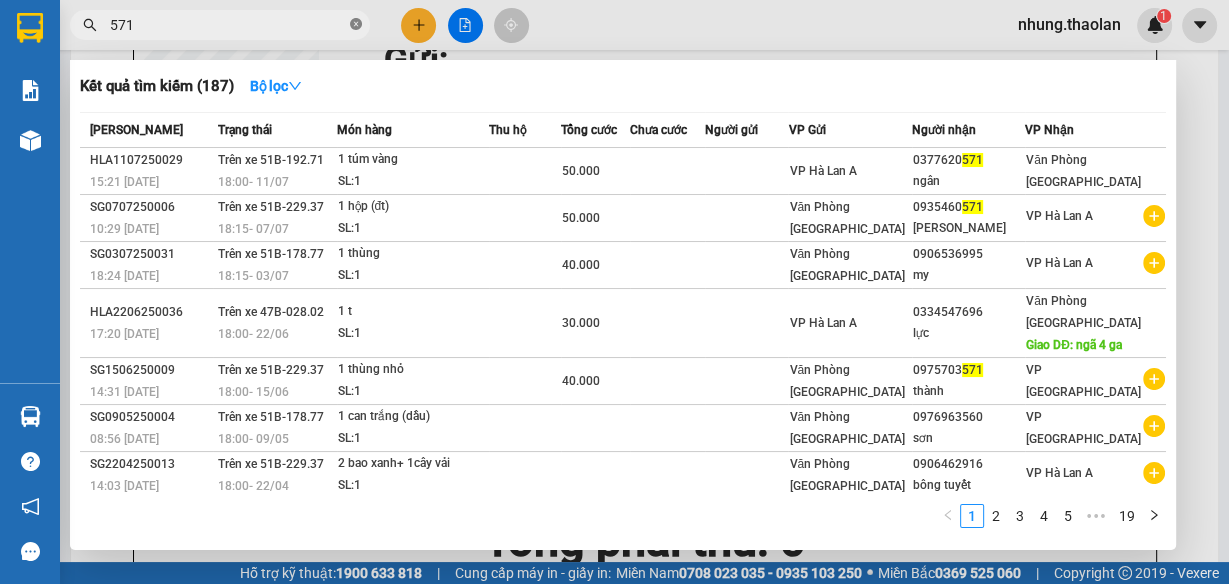 click 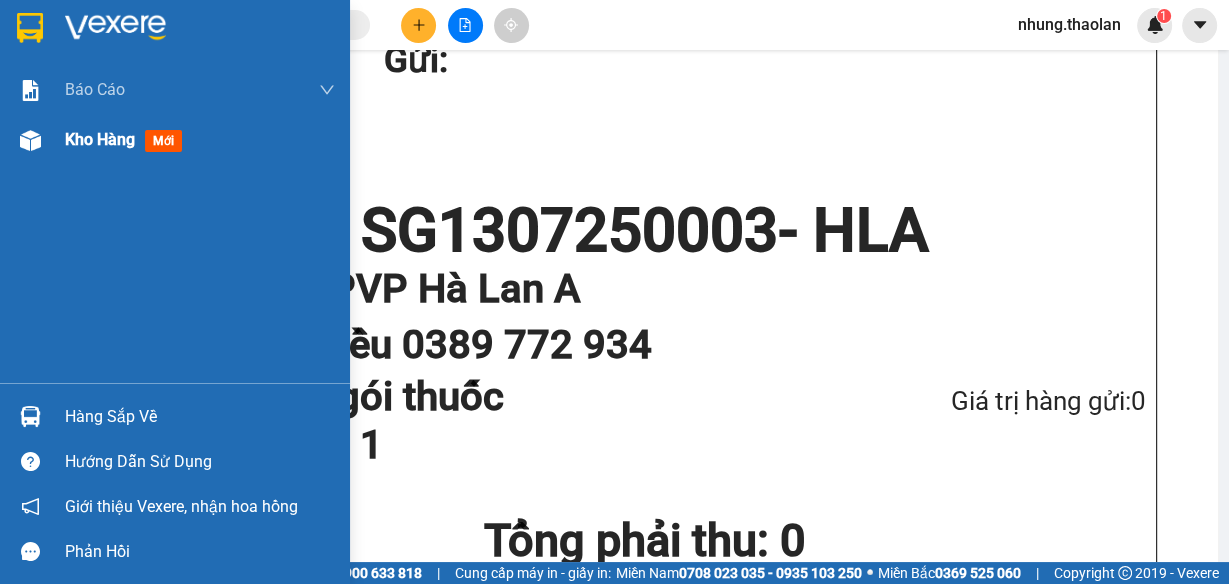 click on "Kho hàng" at bounding box center [100, 139] 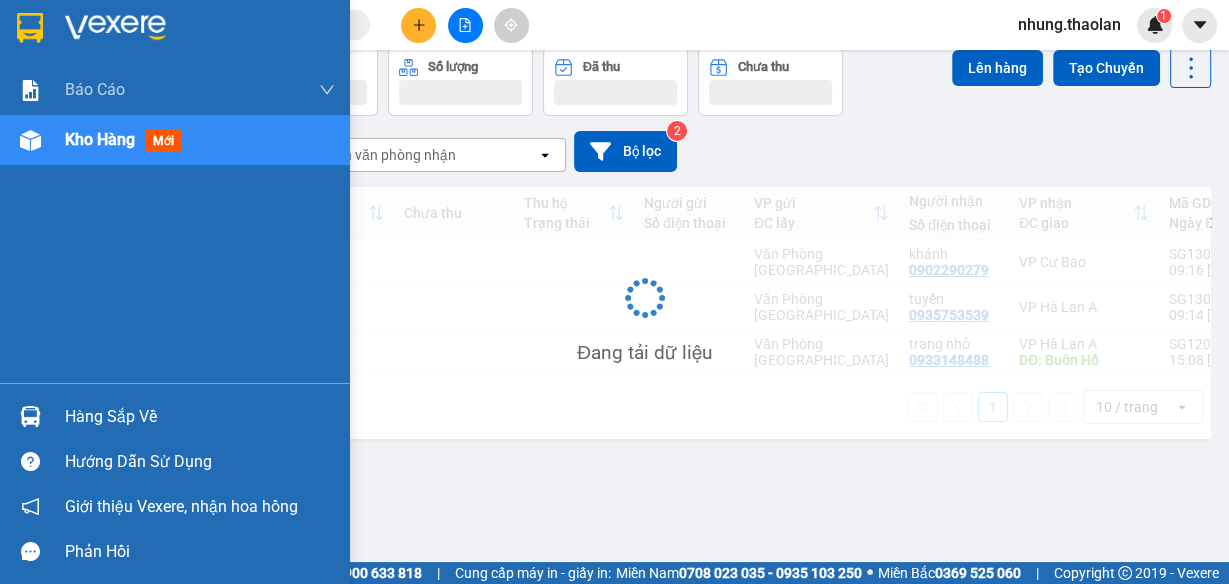 scroll, scrollTop: 91, scrollLeft: 0, axis: vertical 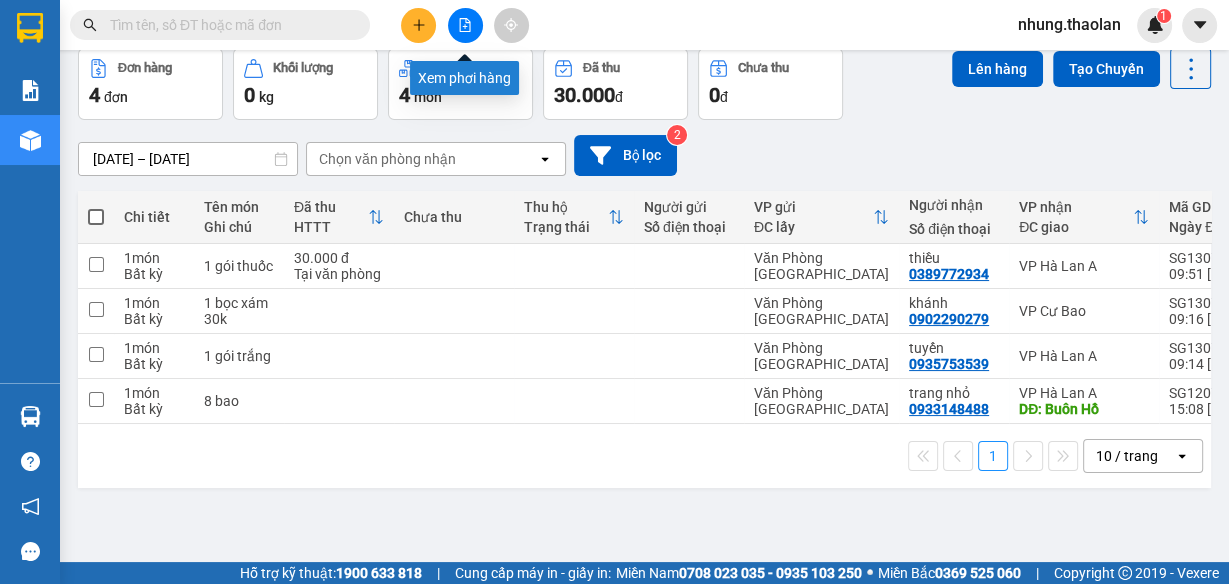 click 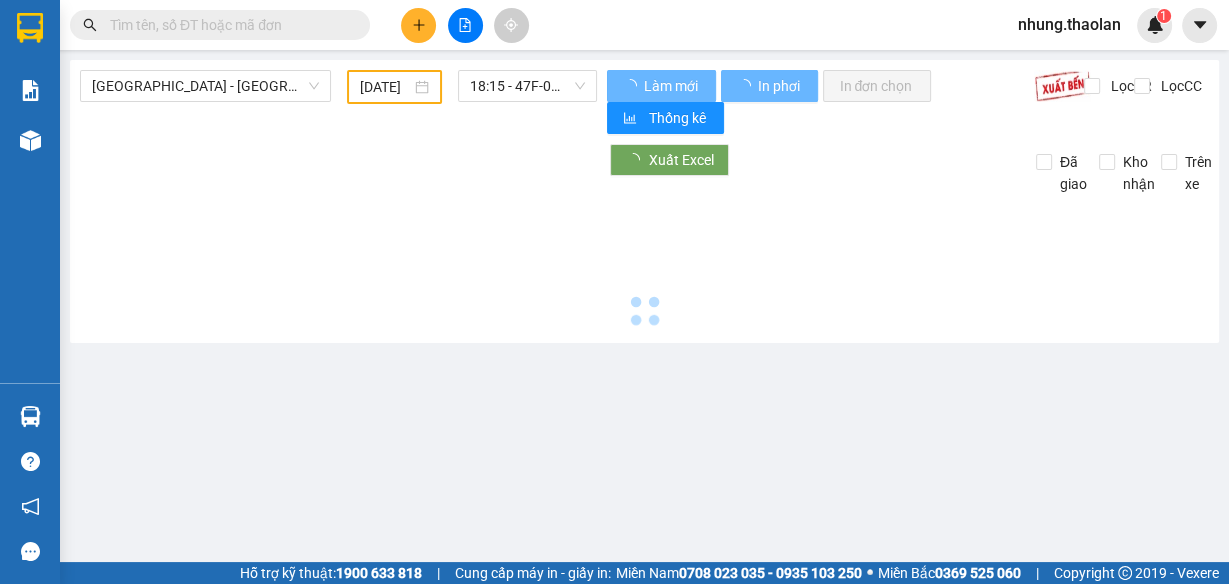 scroll, scrollTop: 0, scrollLeft: 0, axis: both 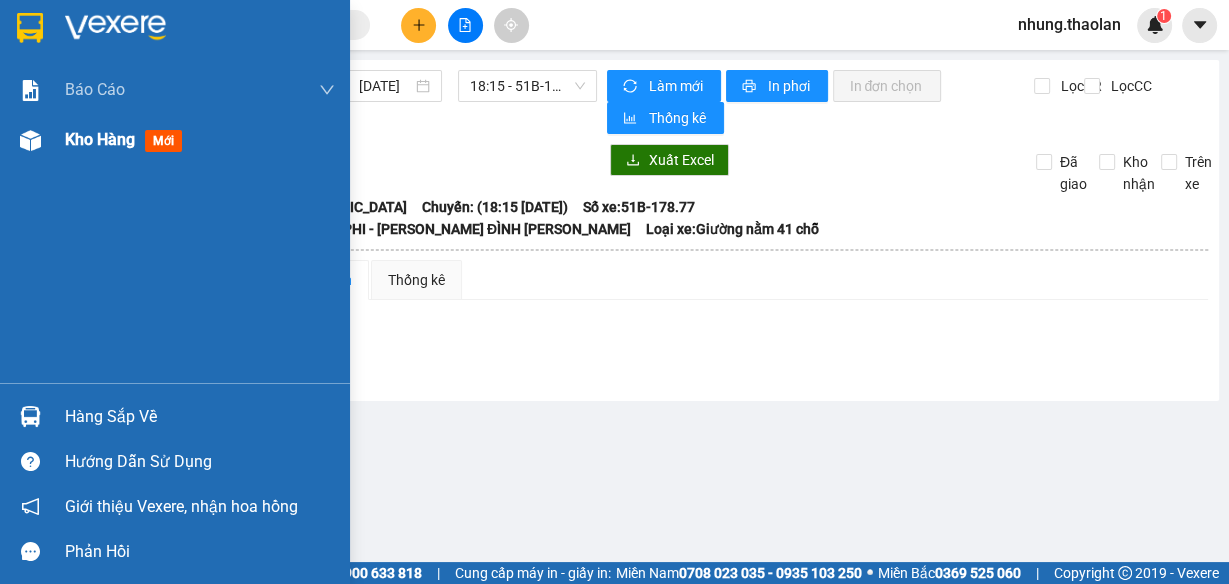 click on "Kho hàng mới" at bounding box center (127, 139) 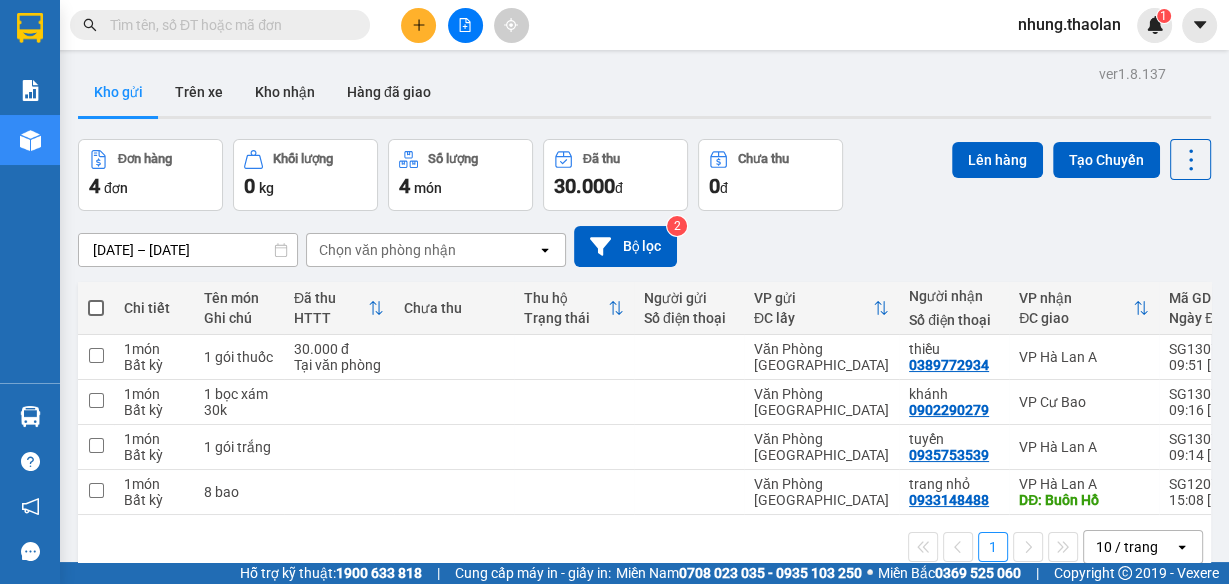 click at bounding box center [418, 25] 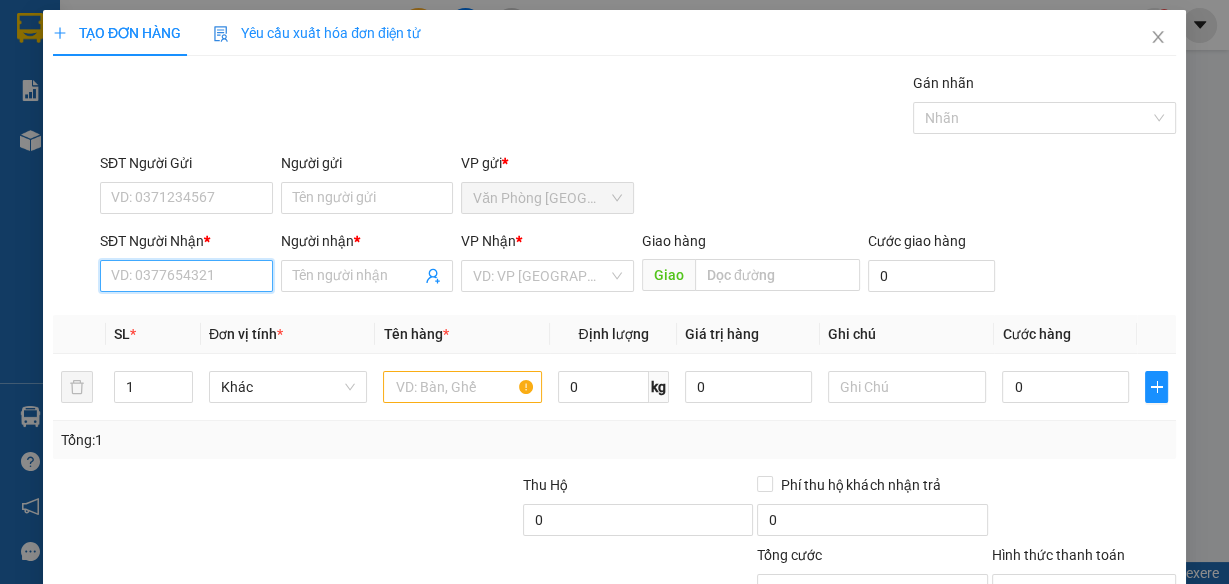 click on "SĐT Người Nhận  *" at bounding box center (186, 276) 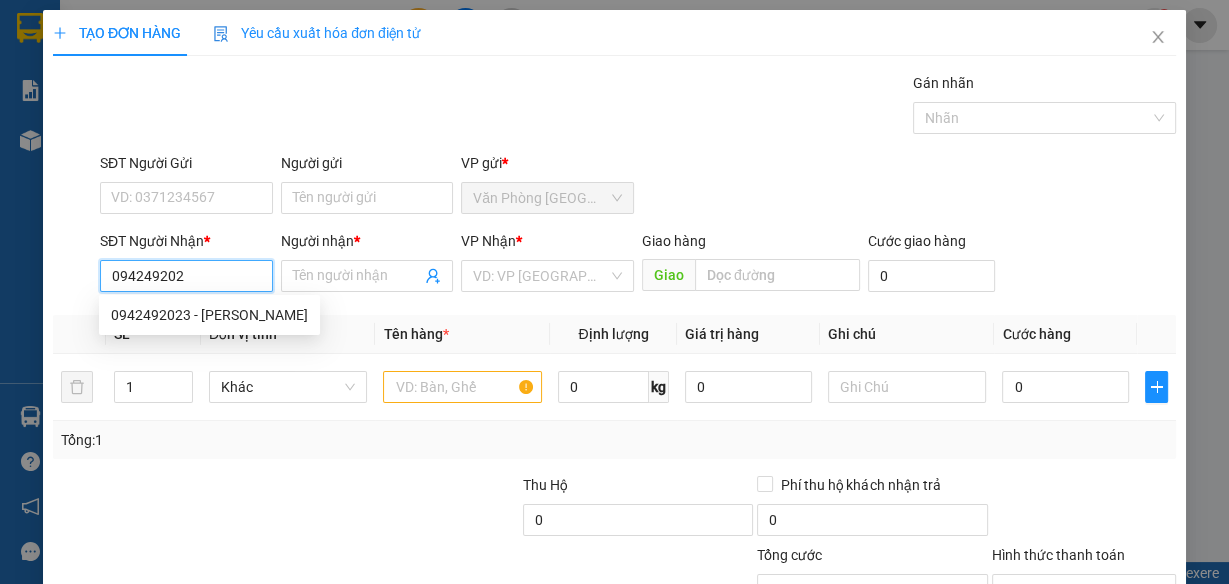 type on "0942492023" 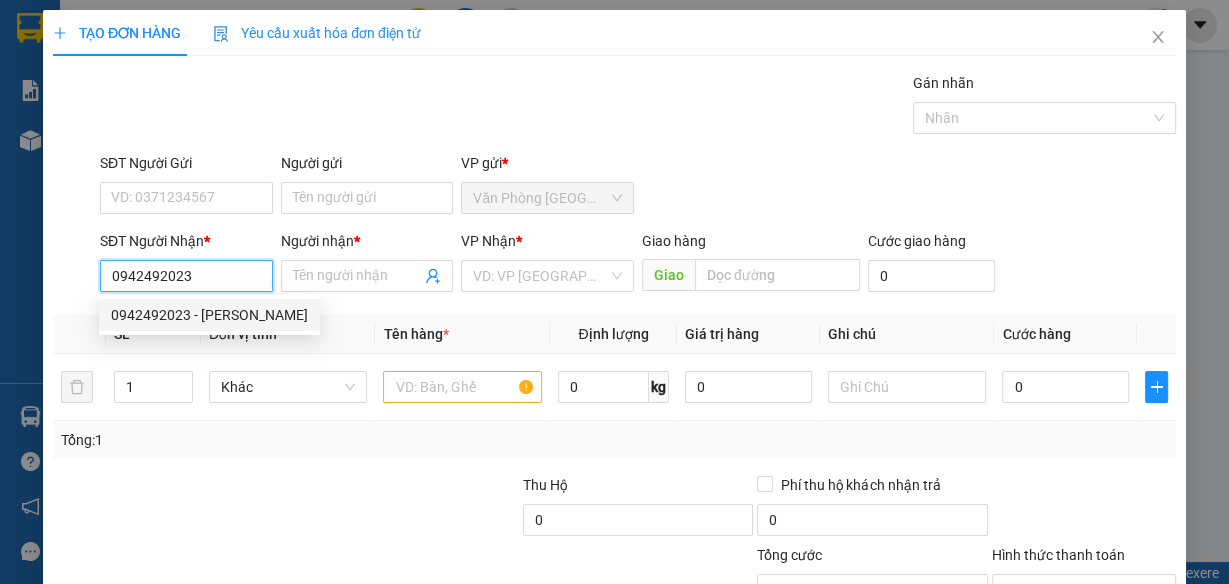 click on "0942492023 - [PERSON_NAME]" at bounding box center [209, 315] 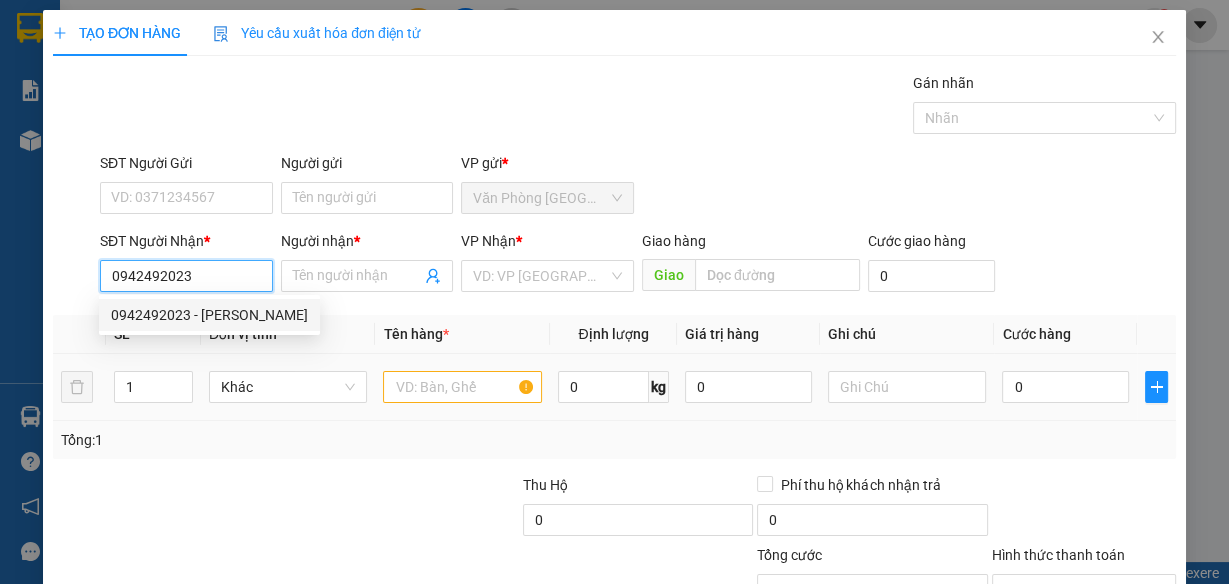 type on "dưỡng" 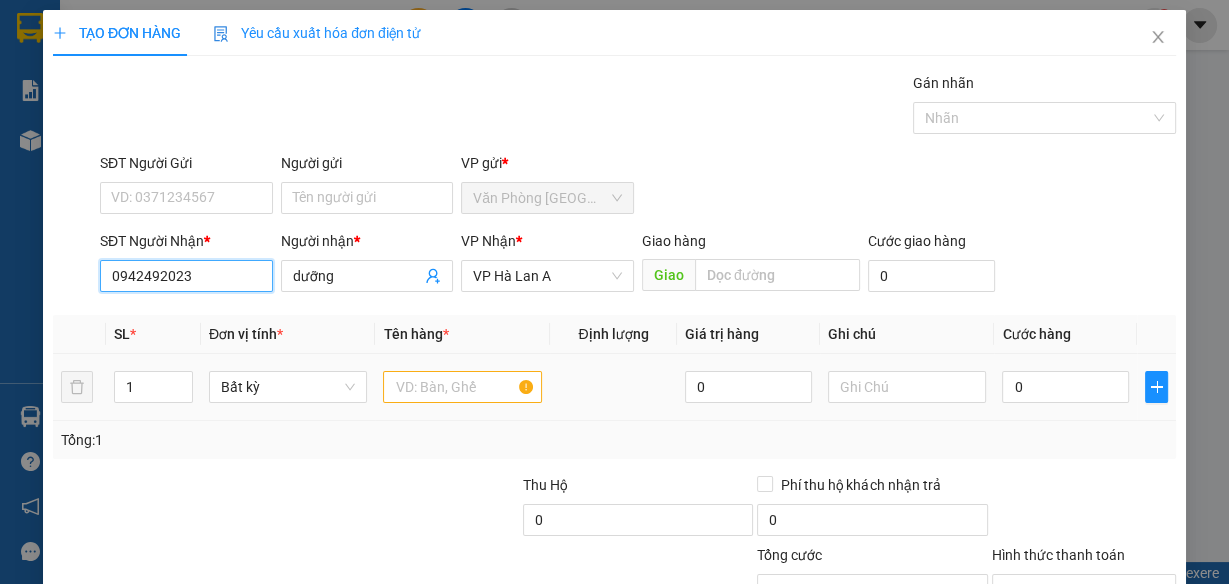 type on "0942492023" 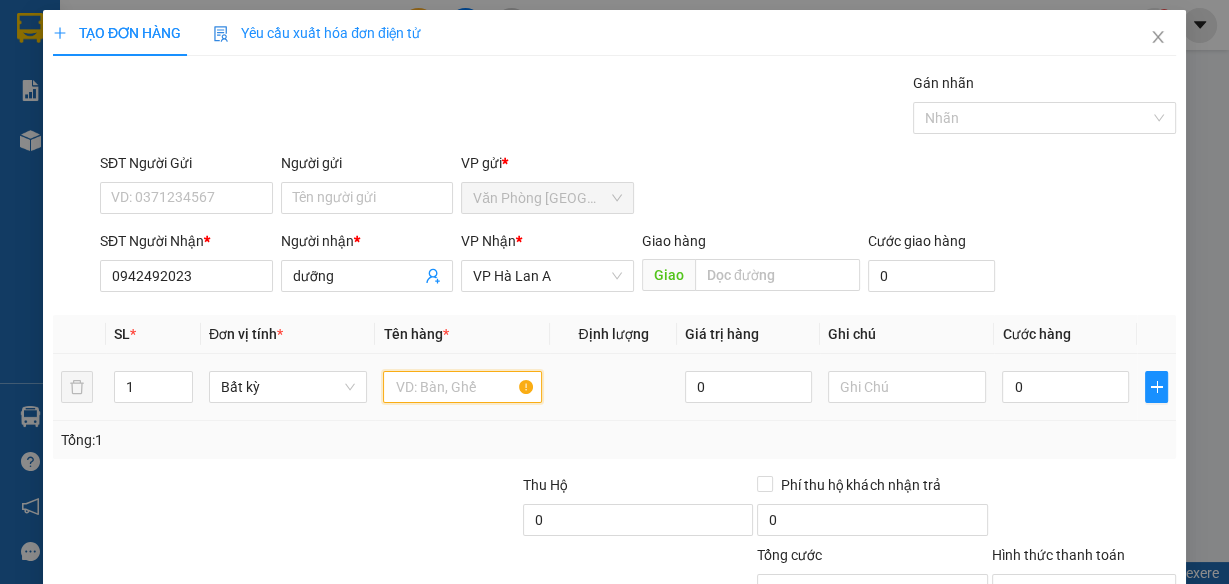 click at bounding box center (462, 387) 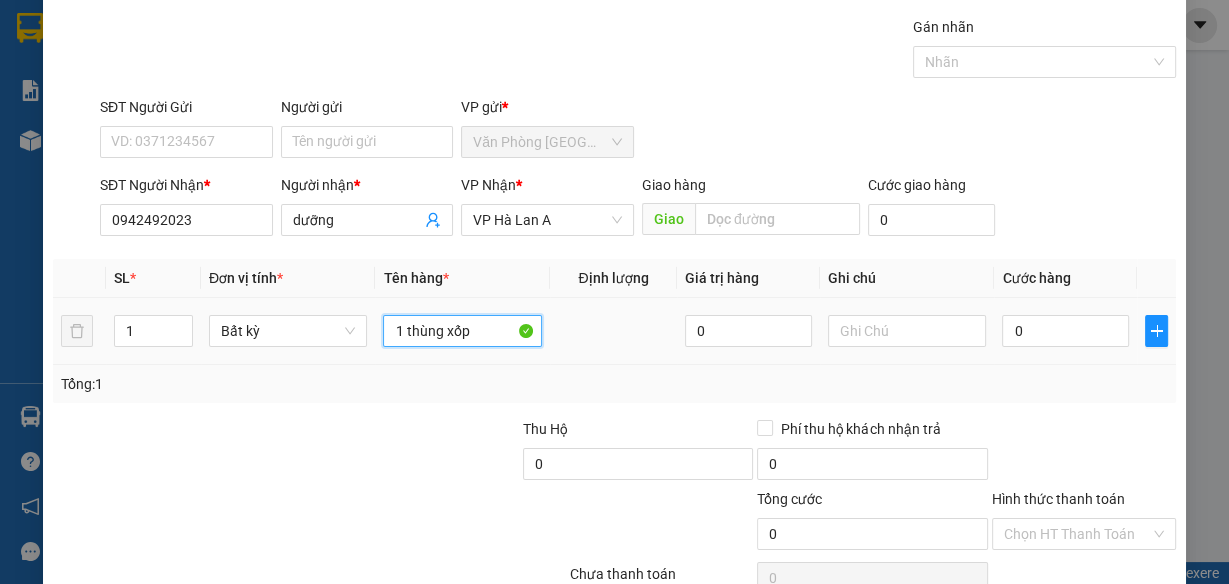 scroll, scrollTop: 153, scrollLeft: 0, axis: vertical 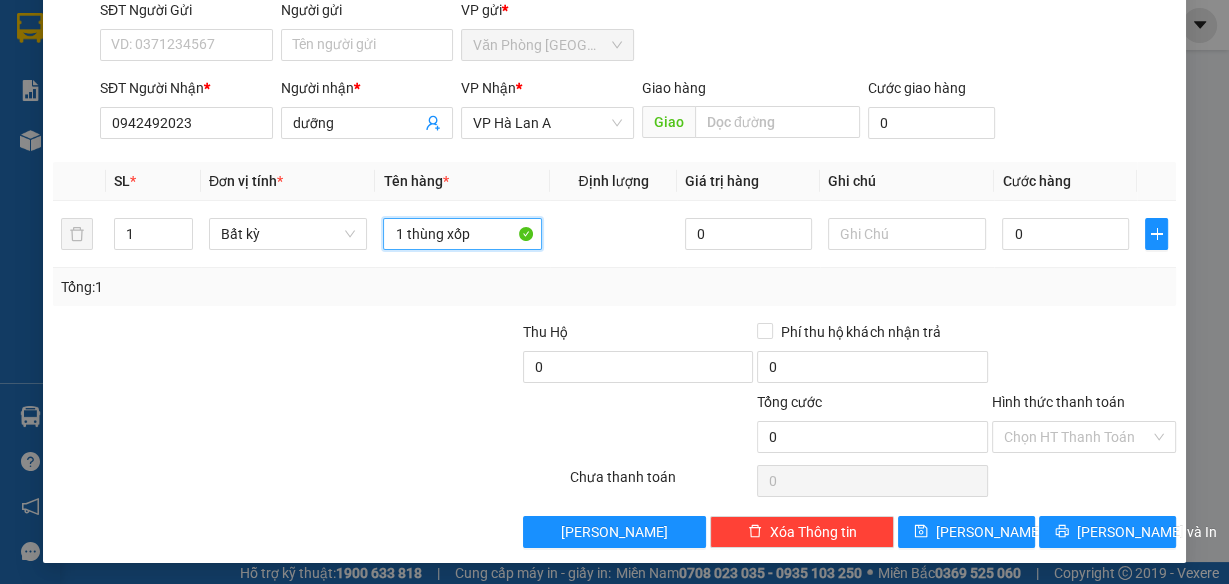 type on "1 thùng xốp" 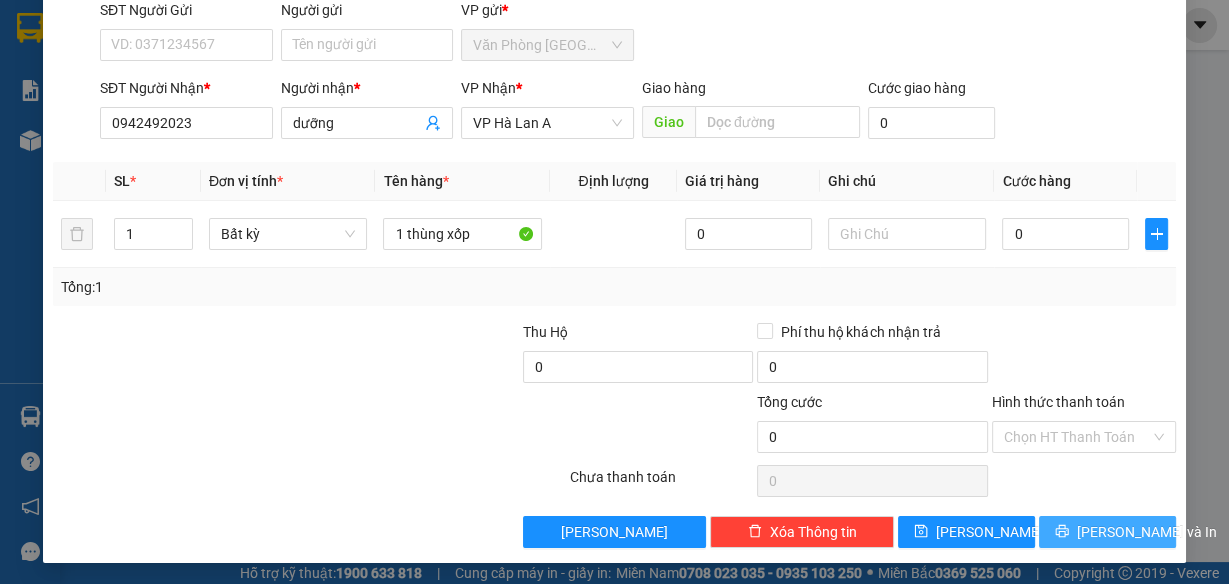 click on "[PERSON_NAME] và In" at bounding box center [1147, 532] 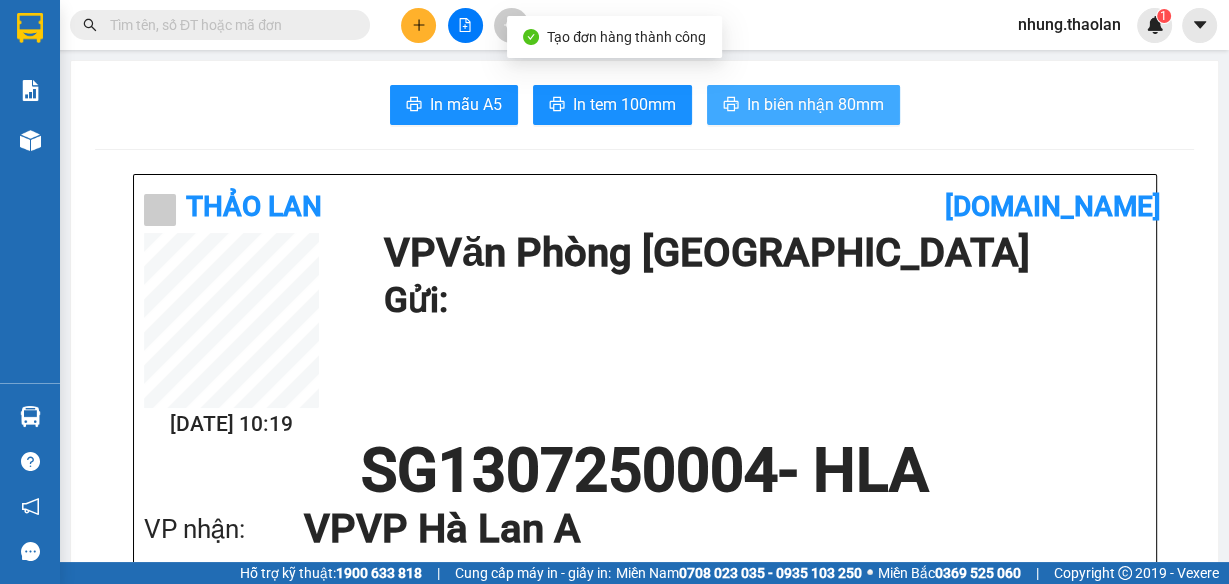 click on "In biên nhận 80mm" at bounding box center [803, 105] 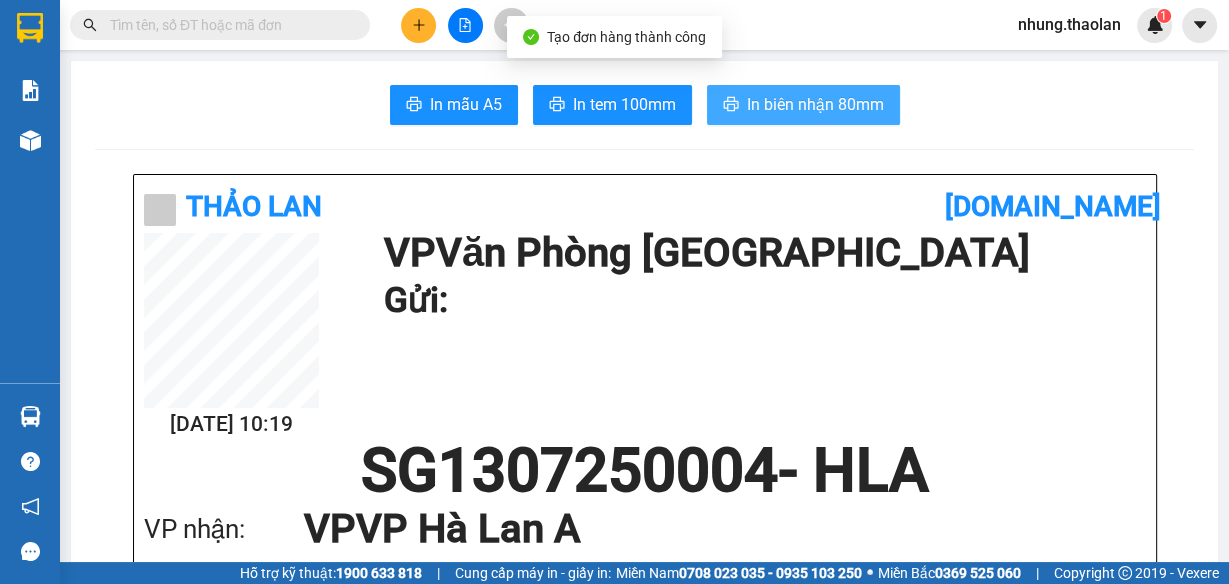 scroll, scrollTop: 0, scrollLeft: 0, axis: both 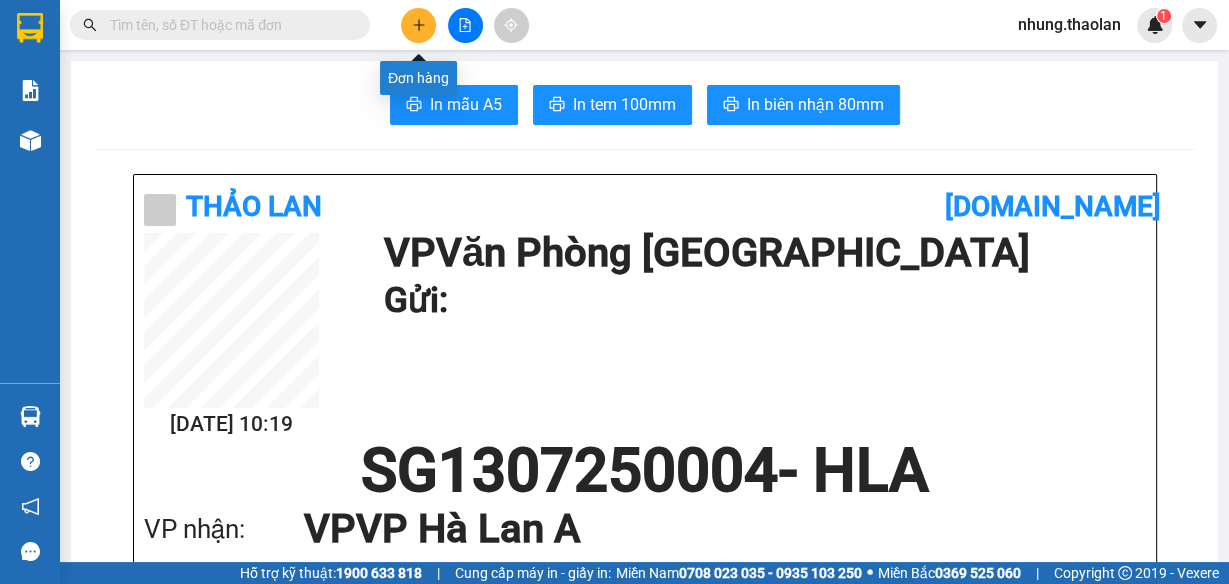 click at bounding box center (418, 25) 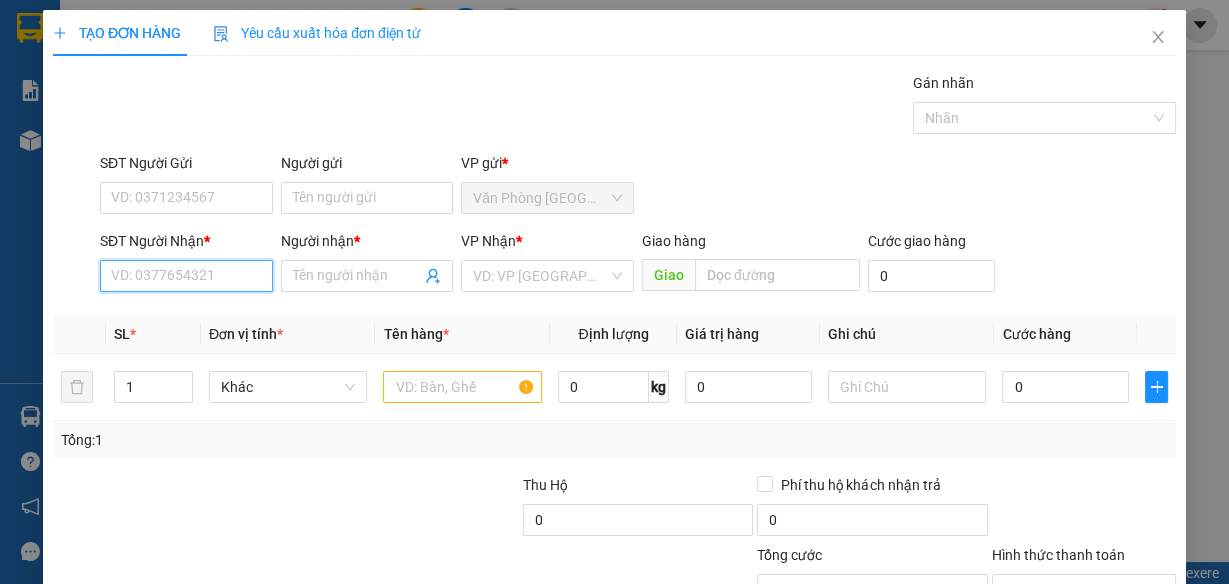 click on "SĐT Người Nhận  *" at bounding box center (186, 276) 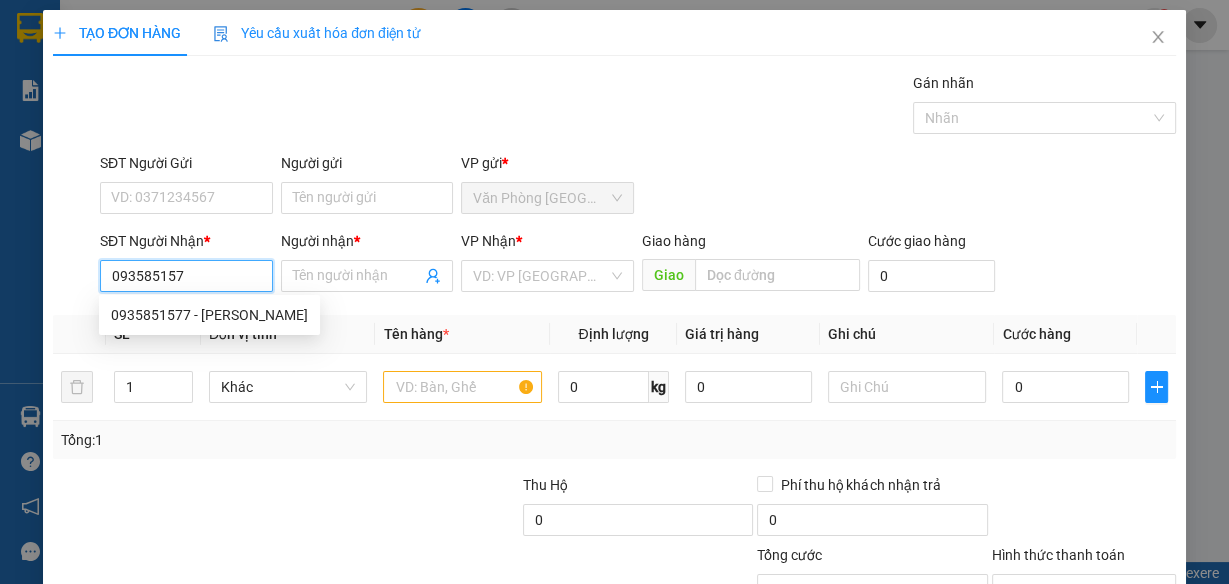 type on "0935851577" 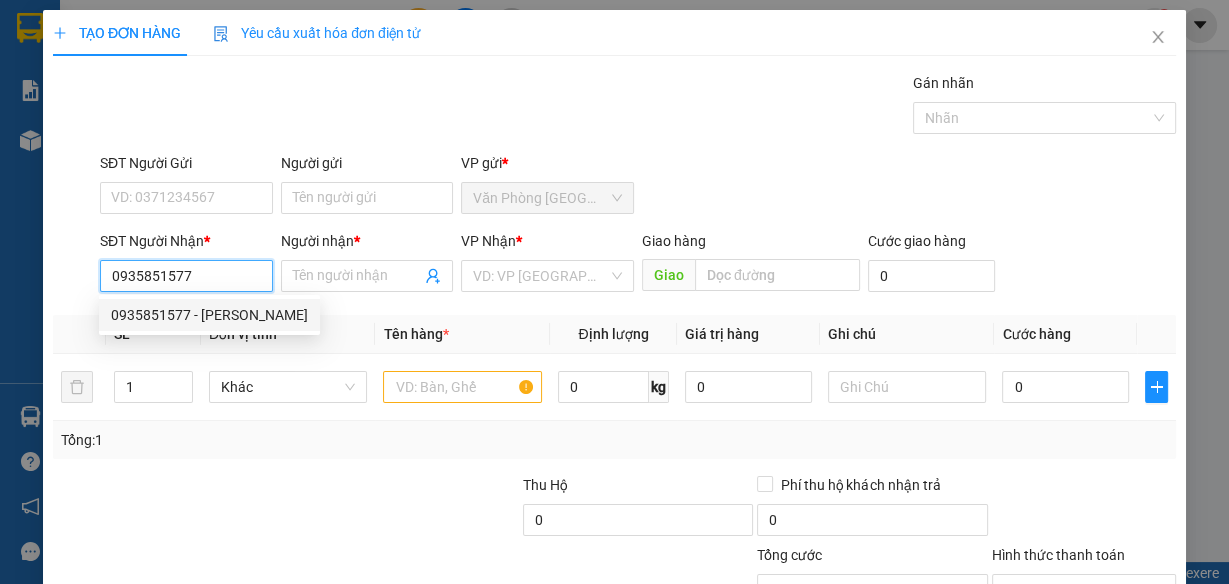 drag, startPoint x: 210, startPoint y: 311, endPoint x: 249, endPoint y: 317, distance: 39.45884 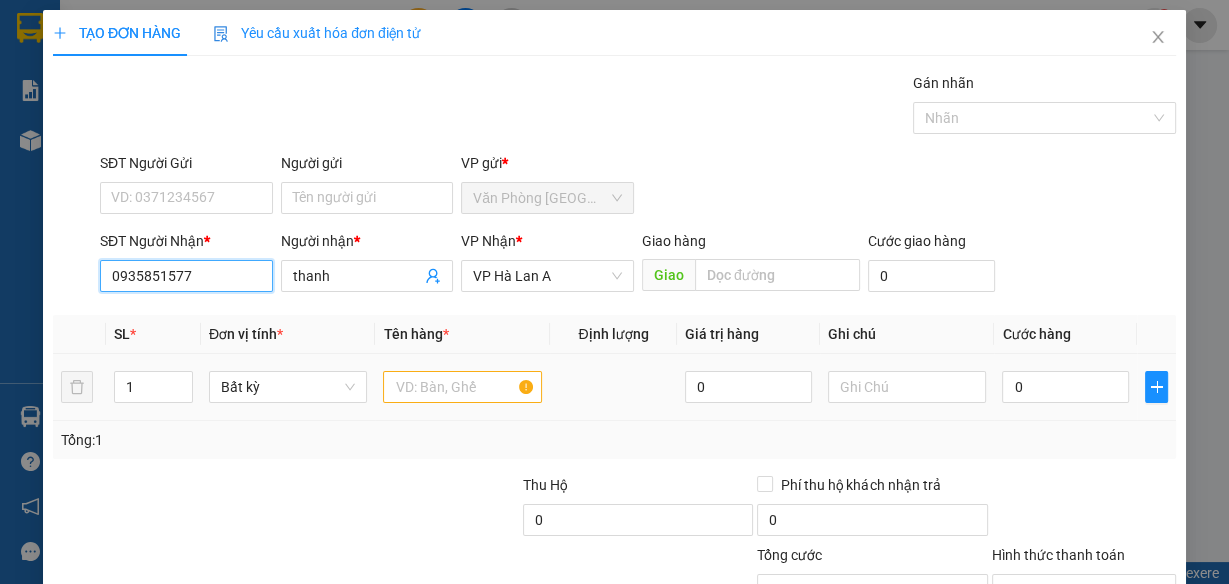 type on "0935851577" 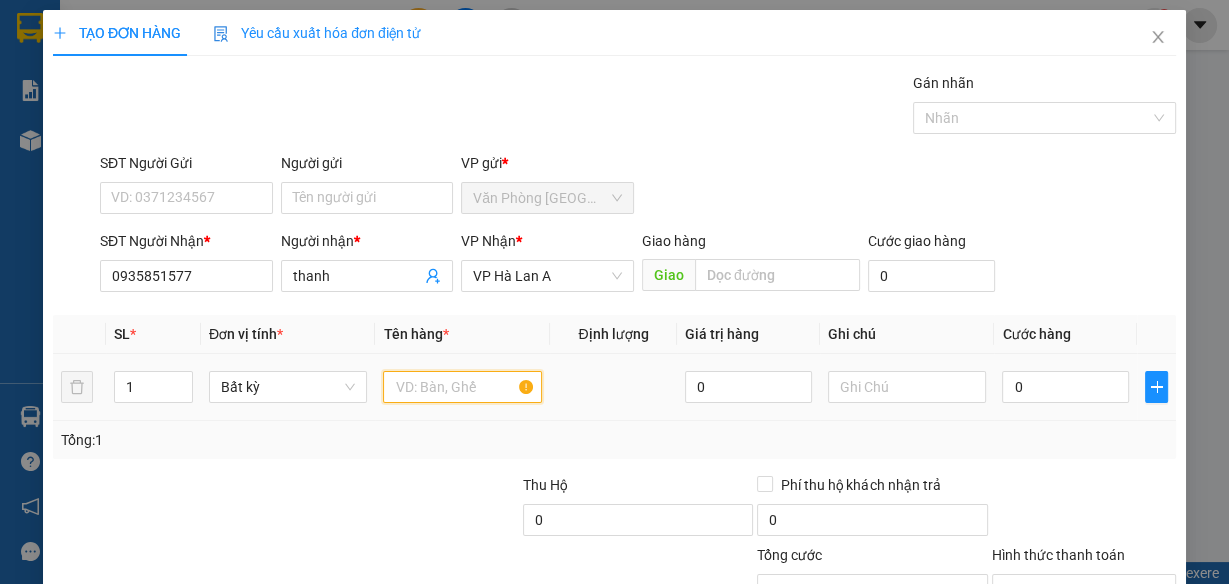 click at bounding box center (462, 387) 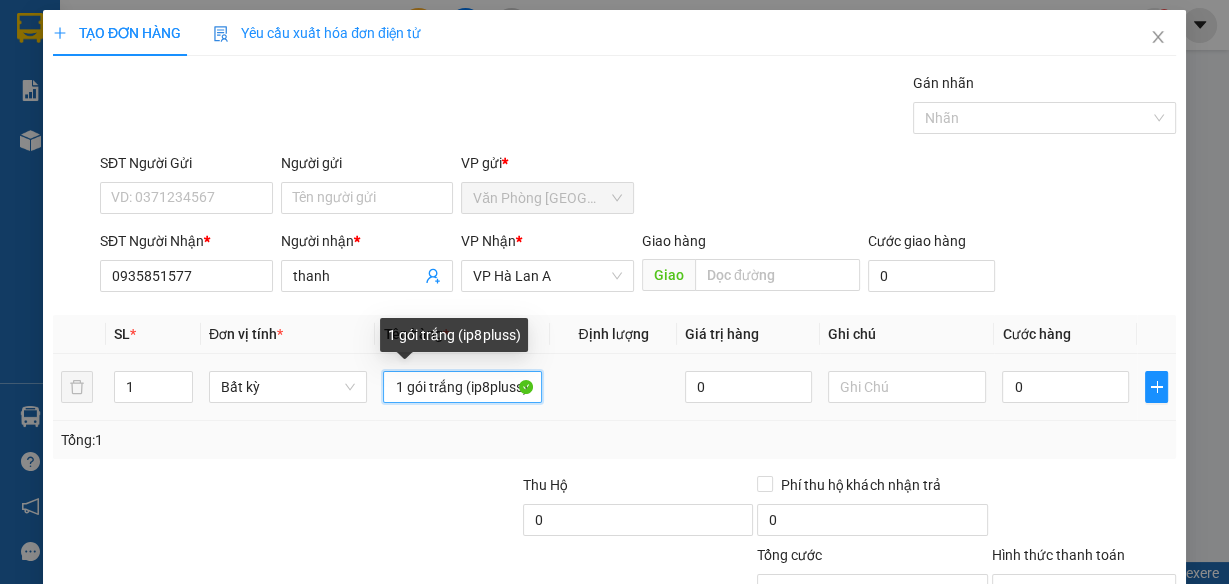 click on "1 gói trắng (ip8pluss)" at bounding box center (462, 387) 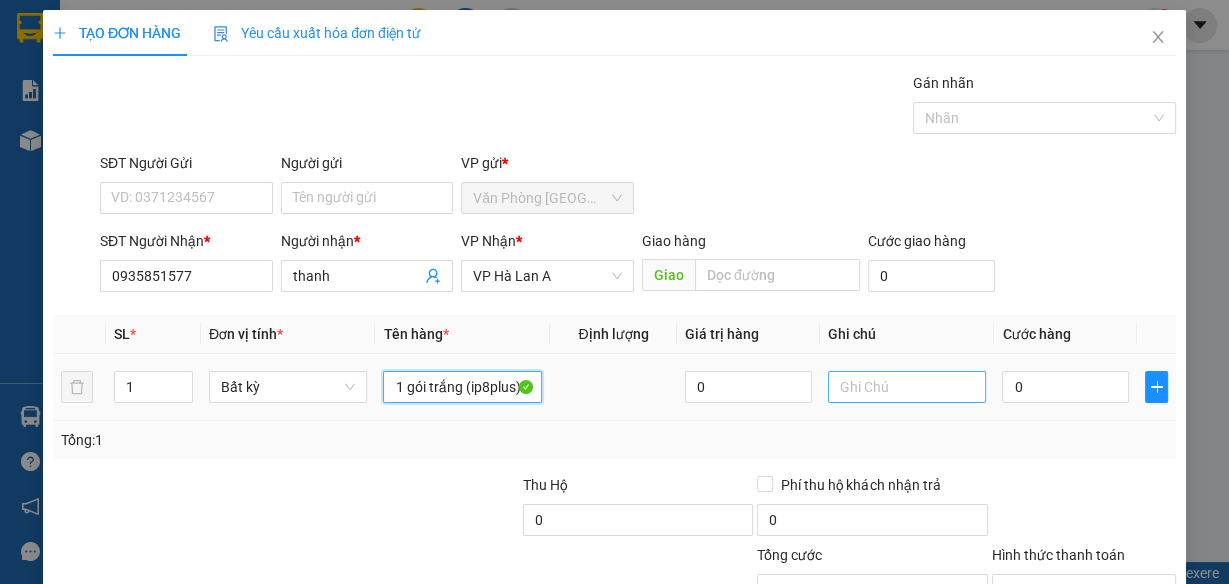 type on "1 gói trắng (ip8plus)" 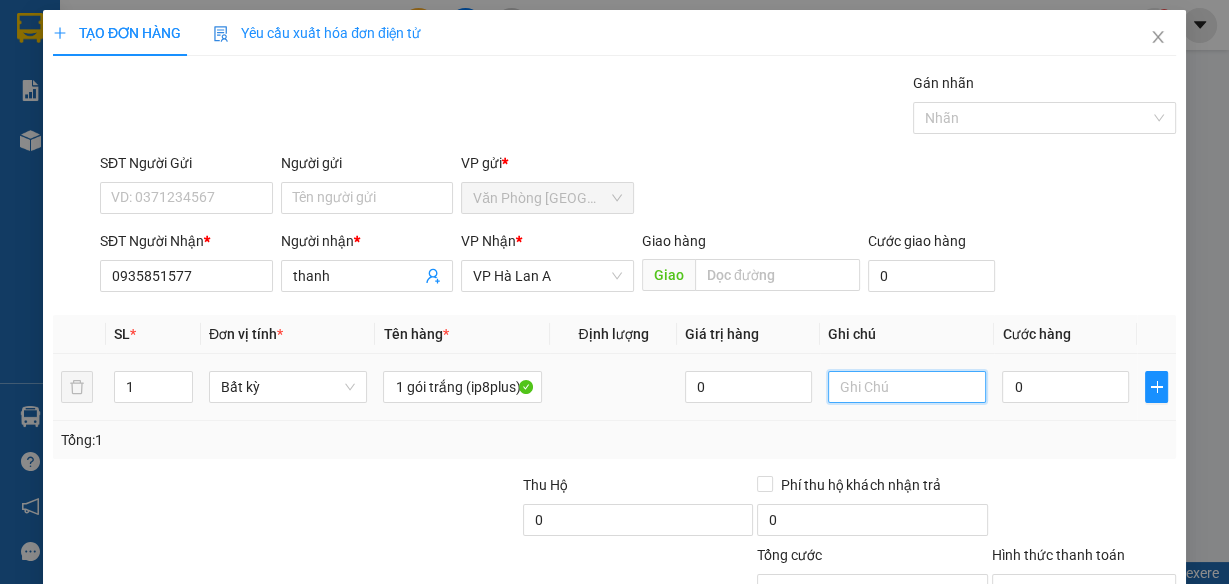 click at bounding box center (907, 387) 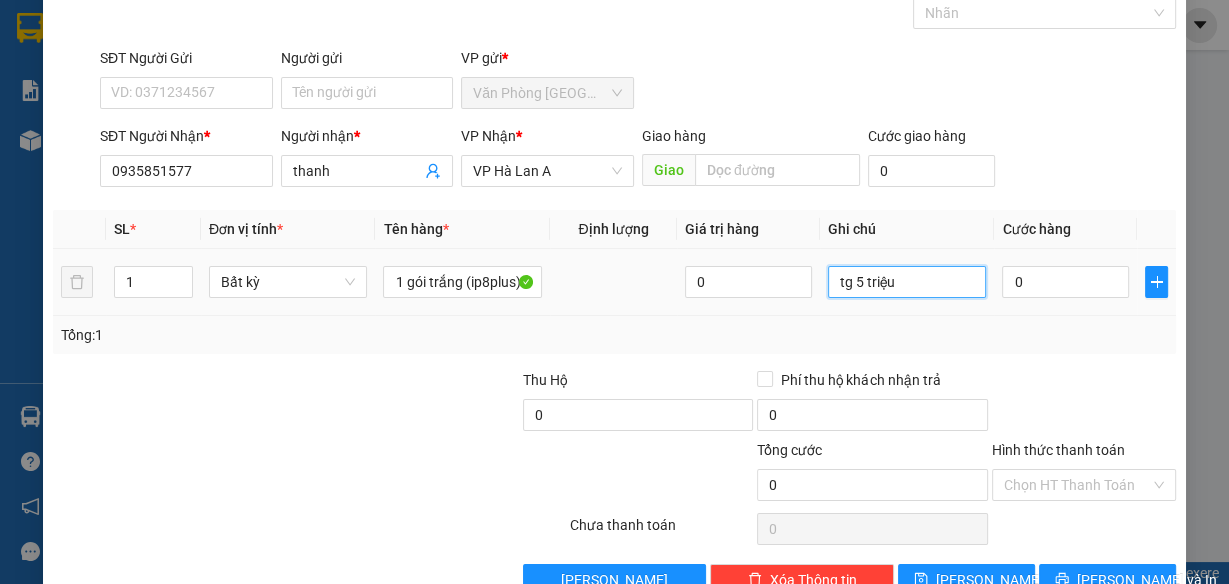 scroll, scrollTop: 153, scrollLeft: 0, axis: vertical 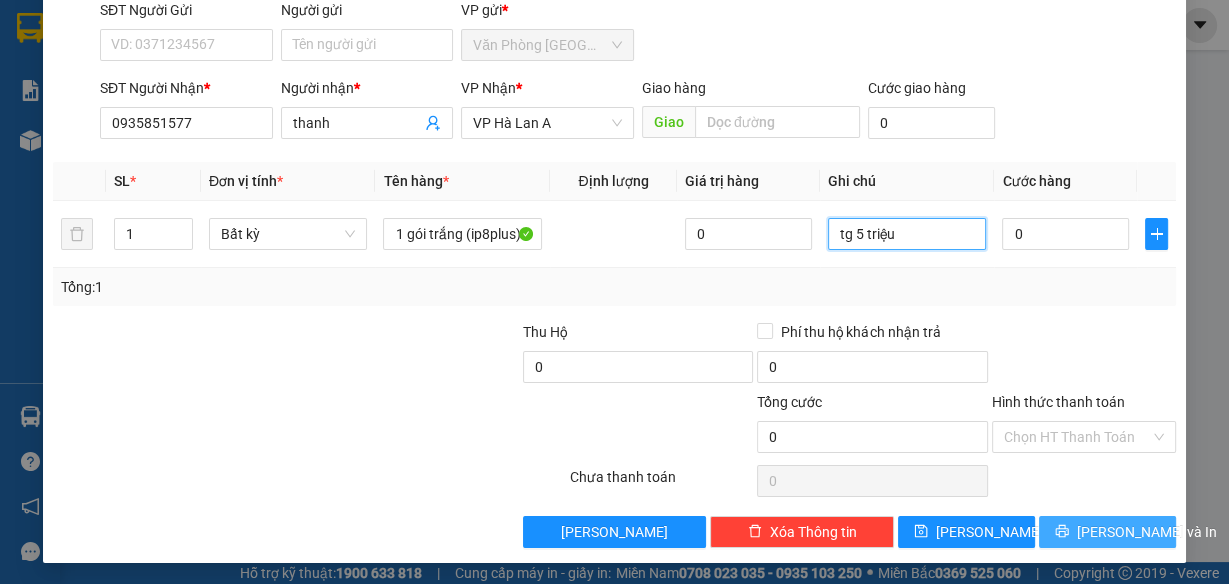 type on "tg 5 triệu" 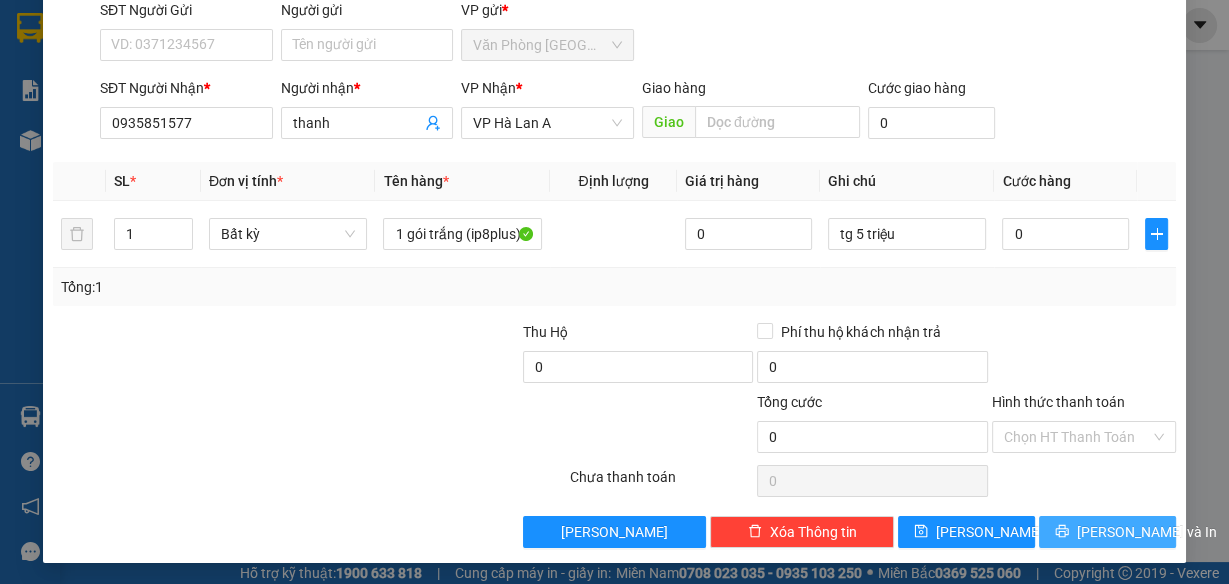 click on "[PERSON_NAME] và In" at bounding box center (1147, 532) 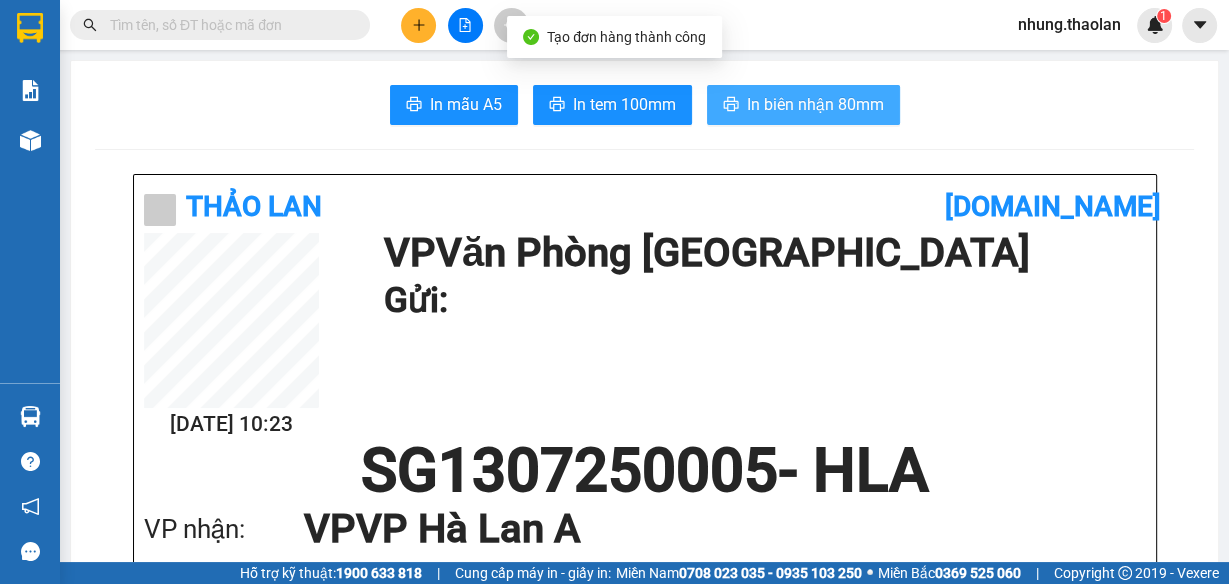 click on "In biên nhận 80mm" at bounding box center (815, 104) 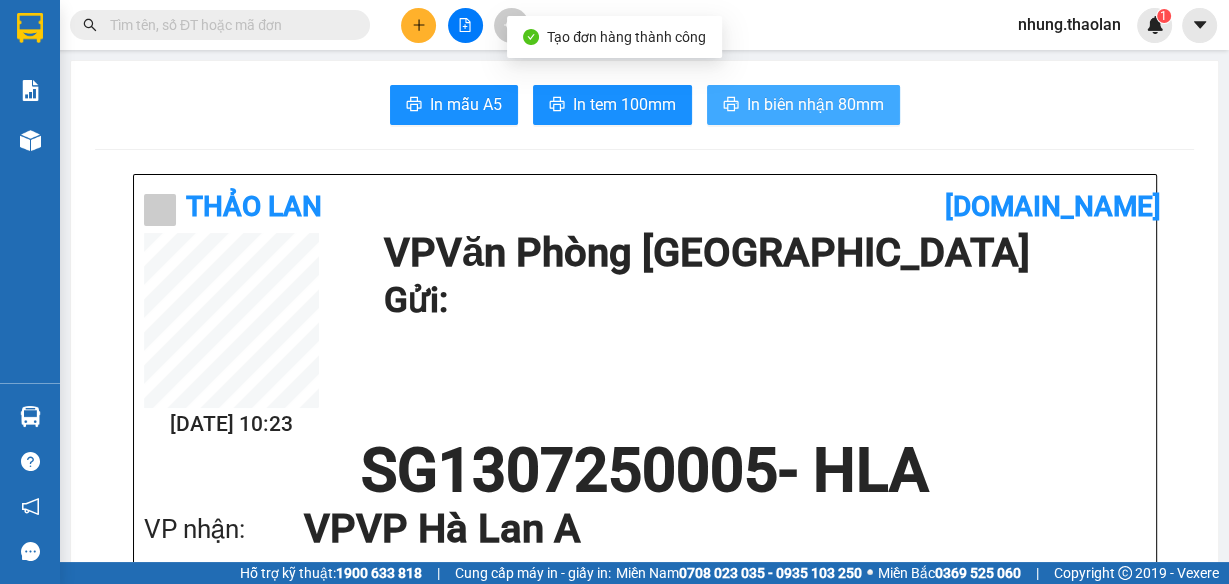 scroll, scrollTop: 0, scrollLeft: 0, axis: both 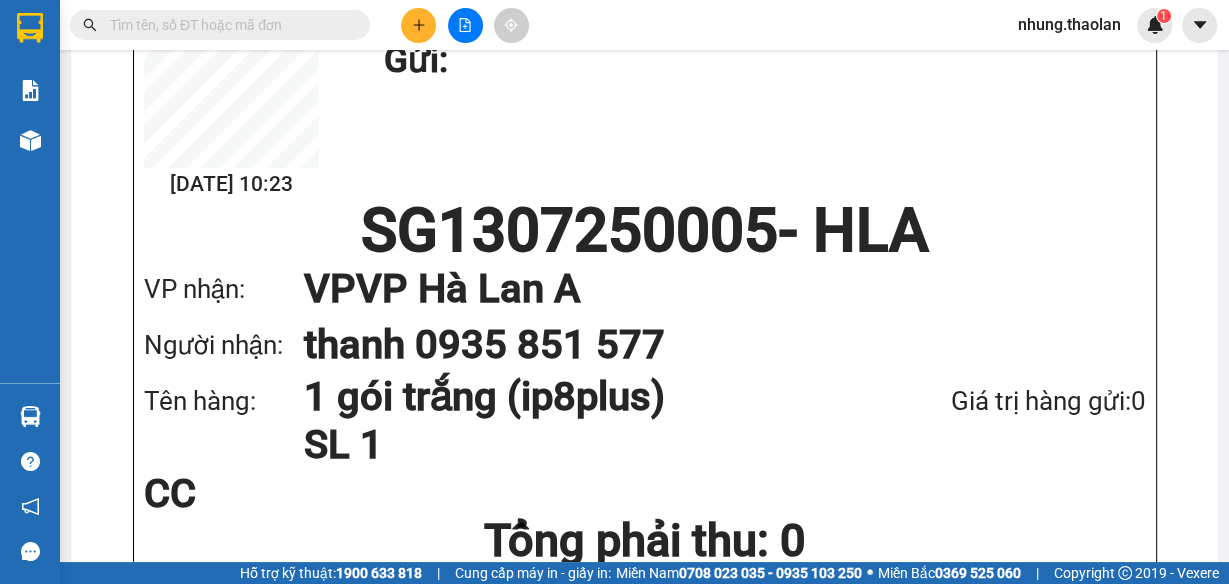 click at bounding box center (228, 25) 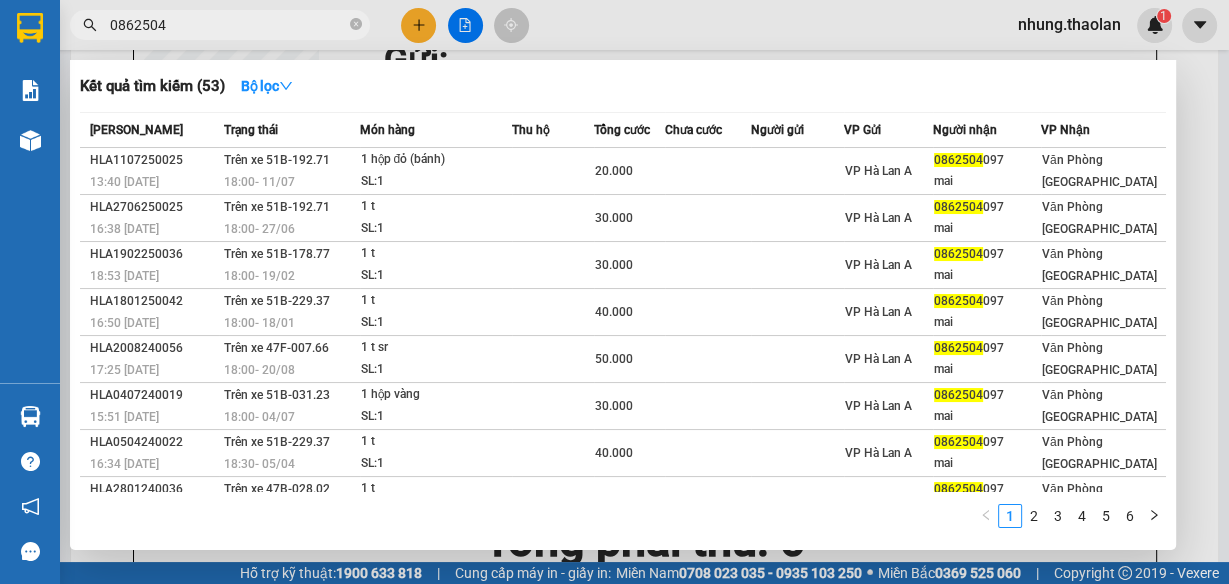 type on "0862504" 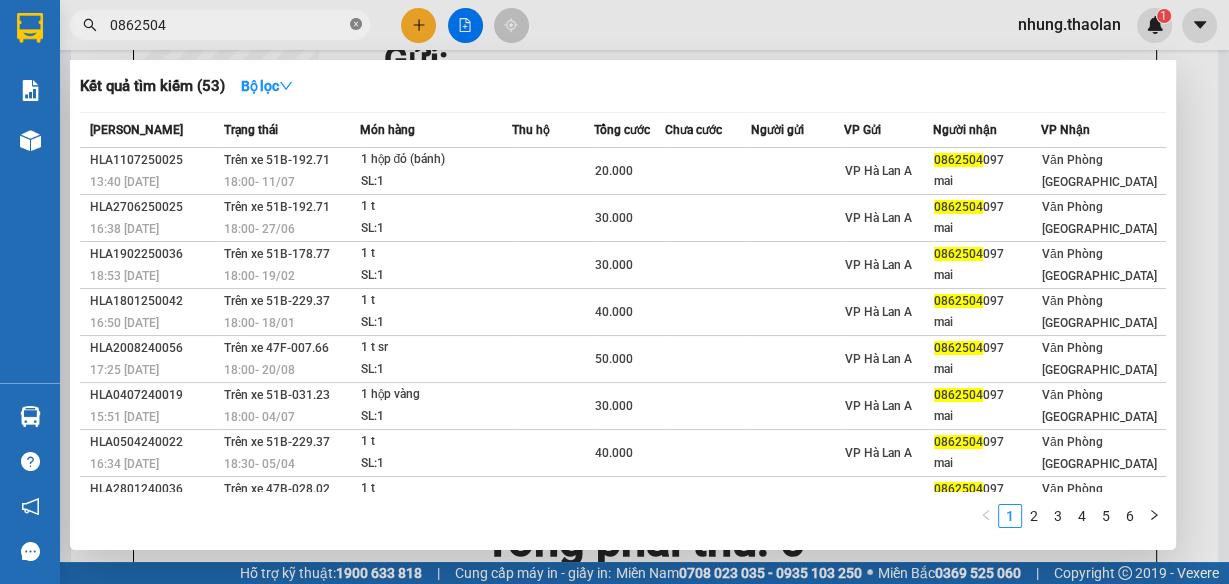 click 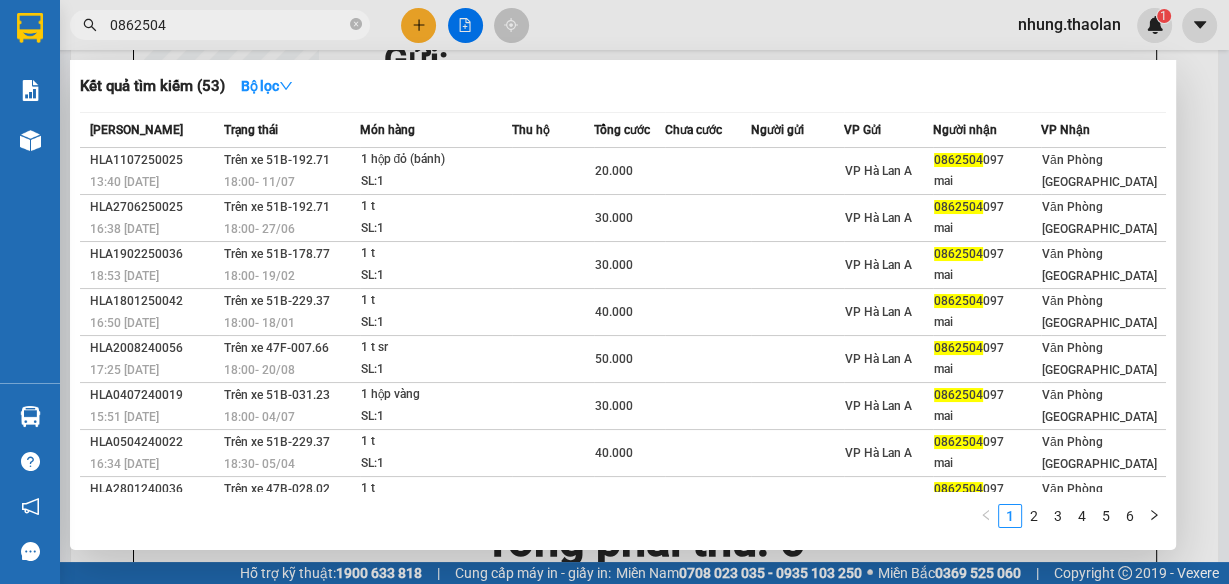 type 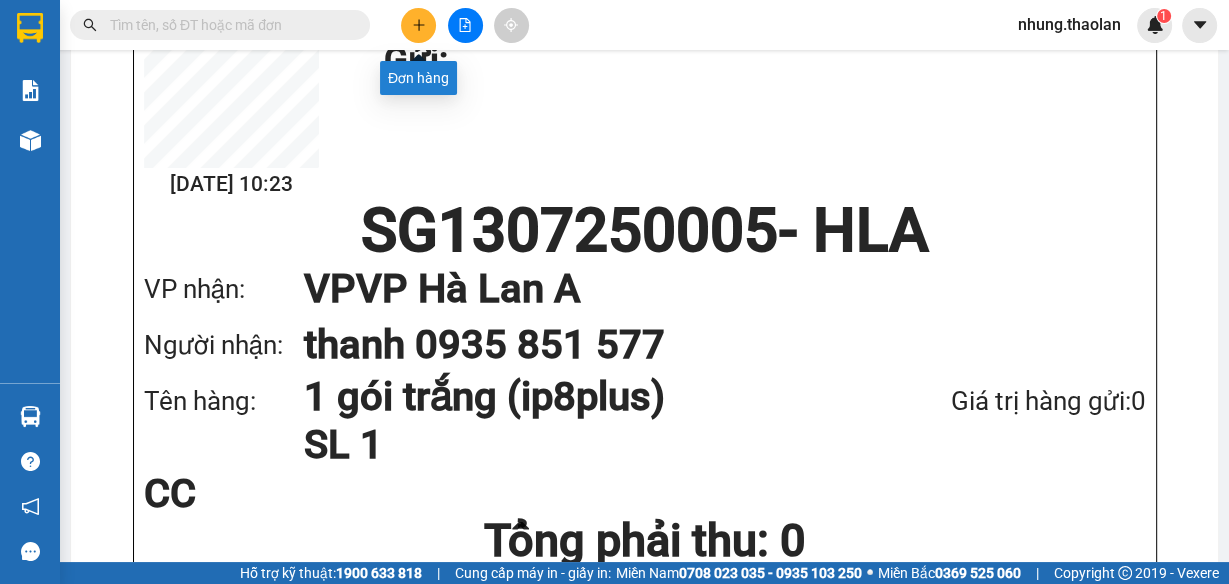 click 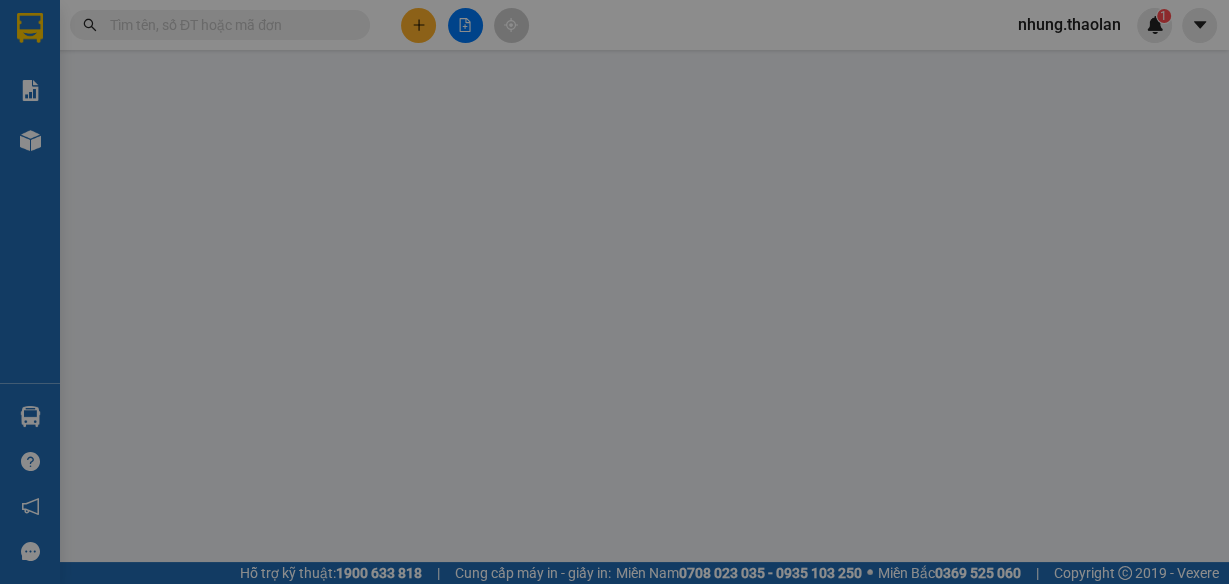 scroll, scrollTop: 0, scrollLeft: 0, axis: both 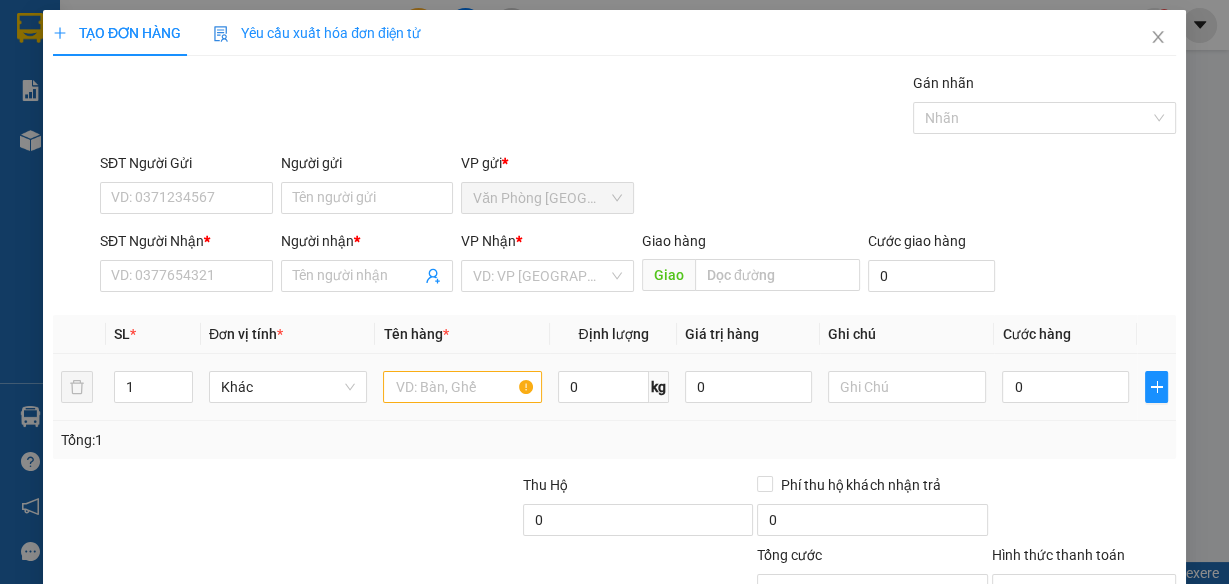 click at bounding box center (462, 387) 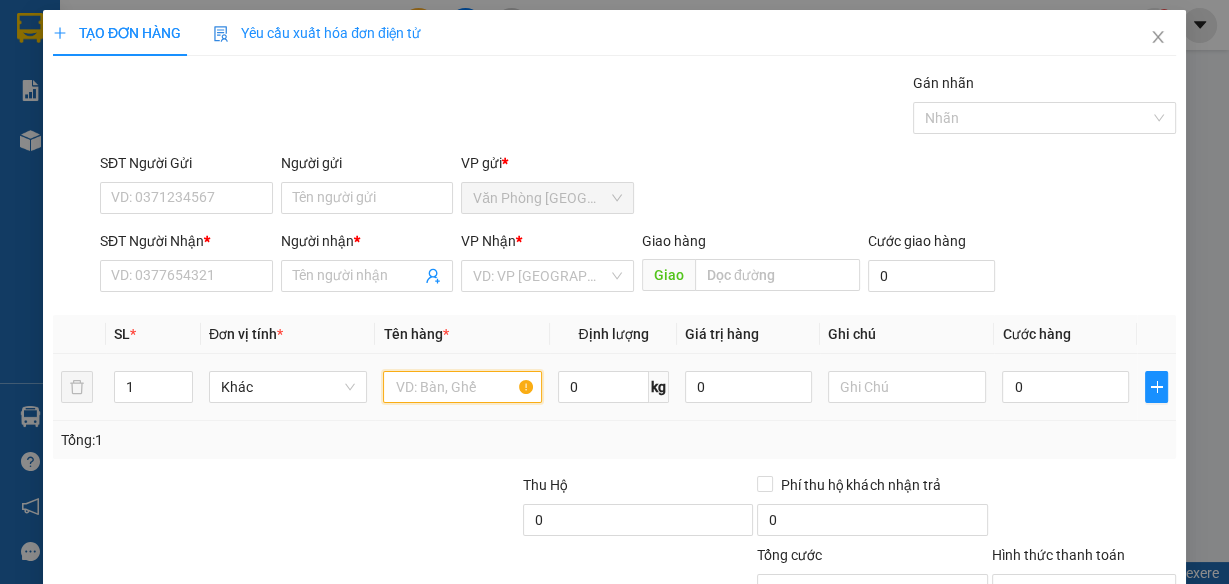 click at bounding box center (462, 387) 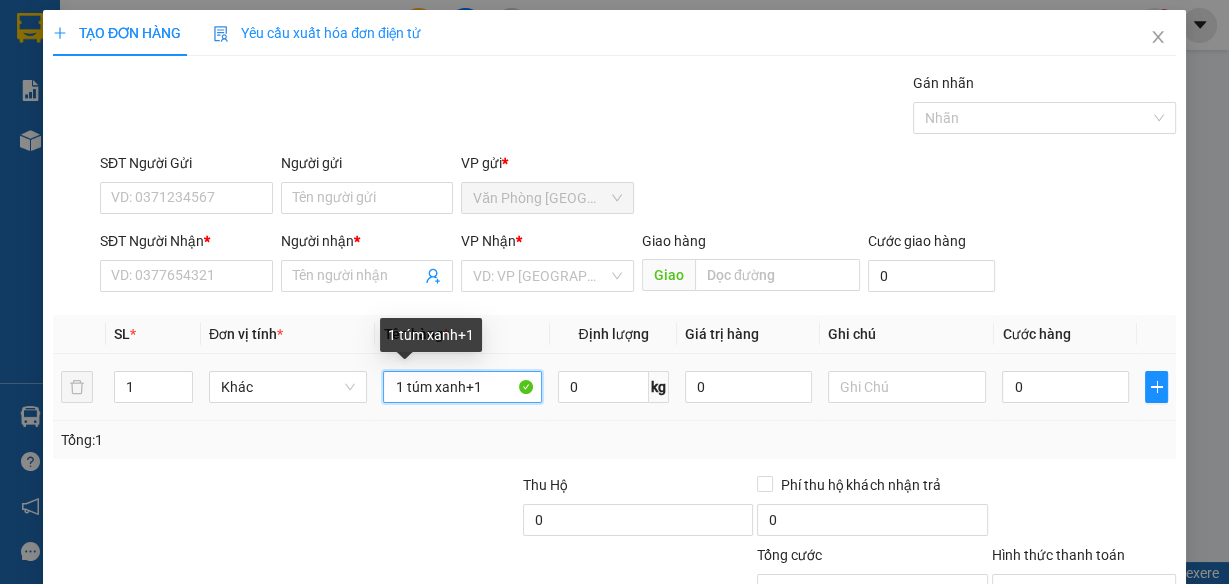 drag, startPoint x: 480, startPoint y: 389, endPoint x: 460, endPoint y: 392, distance: 20.22375 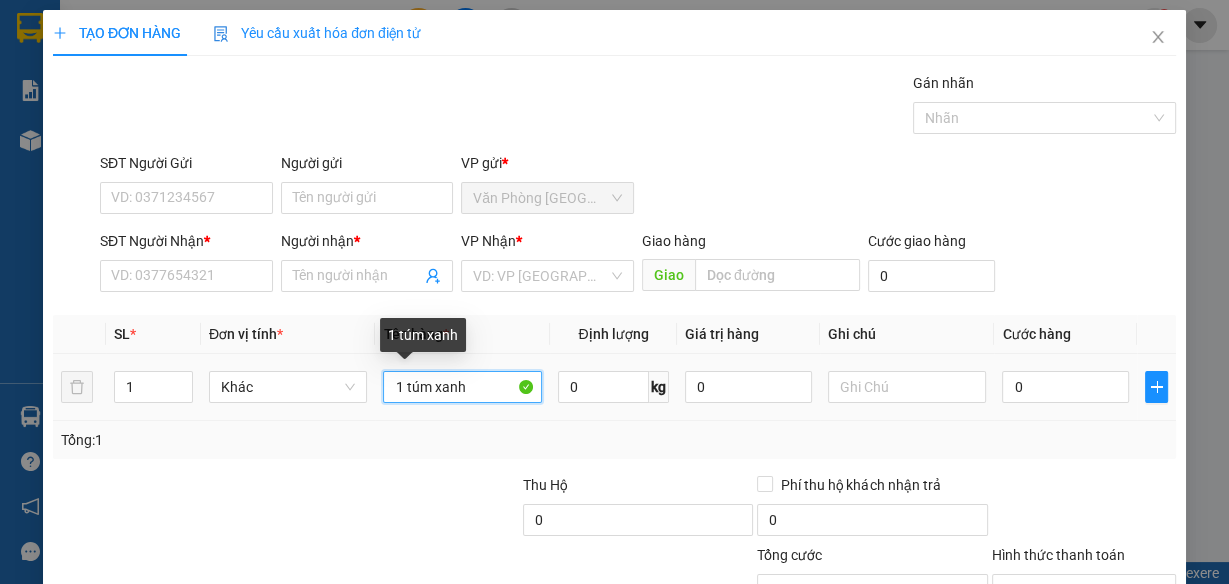 drag, startPoint x: 404, startPoint y: 393, endPoint x: 372, endPoint y: 393, distance: 32 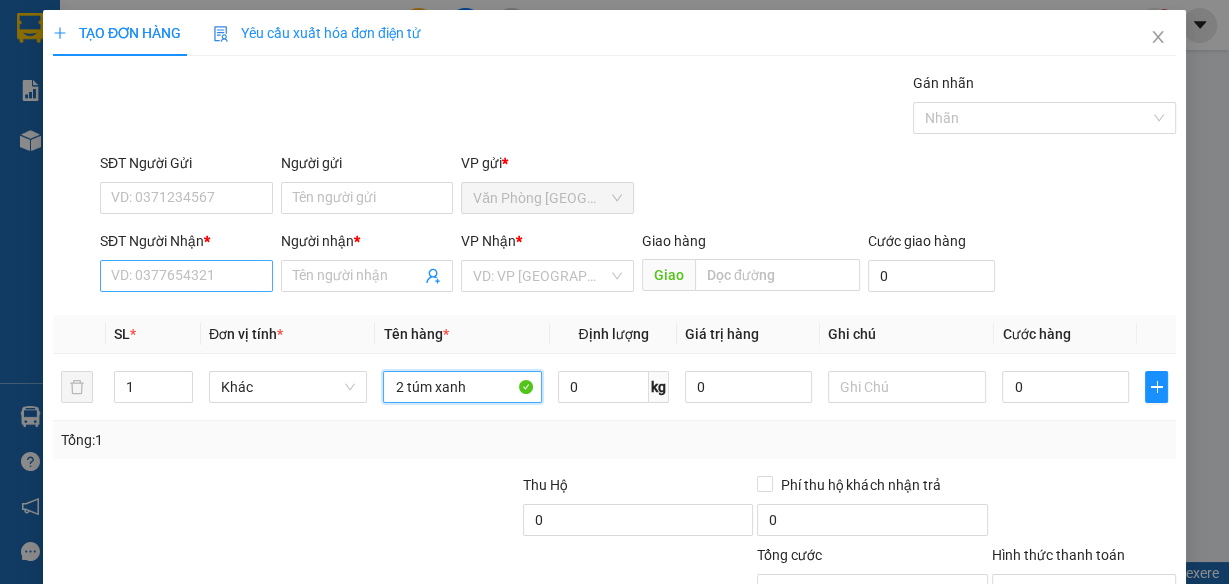 type on "2 túm xanh" 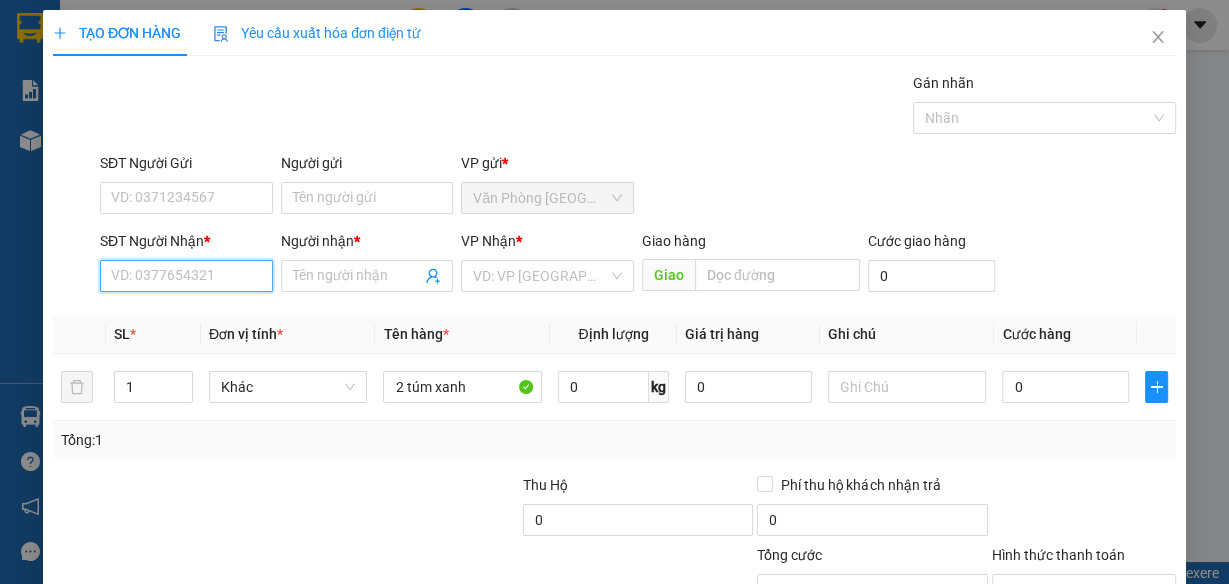 click on "SĐT Người Nhận  *" at bounding box center (186, 276) 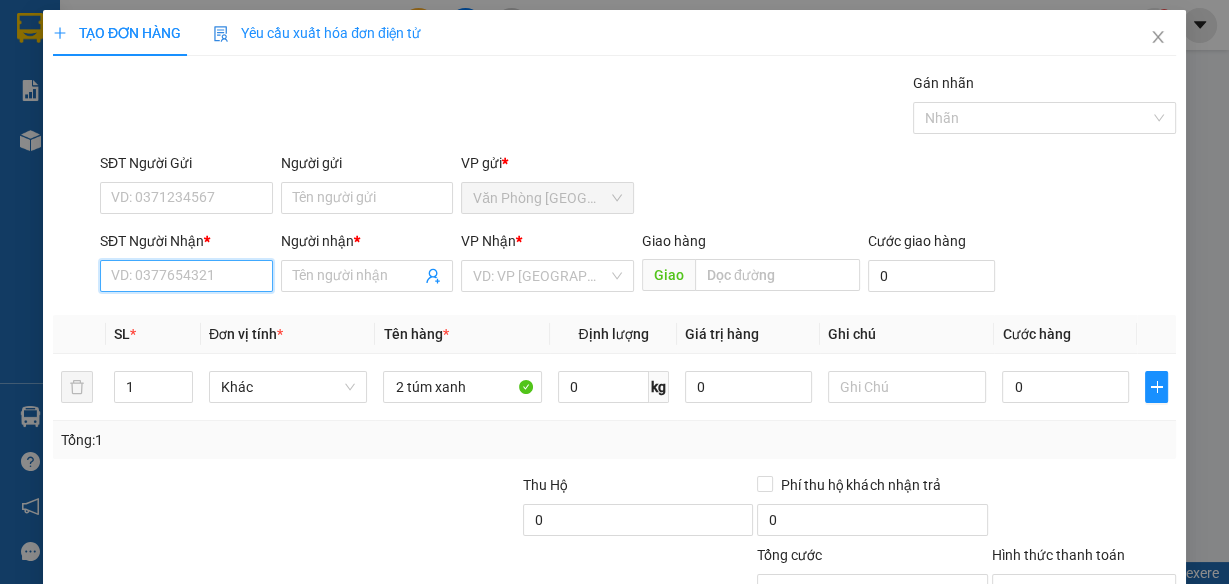 type on "0" 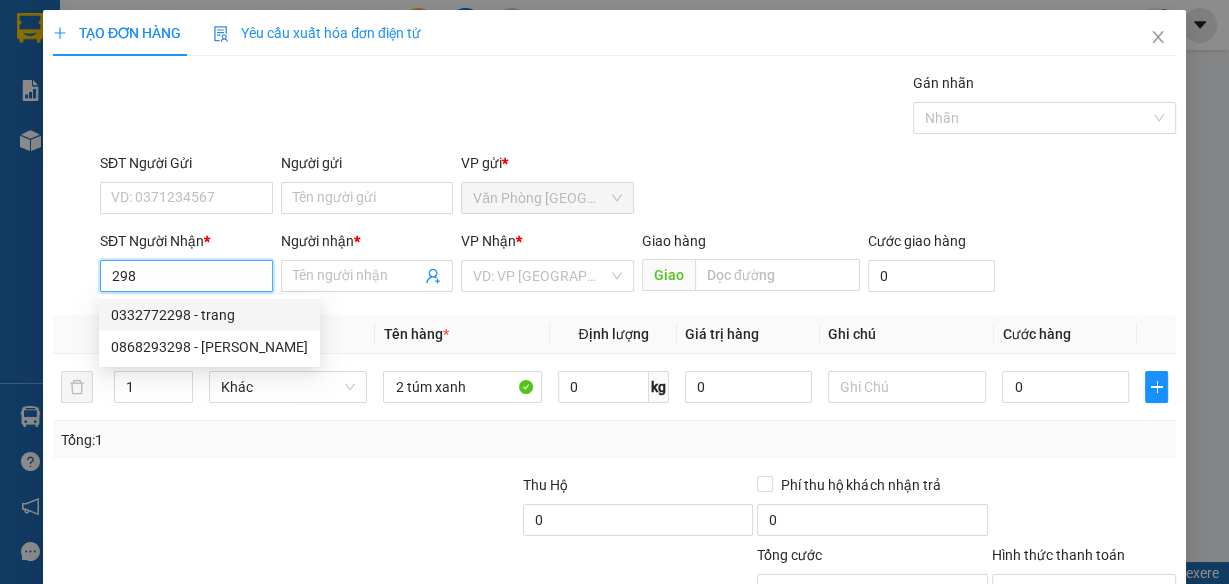 drag, startPoint x: 223, startPoint y: 310, endPoint x: 460, endPoint y: 338, distance: 238.64827 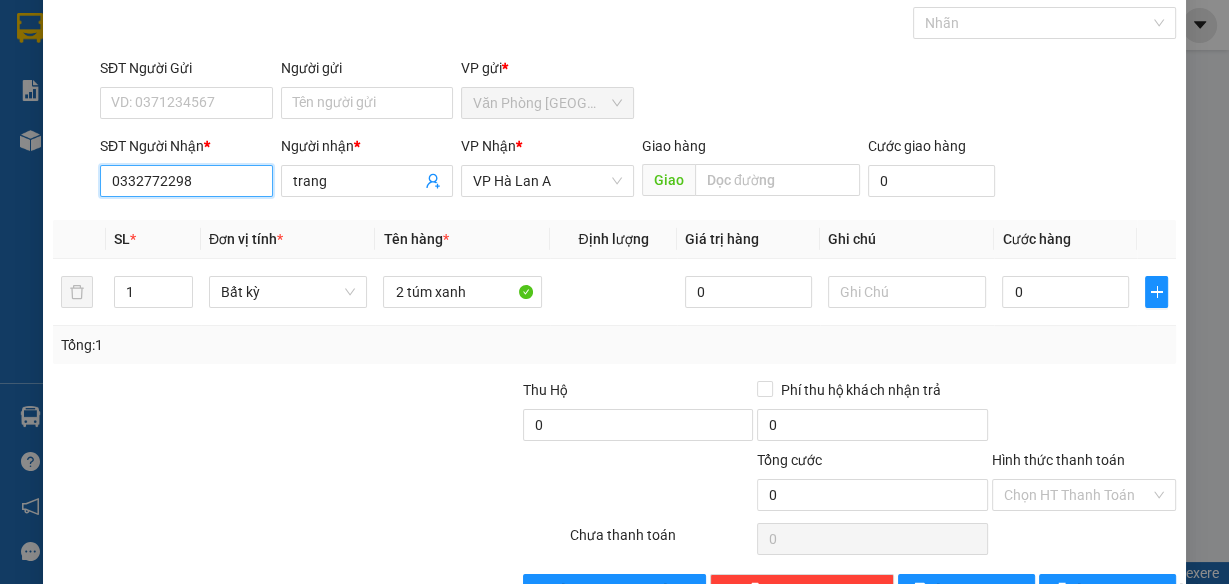 scroll, scrollTop: 153, scrollLeft: 0, axis: vertical 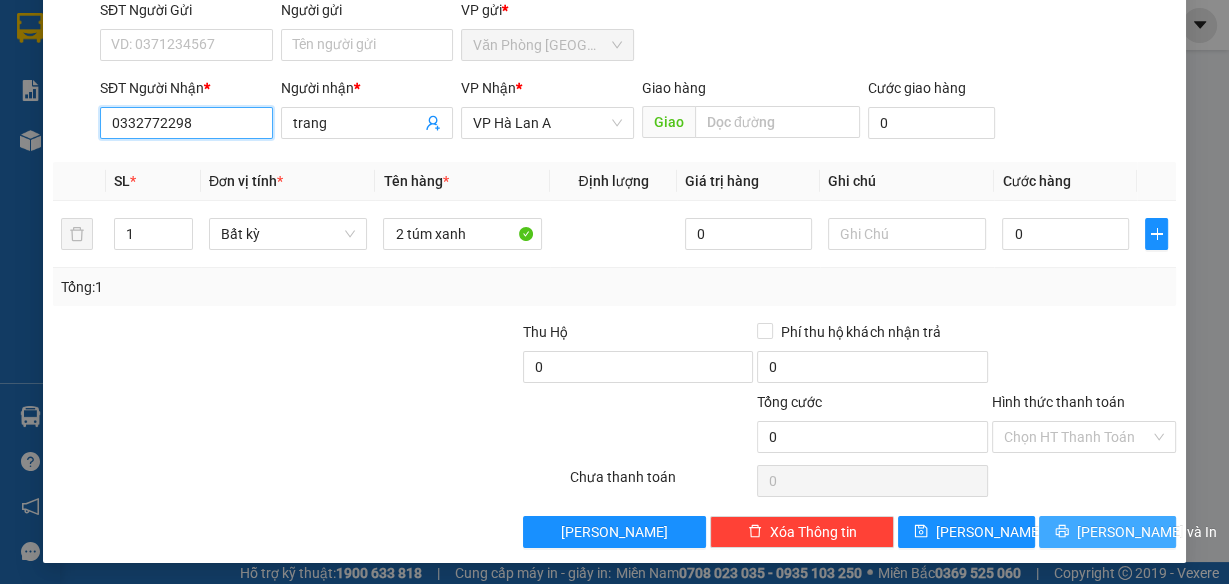 type on "0332772298" 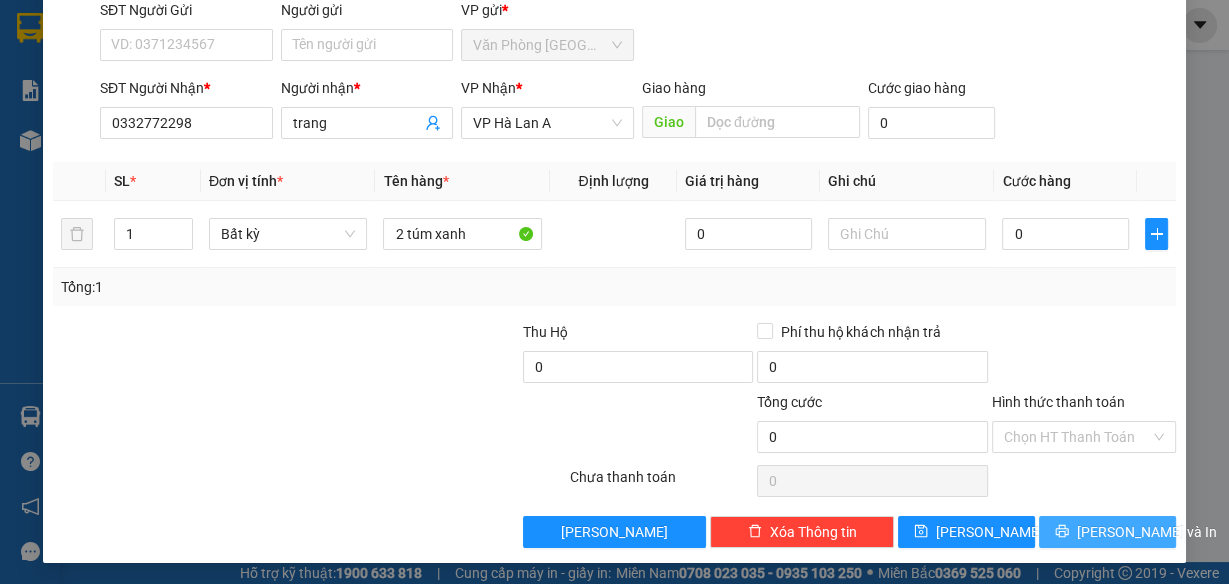 click on "[PERSON_NAME] và In" at bounding box center (1147, 532) 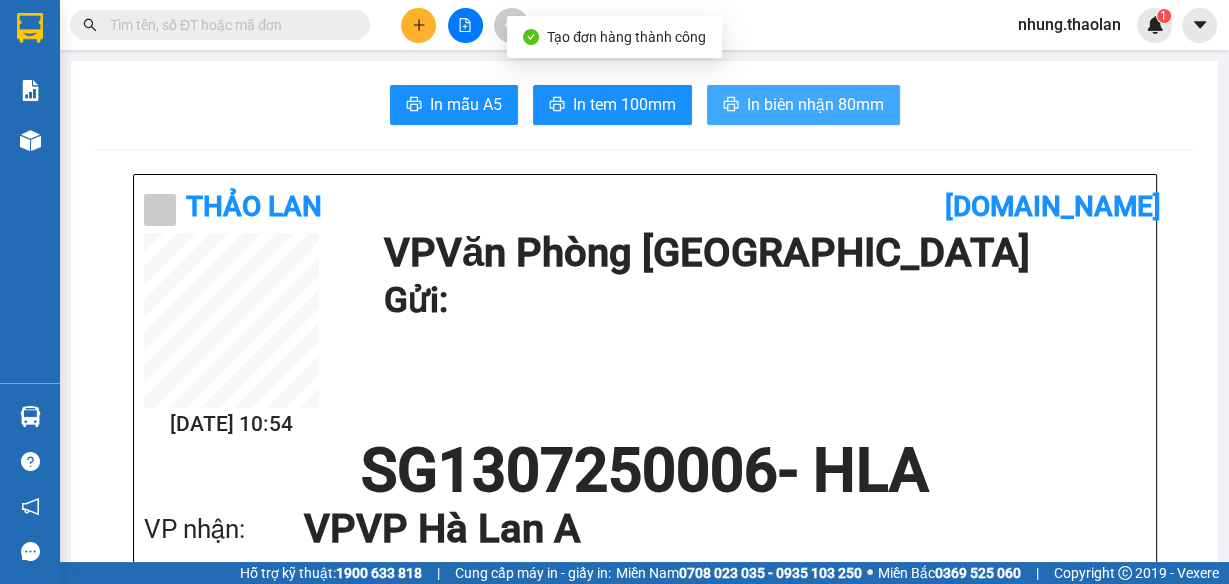click on "In biên nhận 80mm" at bounding box center [803, 105] 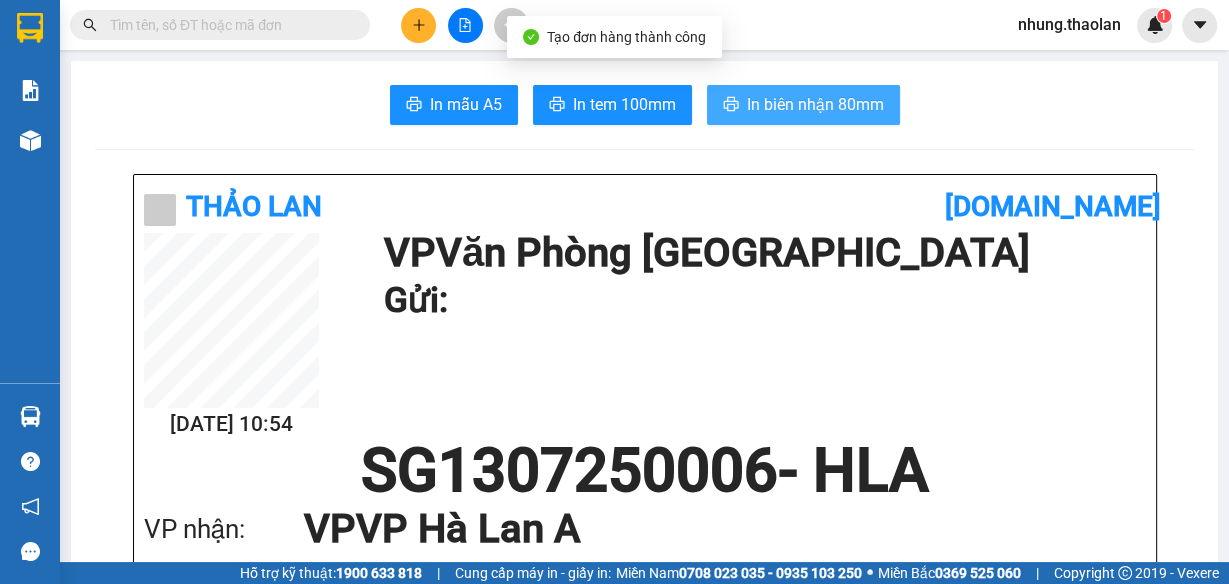 scroll, scrollTop: 0, scrollLeft: 0, axis: both 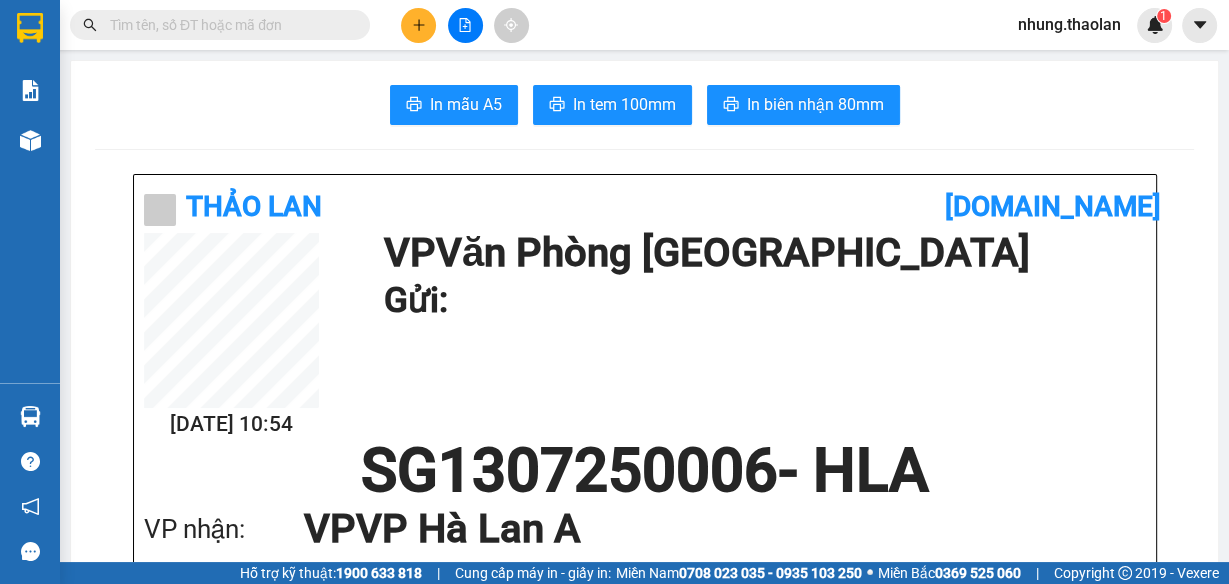 click at bounding box center (228, 25) 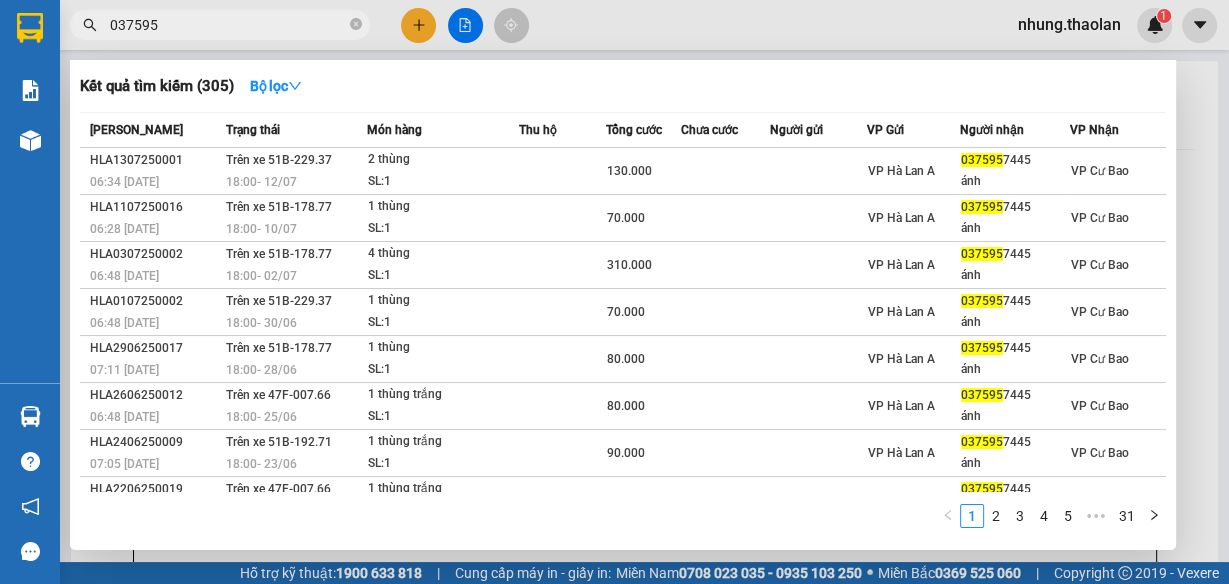 type on "037595" 